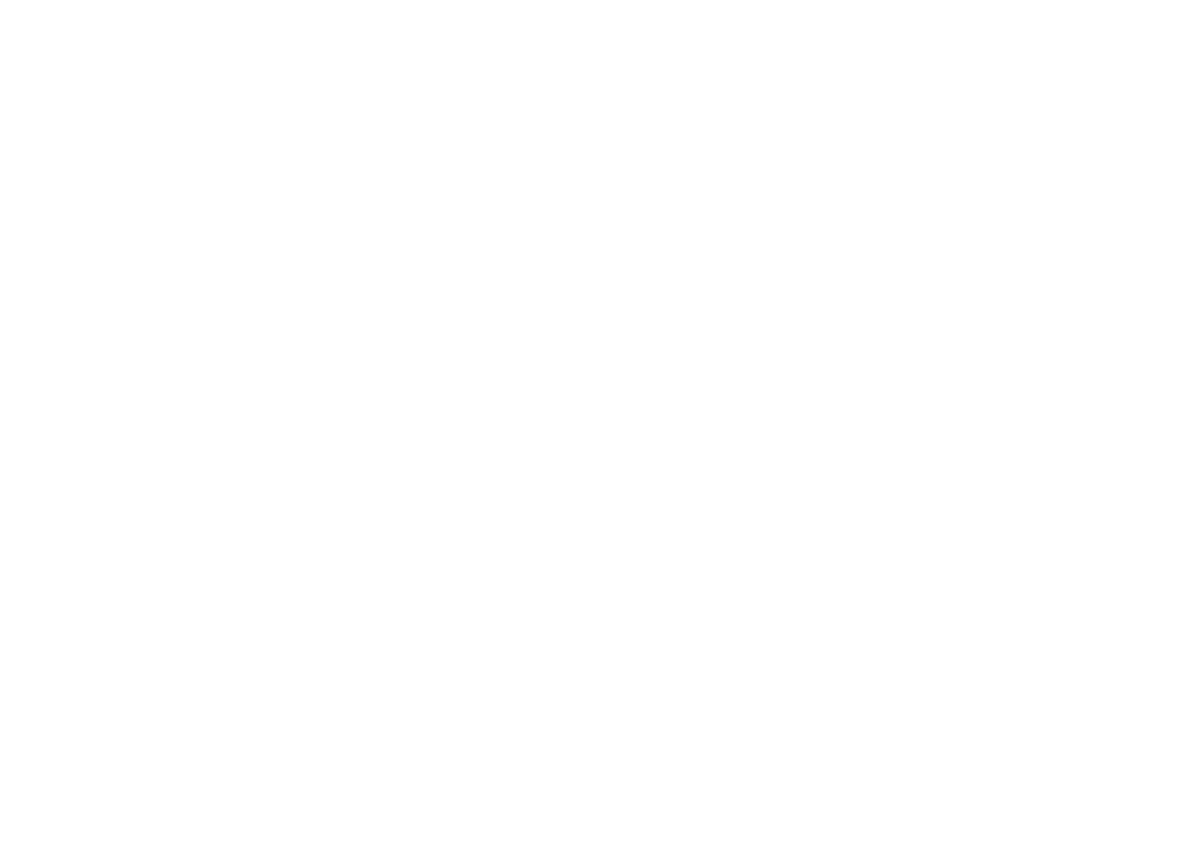 scroll, scrollTop: 0, scrollLeft: 0, axis: both 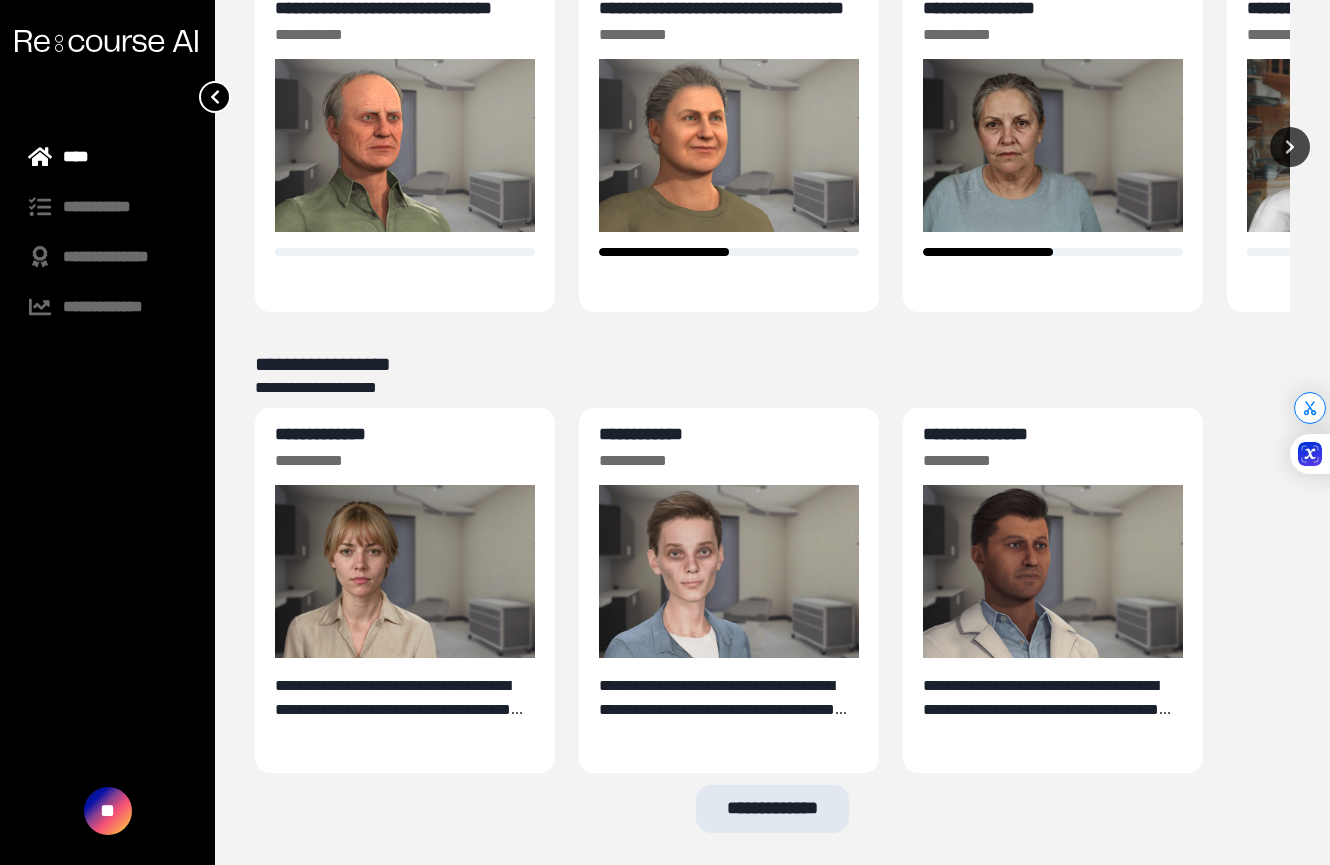 click on "**********" at bounding box center (773, 809) 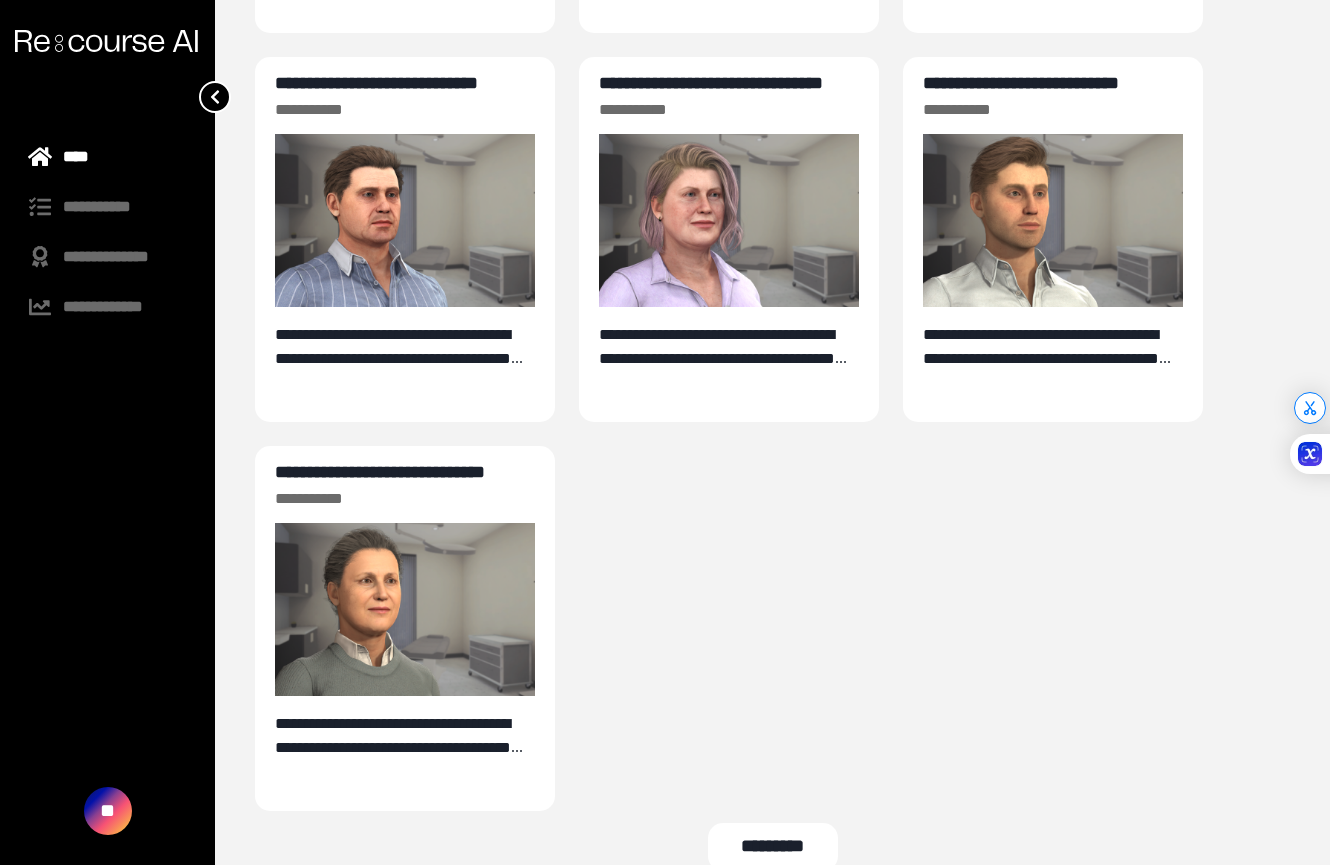 scroll, scrollTop: 1390, scrollLeft: 0, axis: vertical 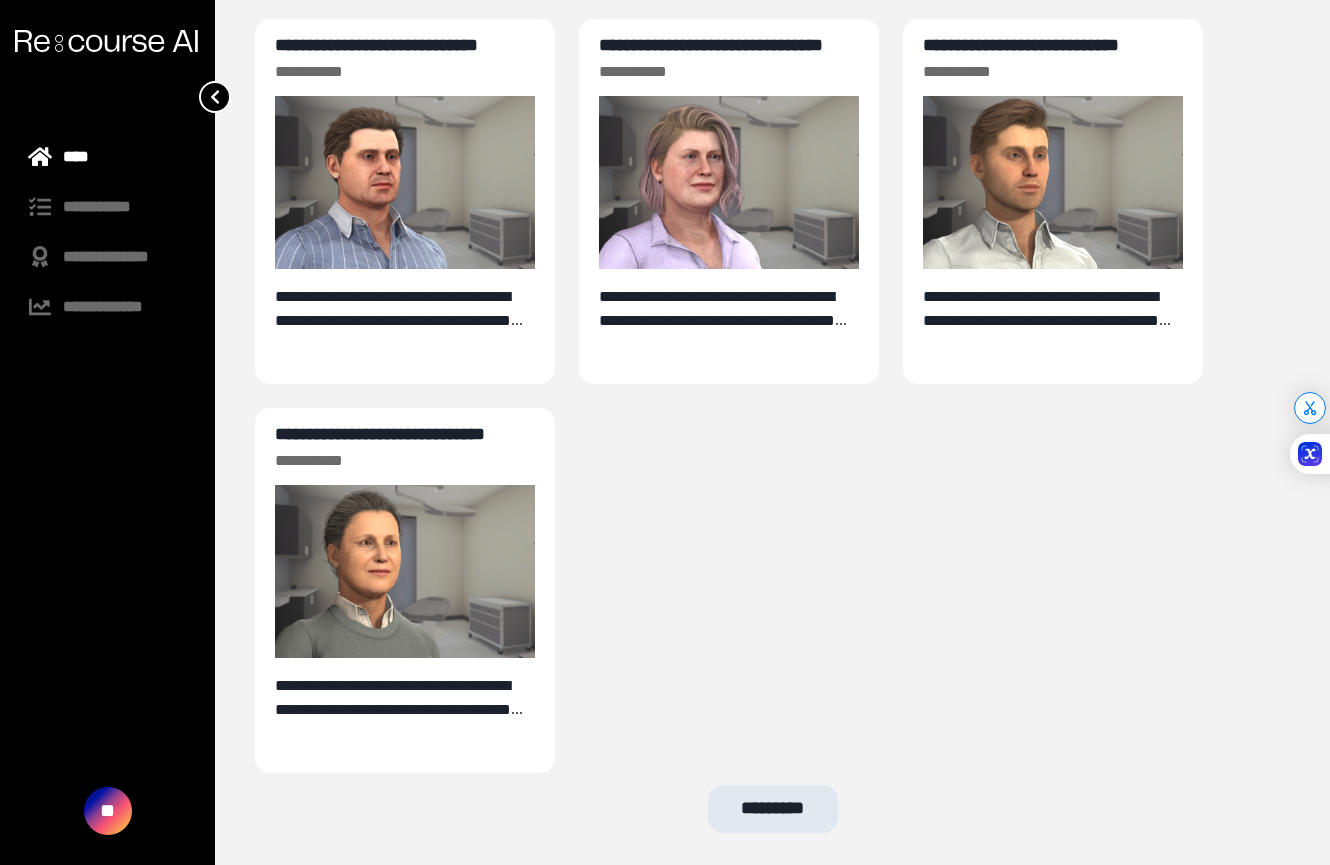 click on "*********" at bounding box center [773, 809] 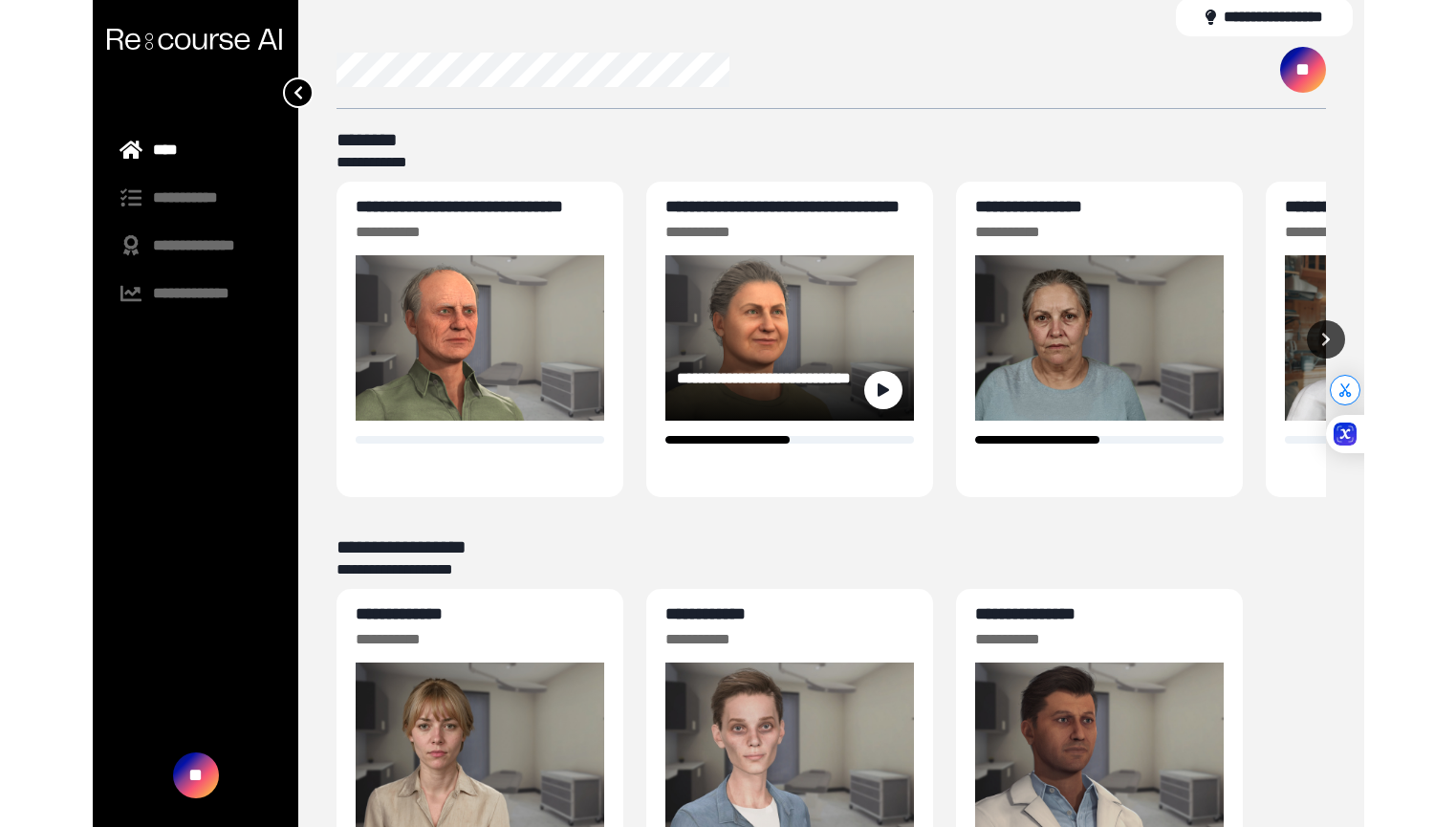 scroll, scrollTop: 0, scrollLeft: 0, axis: both 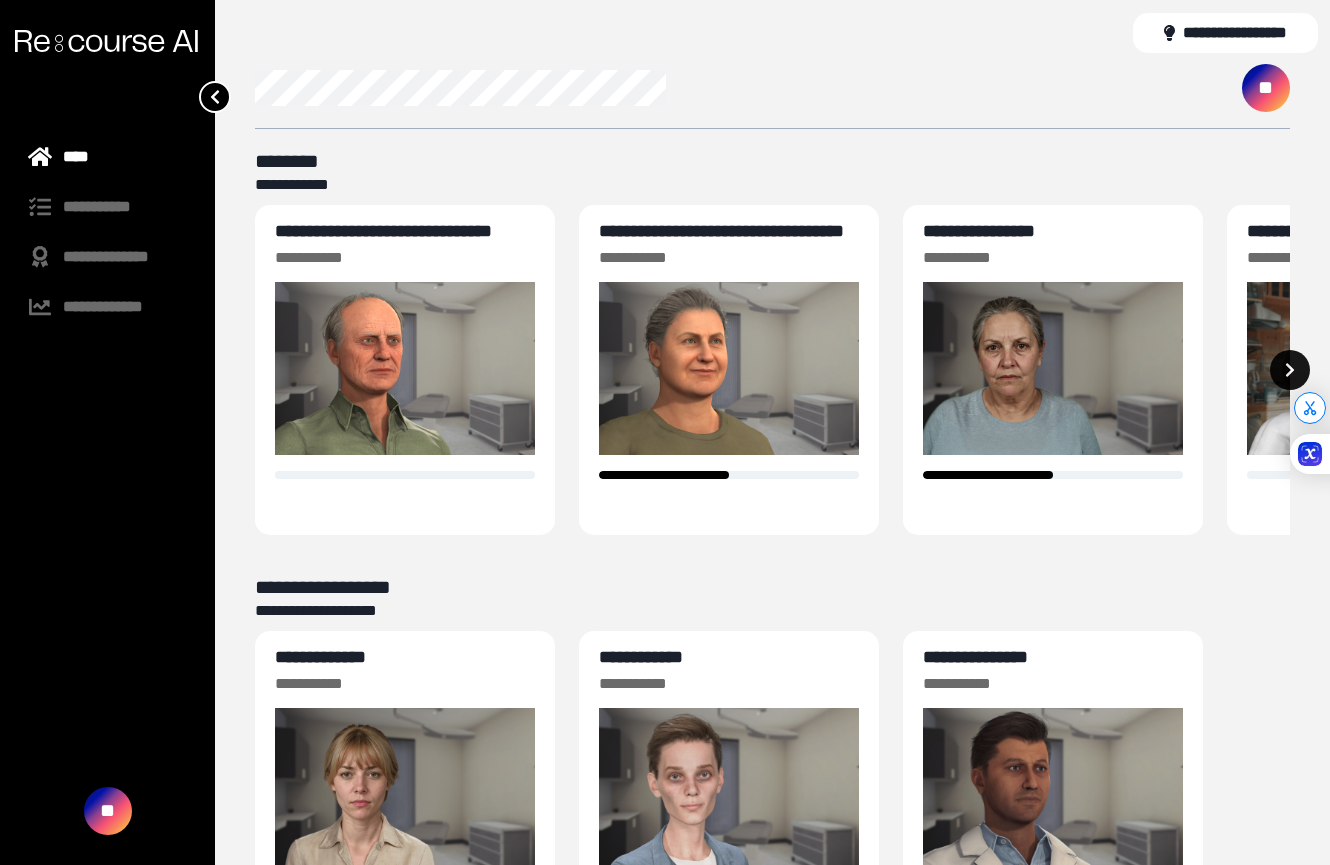 click 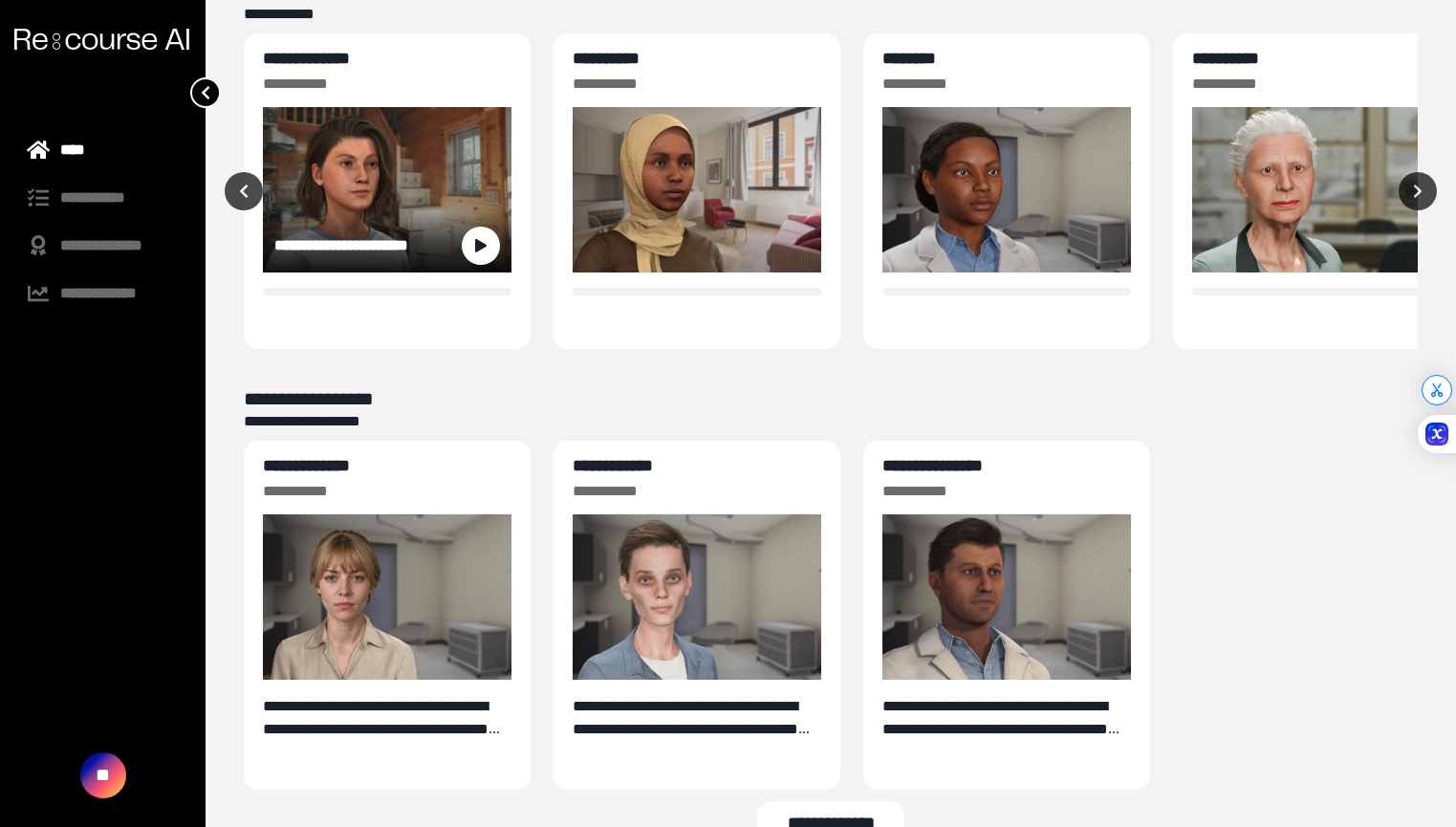 scroll, scrollTop: 213, scrollLeft: 0, axis: vertical 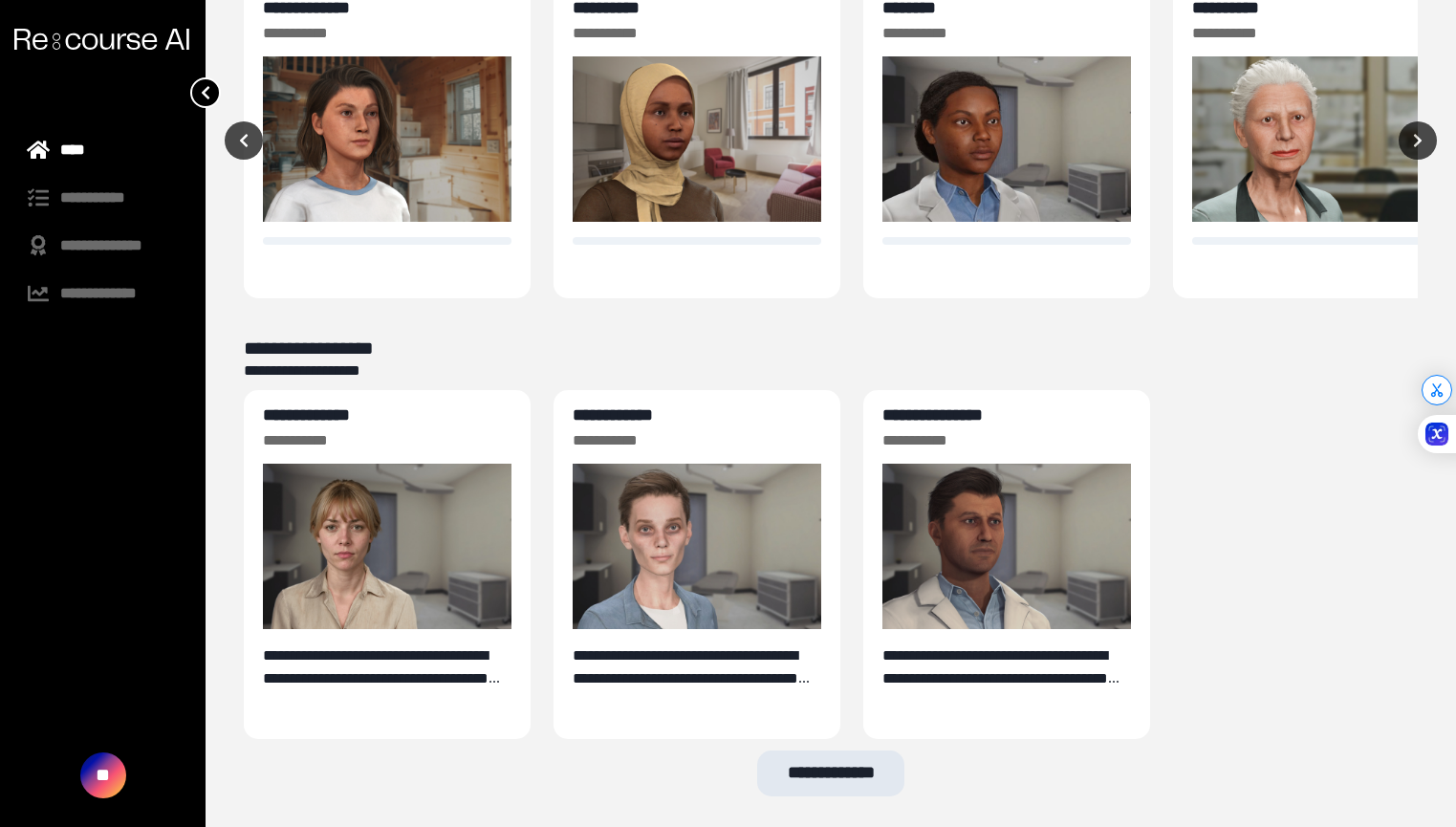 click on "**********" at bounding box center [831, 773] 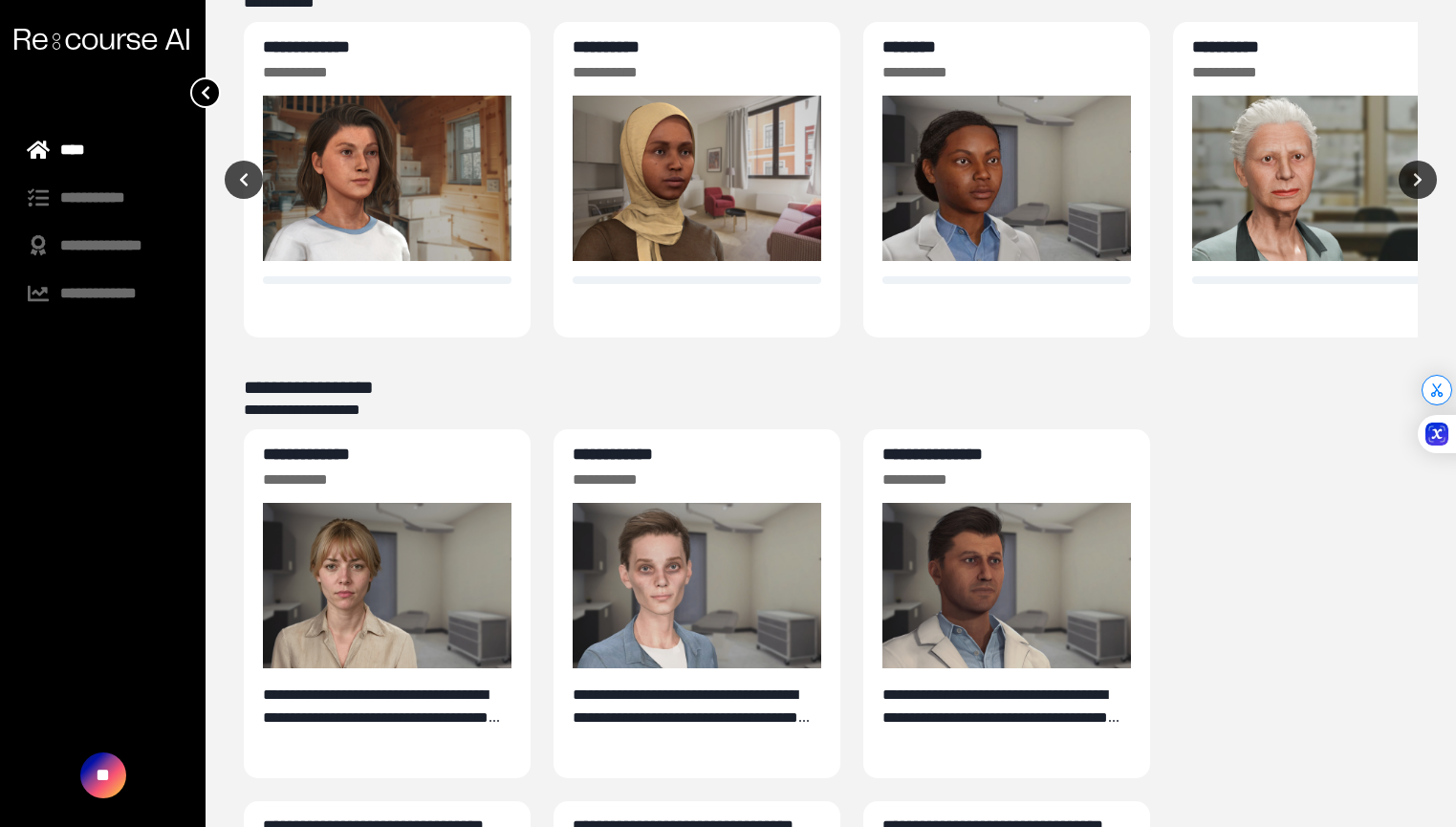 scroll, scrollTop: 155, scrollLeft: 0, axis: vertical 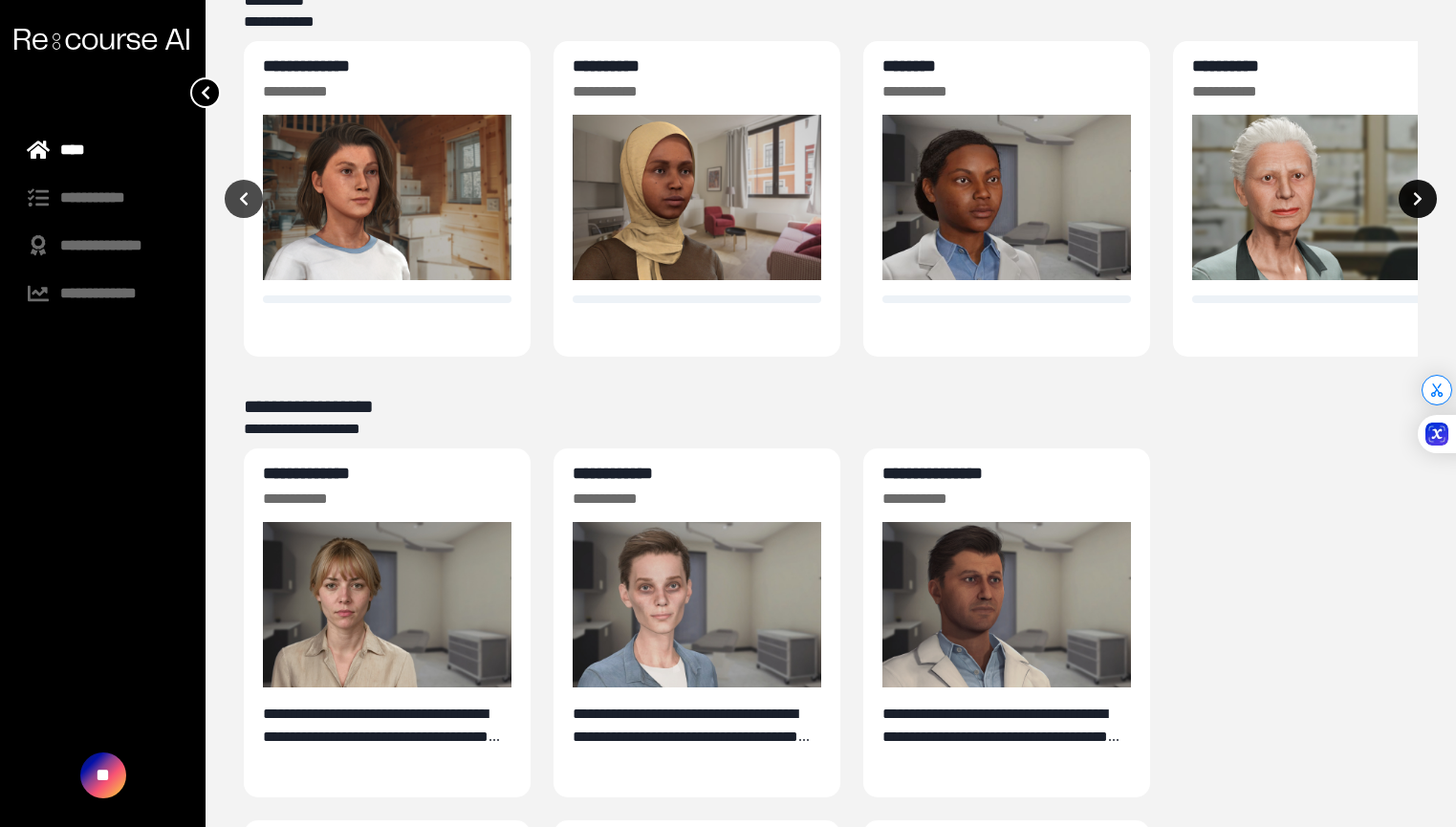 click at bounding box center (1418, 199) 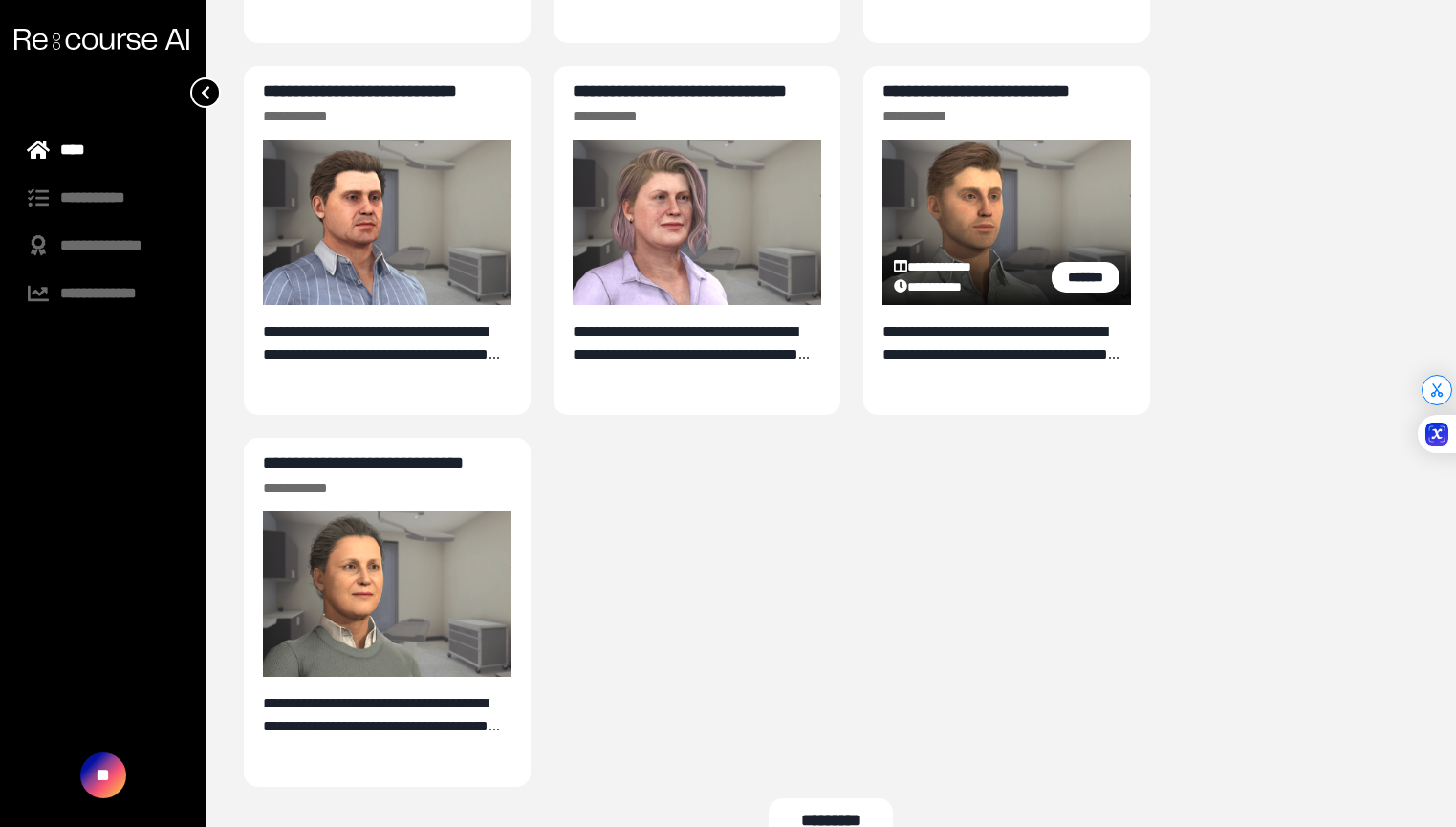 scroll, scrollTop: 1329, scrollLeft: 0, axis: vertical 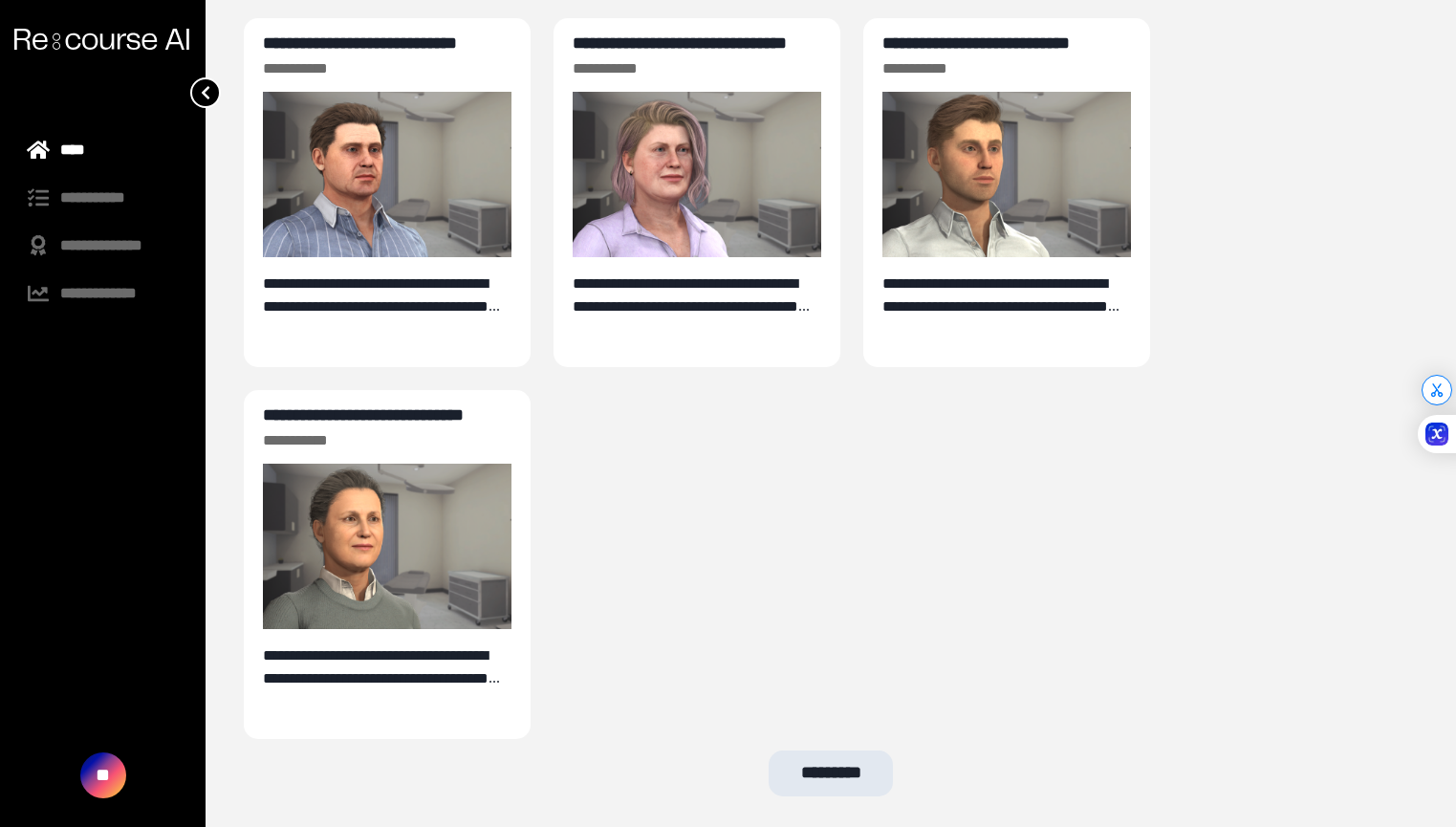 click on "*********" at bounding box center (831, 773) 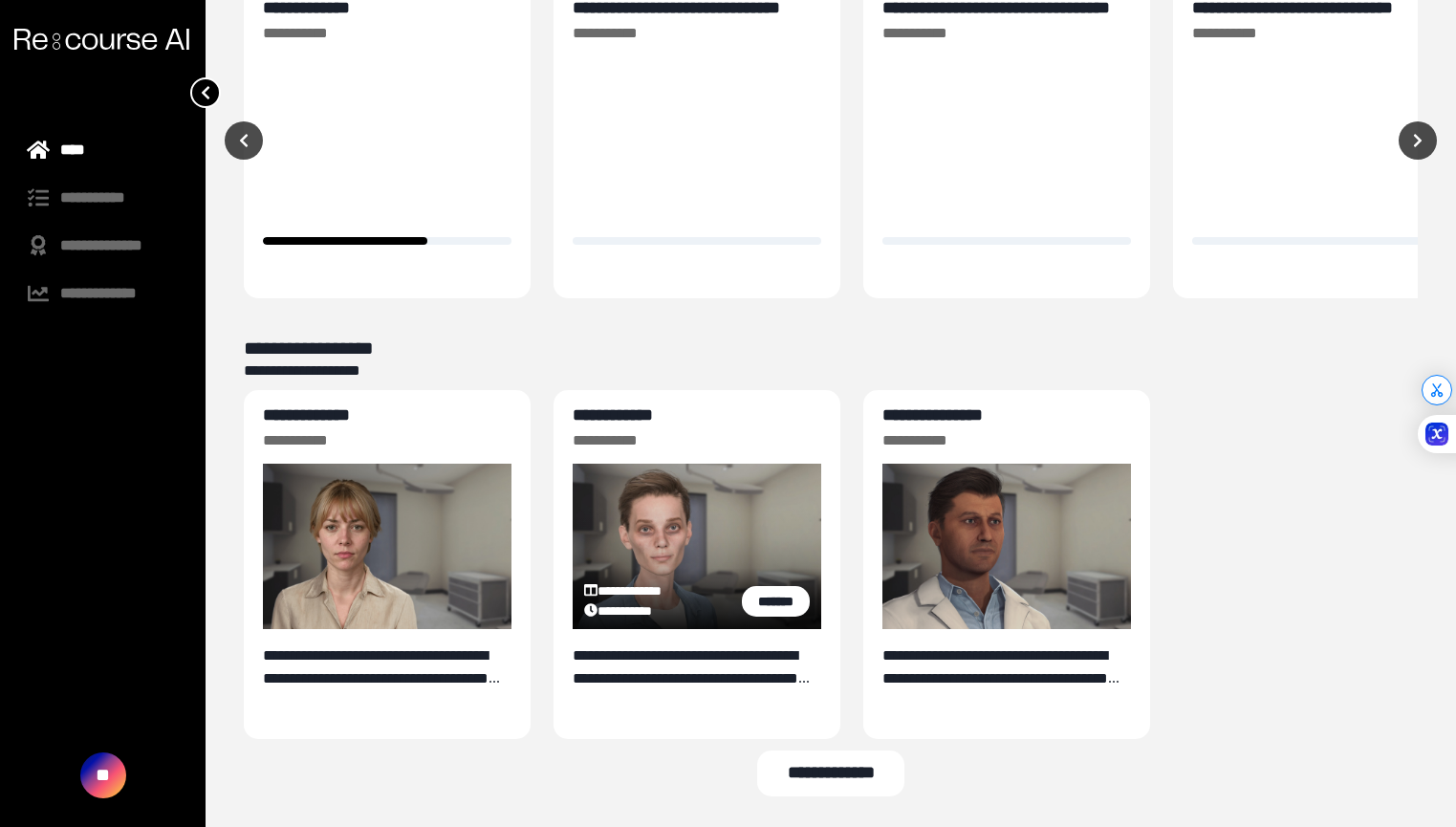 scroll, scrollTop: 0, scrollLeft: 0, axis: both 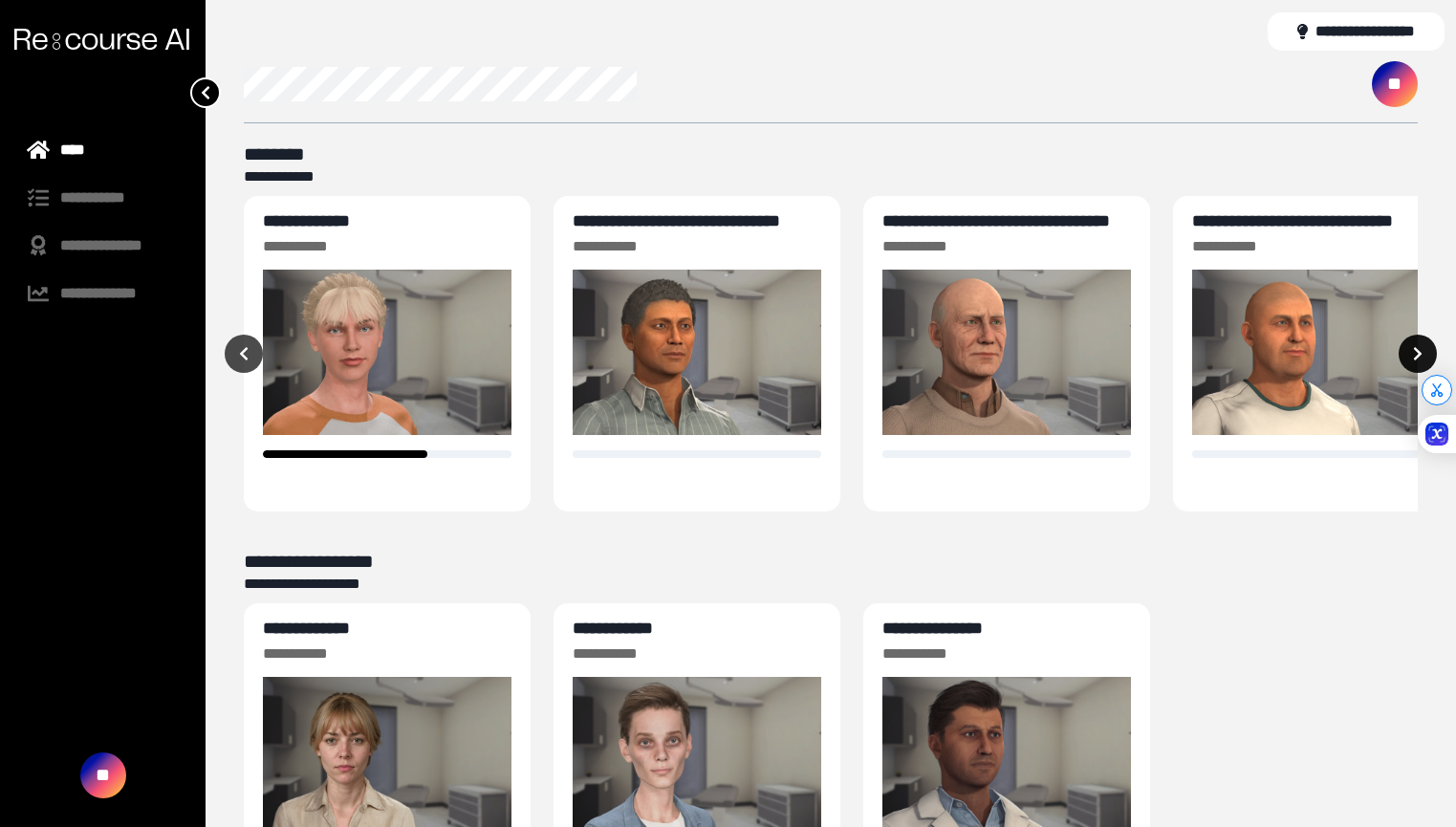click at bounding box center [1418, 354] 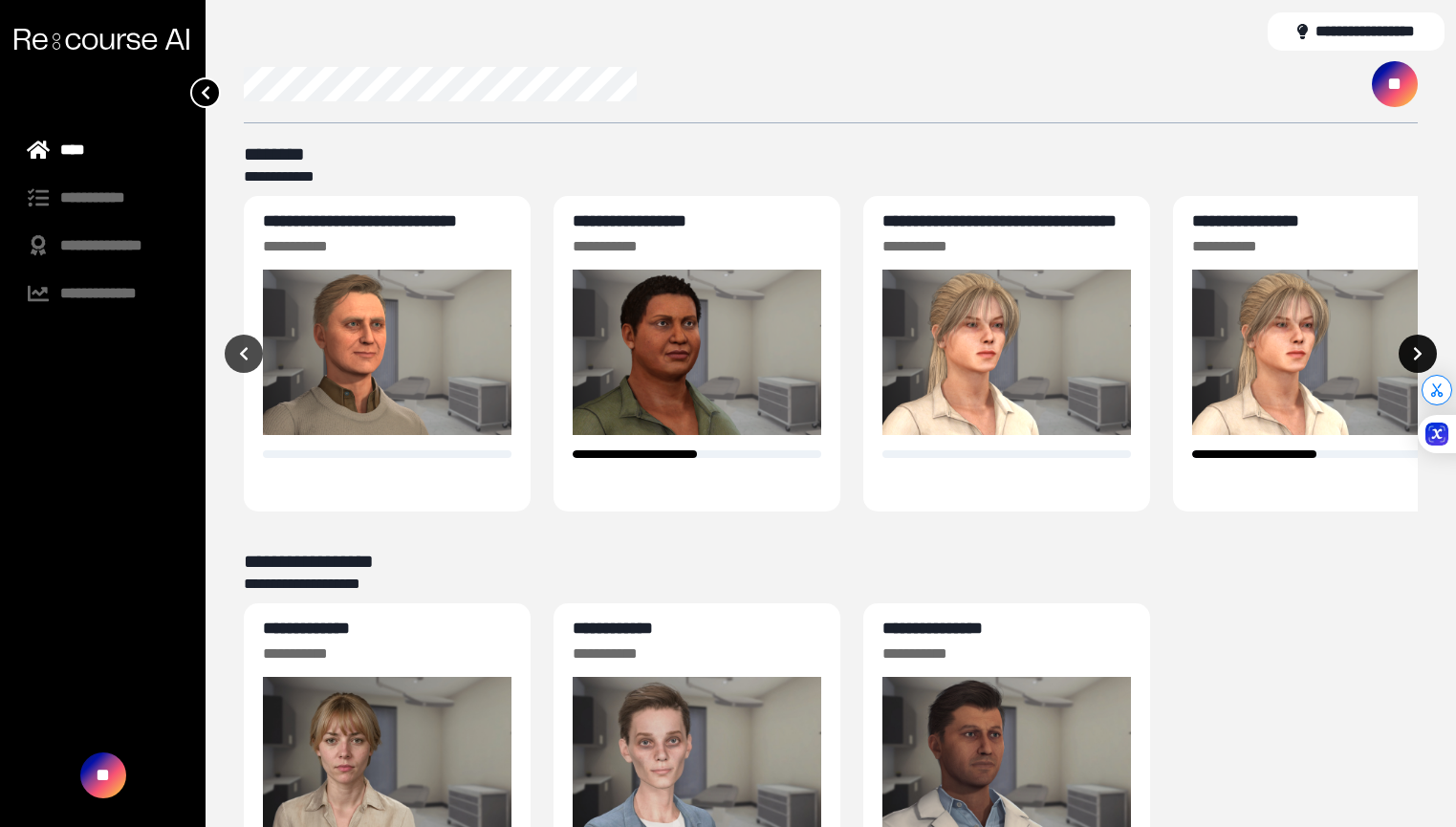 click at bounding box center (1418, 354) 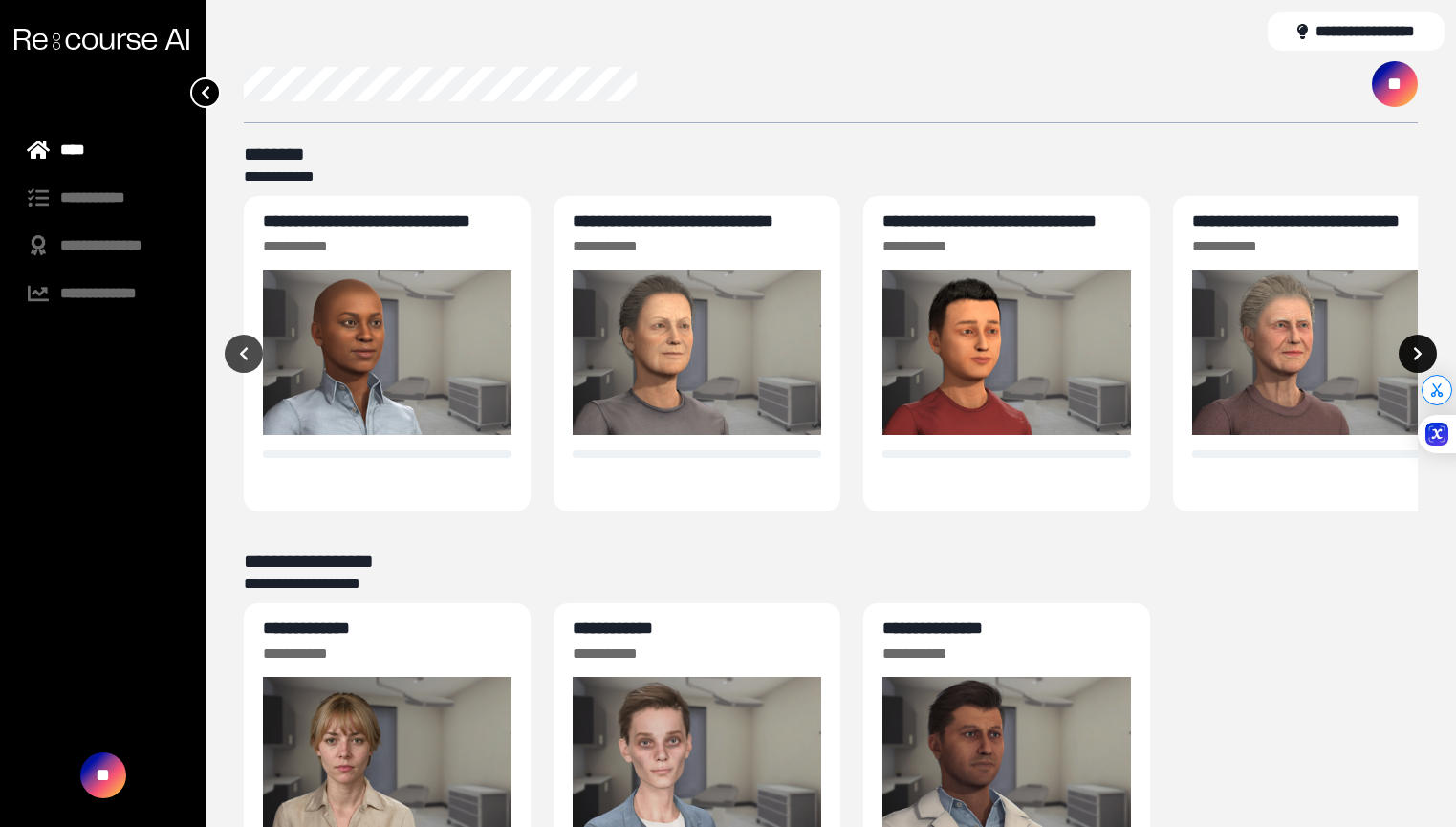 click at bounding box center (1418, 354) 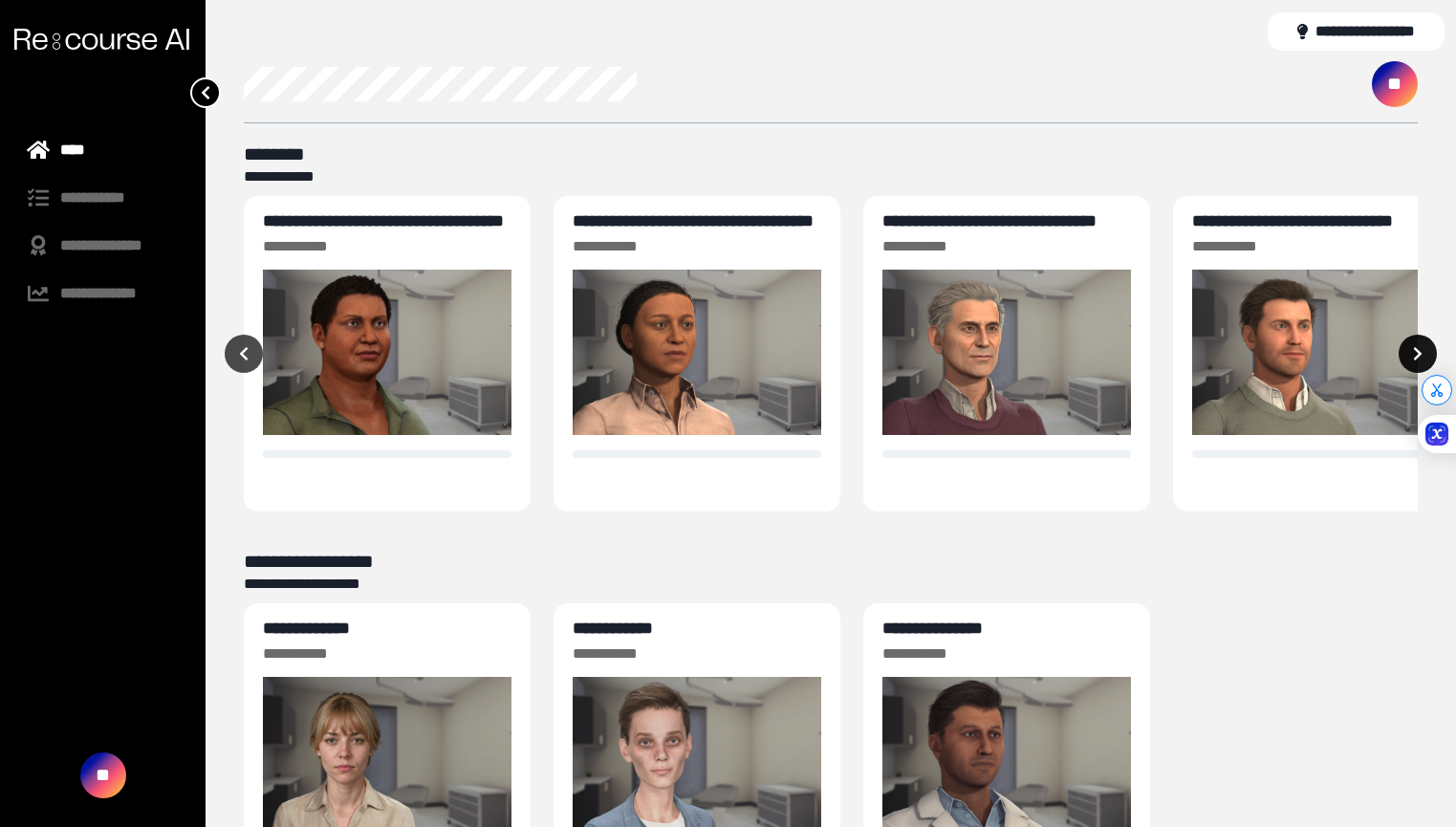 click 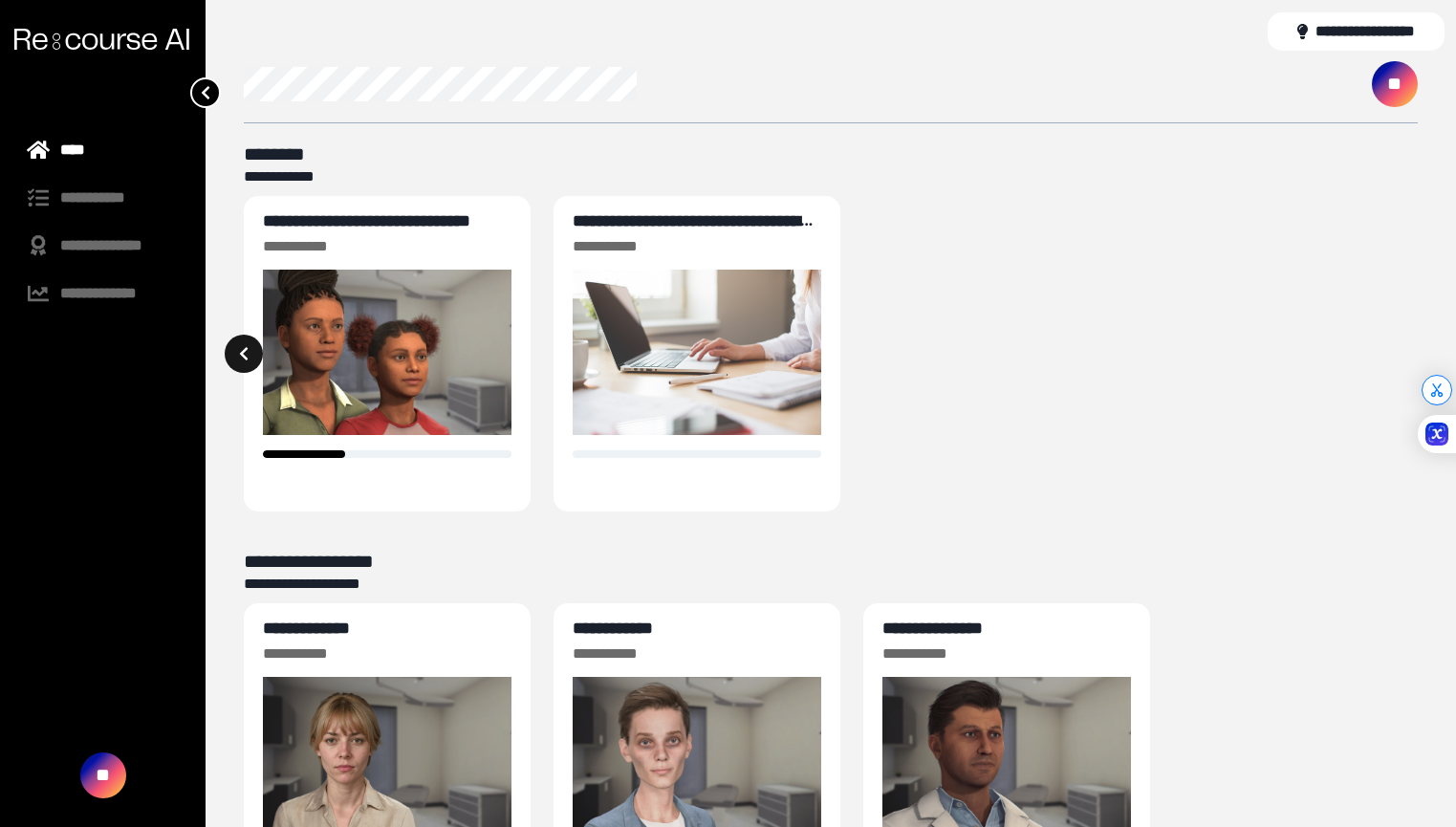 click at bounding box center (244, 354) 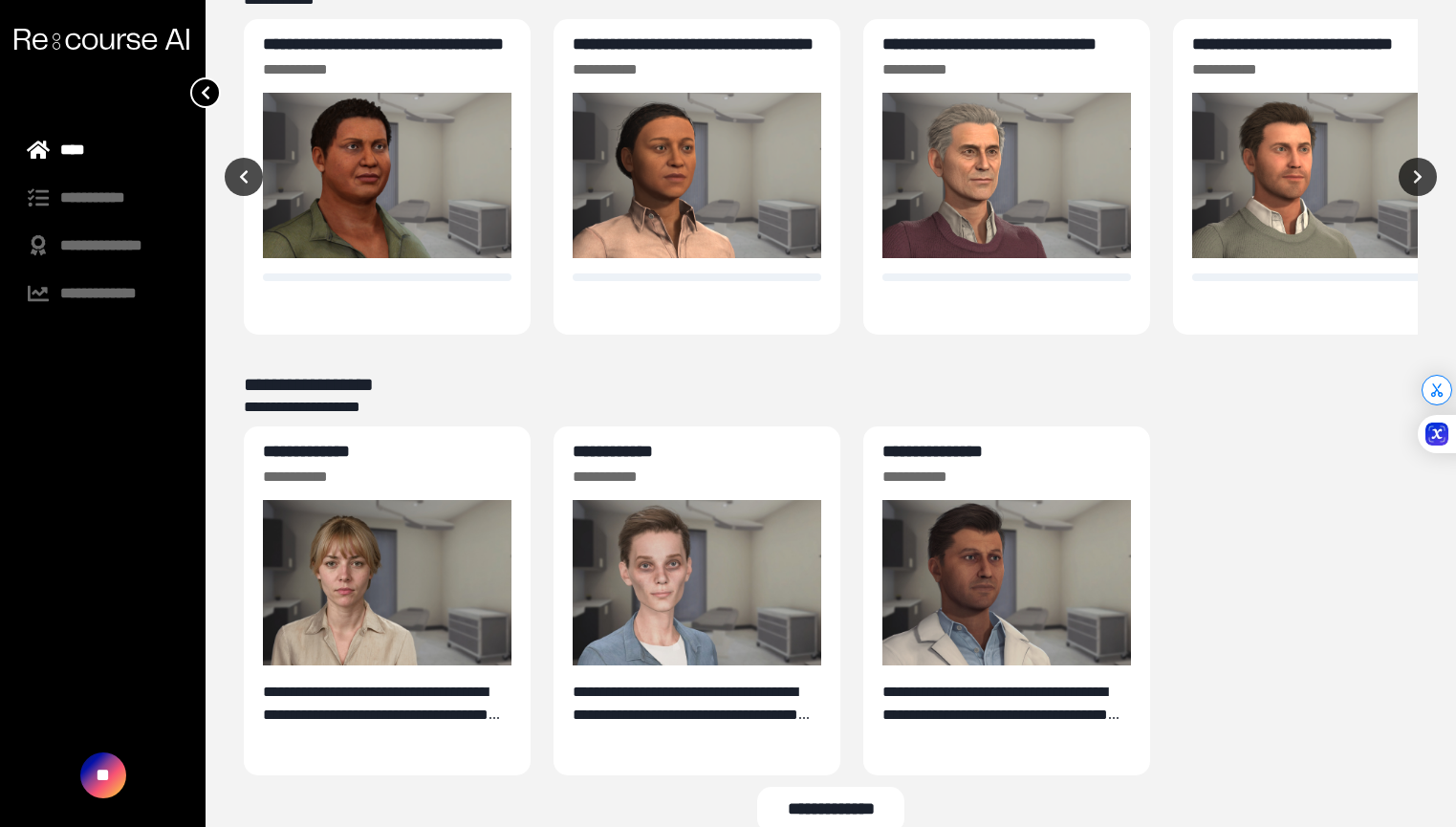 scroll, scrollTop: 213, scrollLeft: 0, axis: vertical 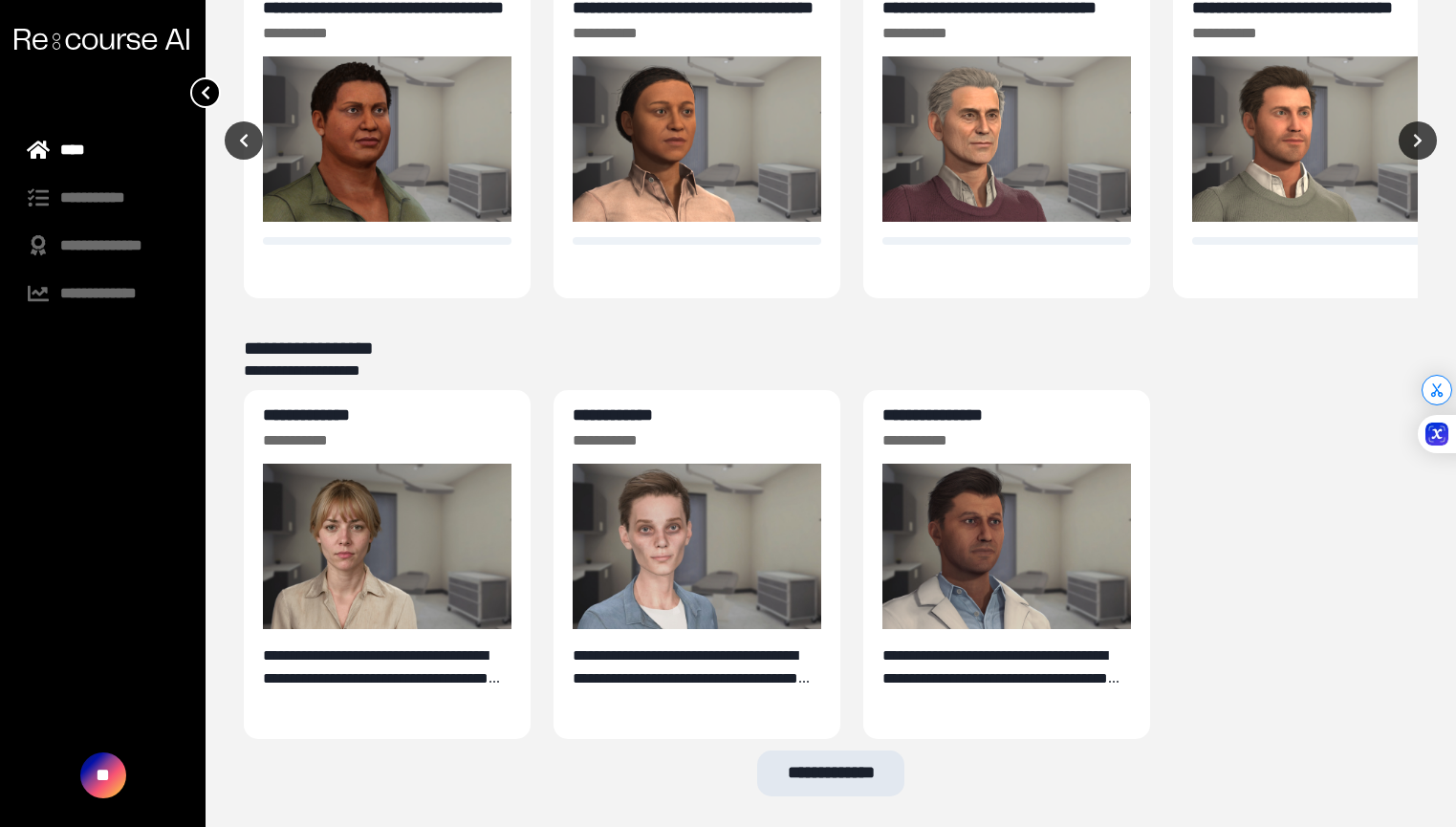 click on "**********" at bounding box center [831, 773] 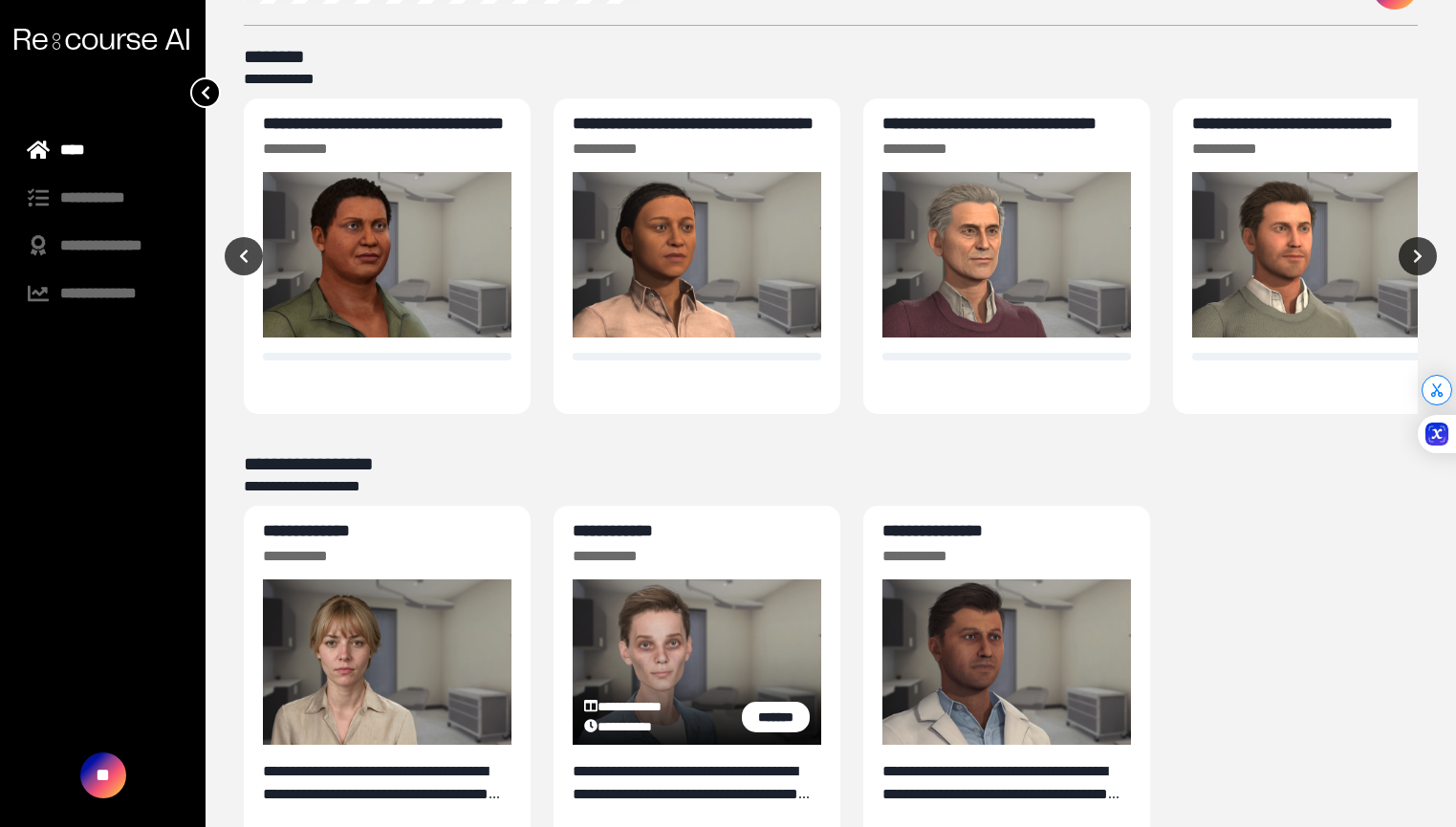 scroll, scrollTop: 0, scrollLeft: 0, axis: both 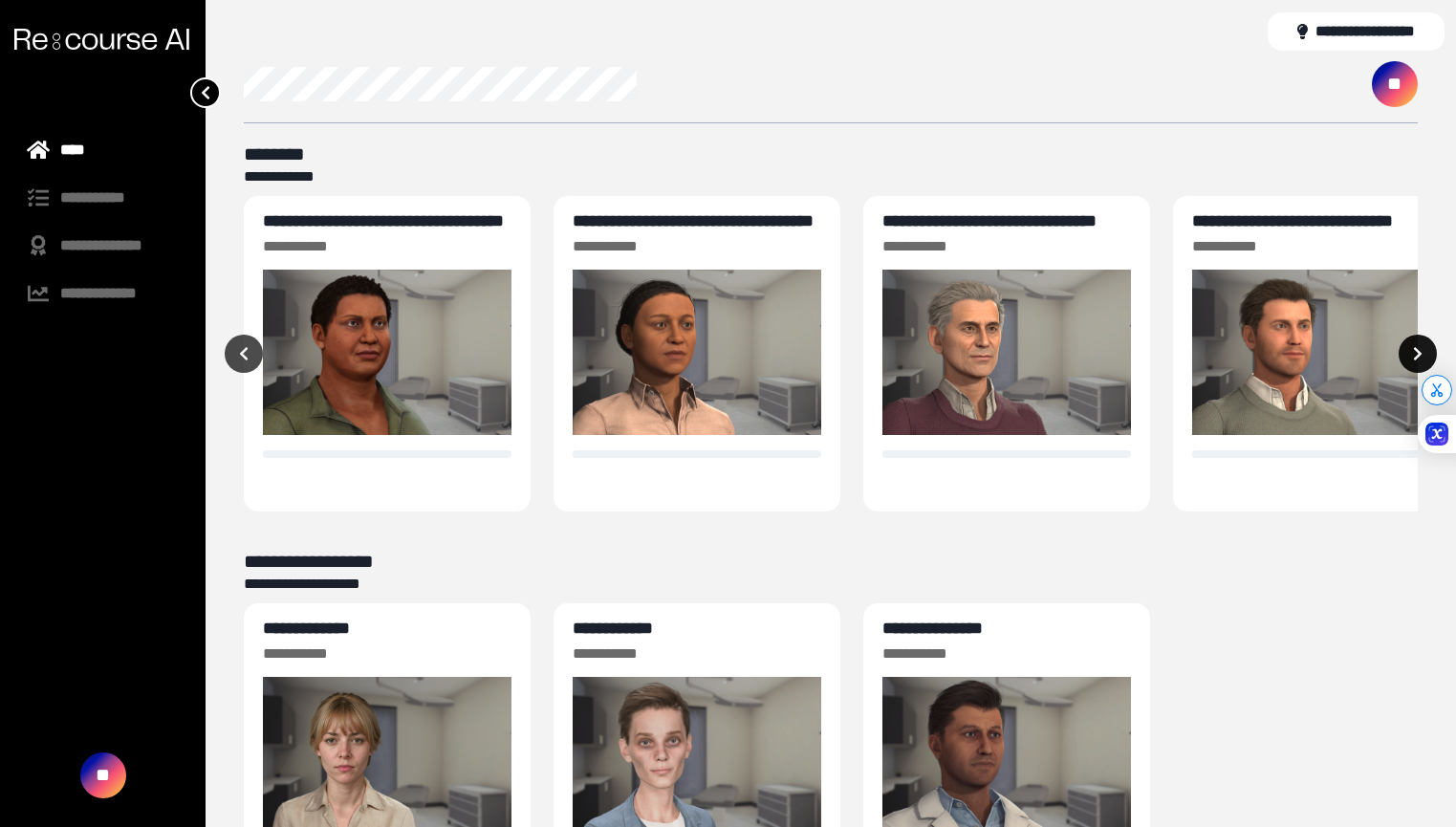 click 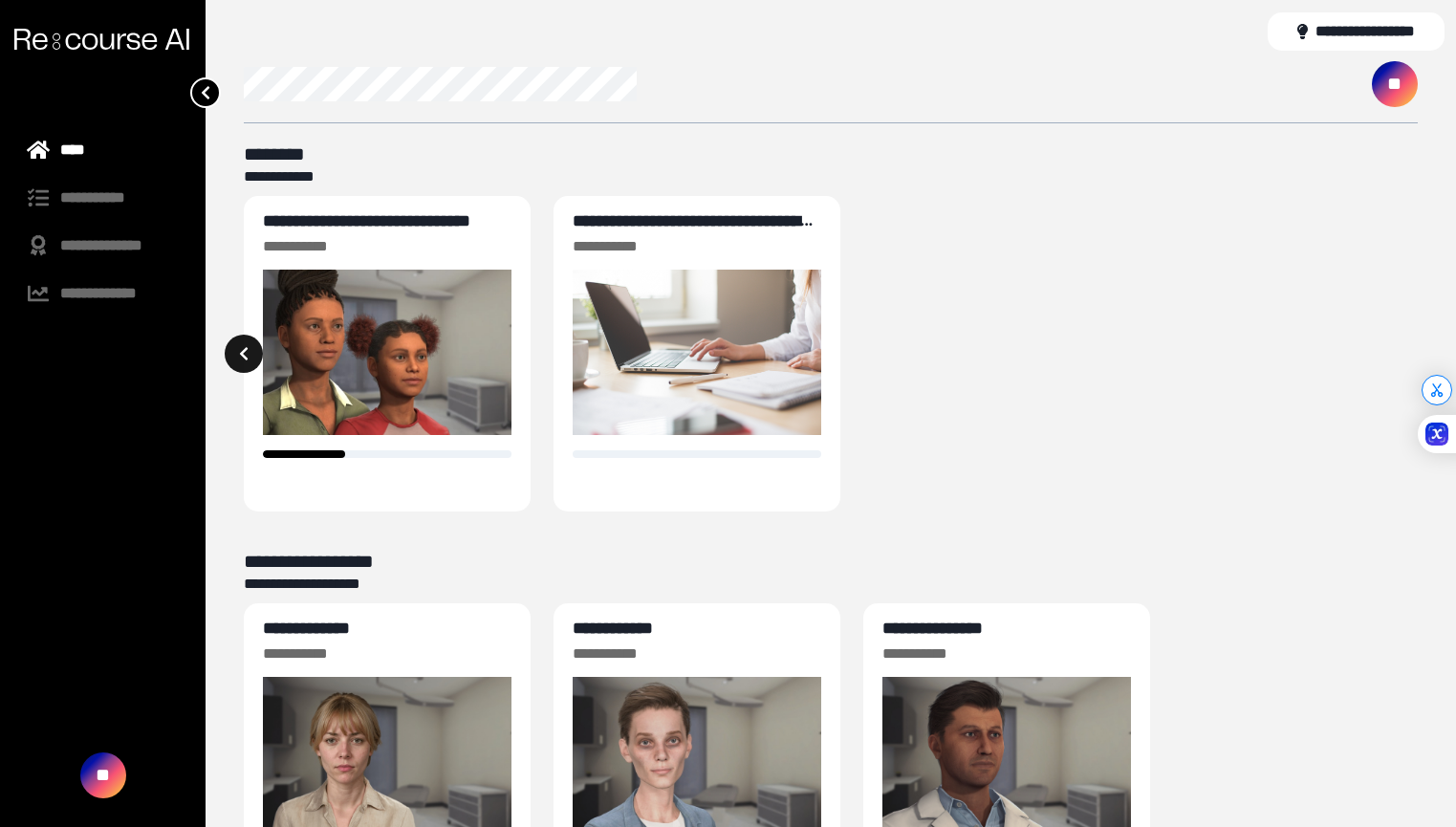 click at bounding box center [244, 354] 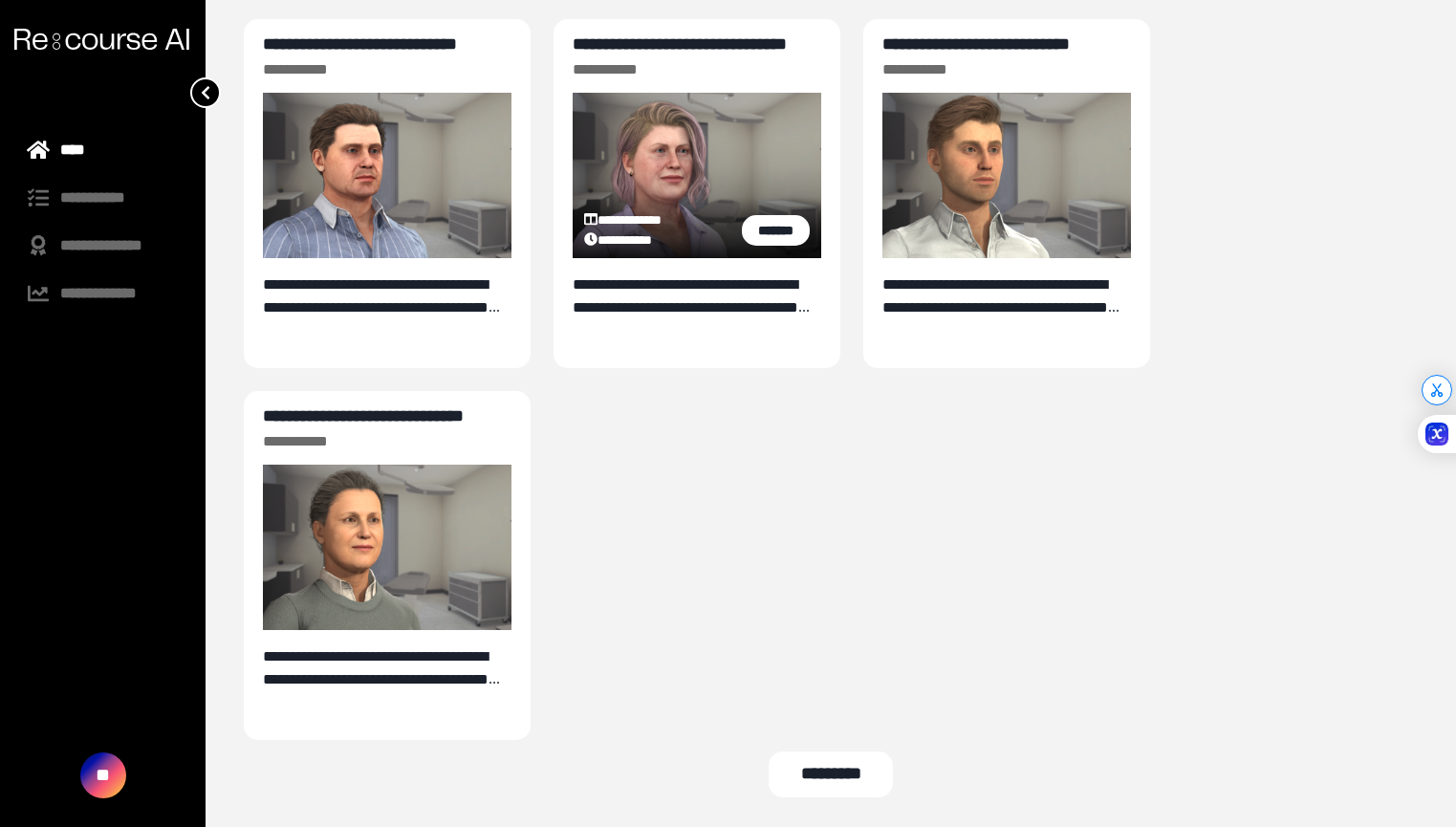 scroll, scrollTop: 1329, scrollLeft: 0, axis: vertical 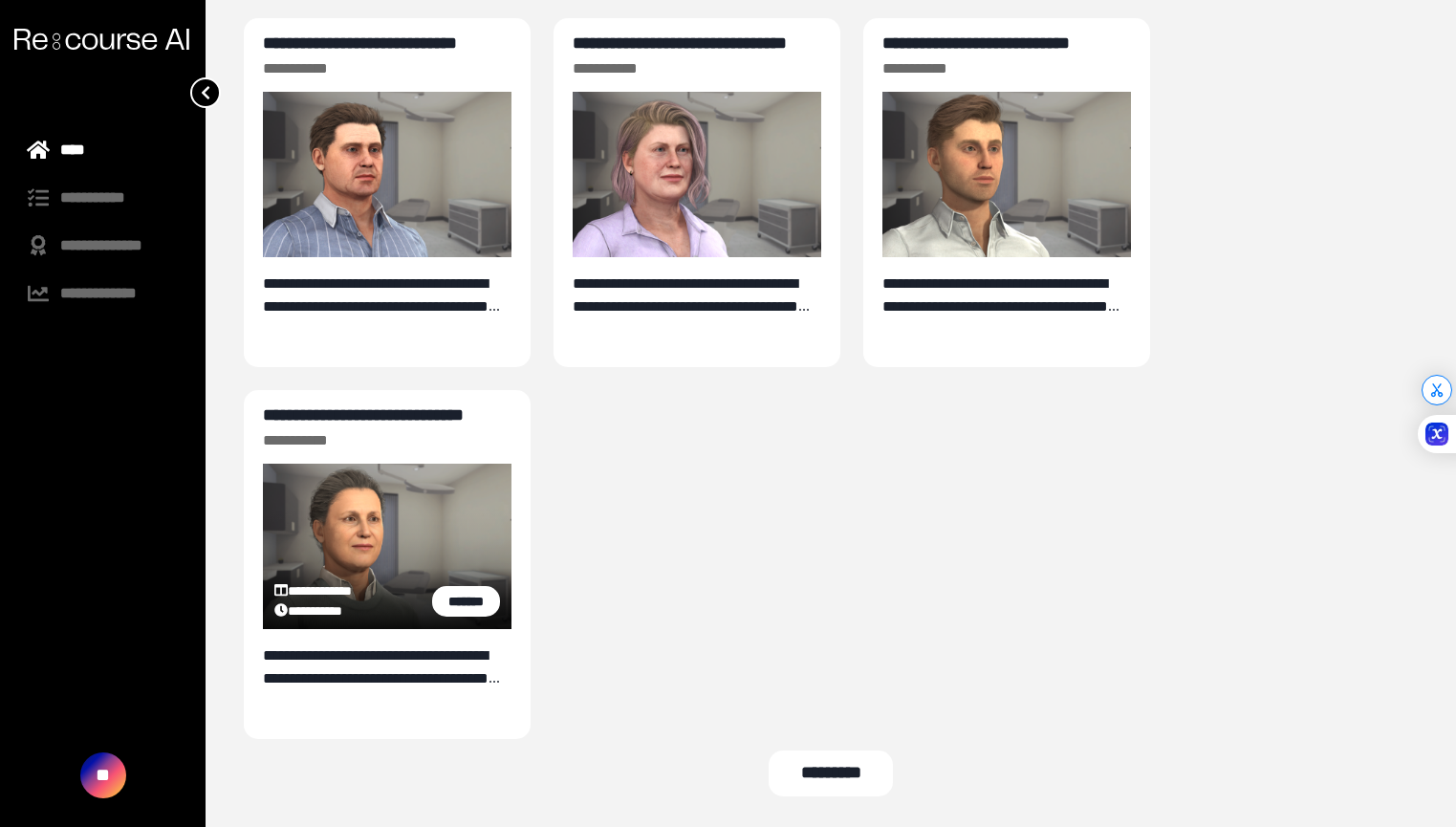 click on "**********" at bounding box center (363, 415) 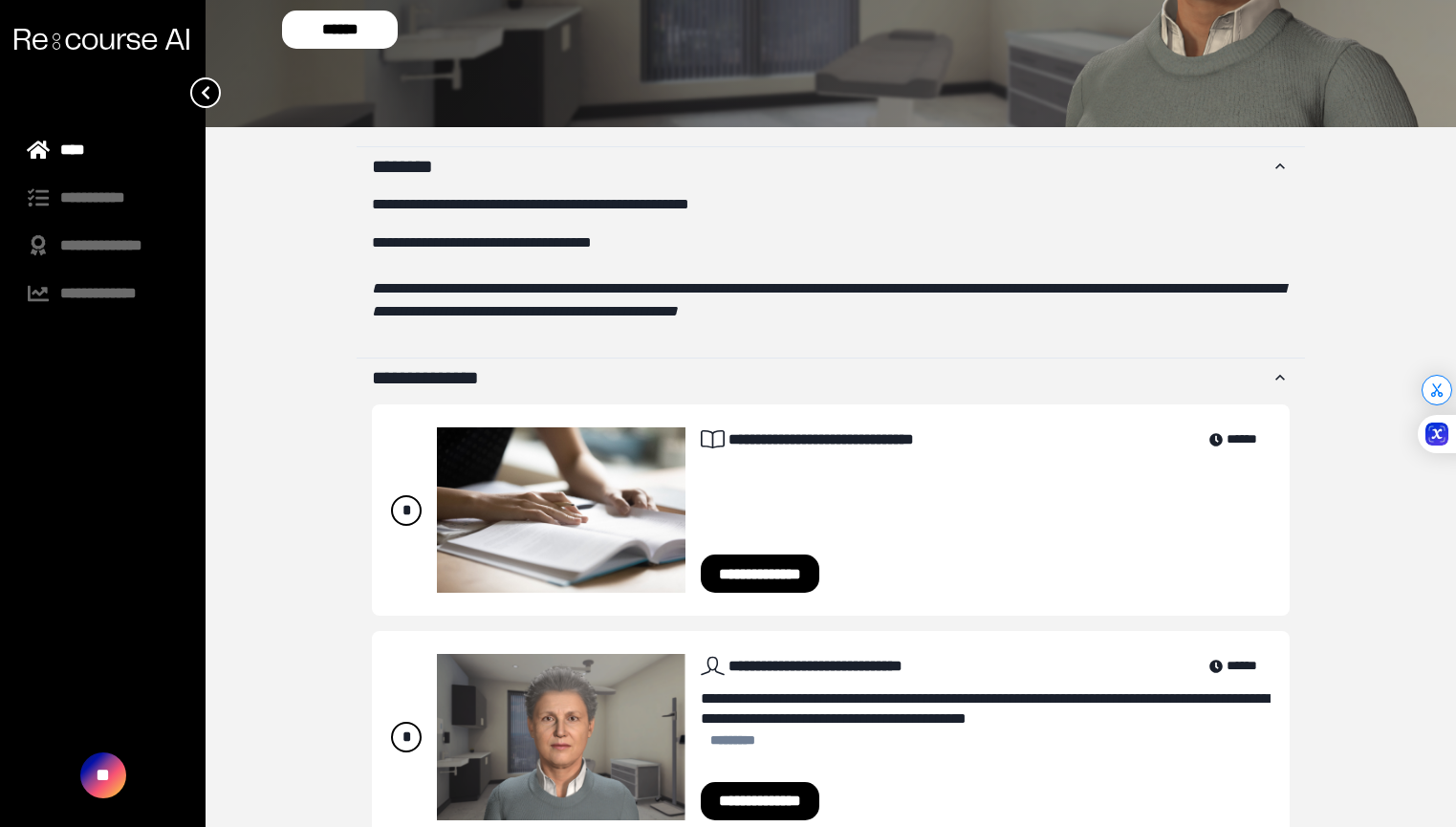 scroll, scrollTop: 295, scrollLeft: 0, axis: vertical 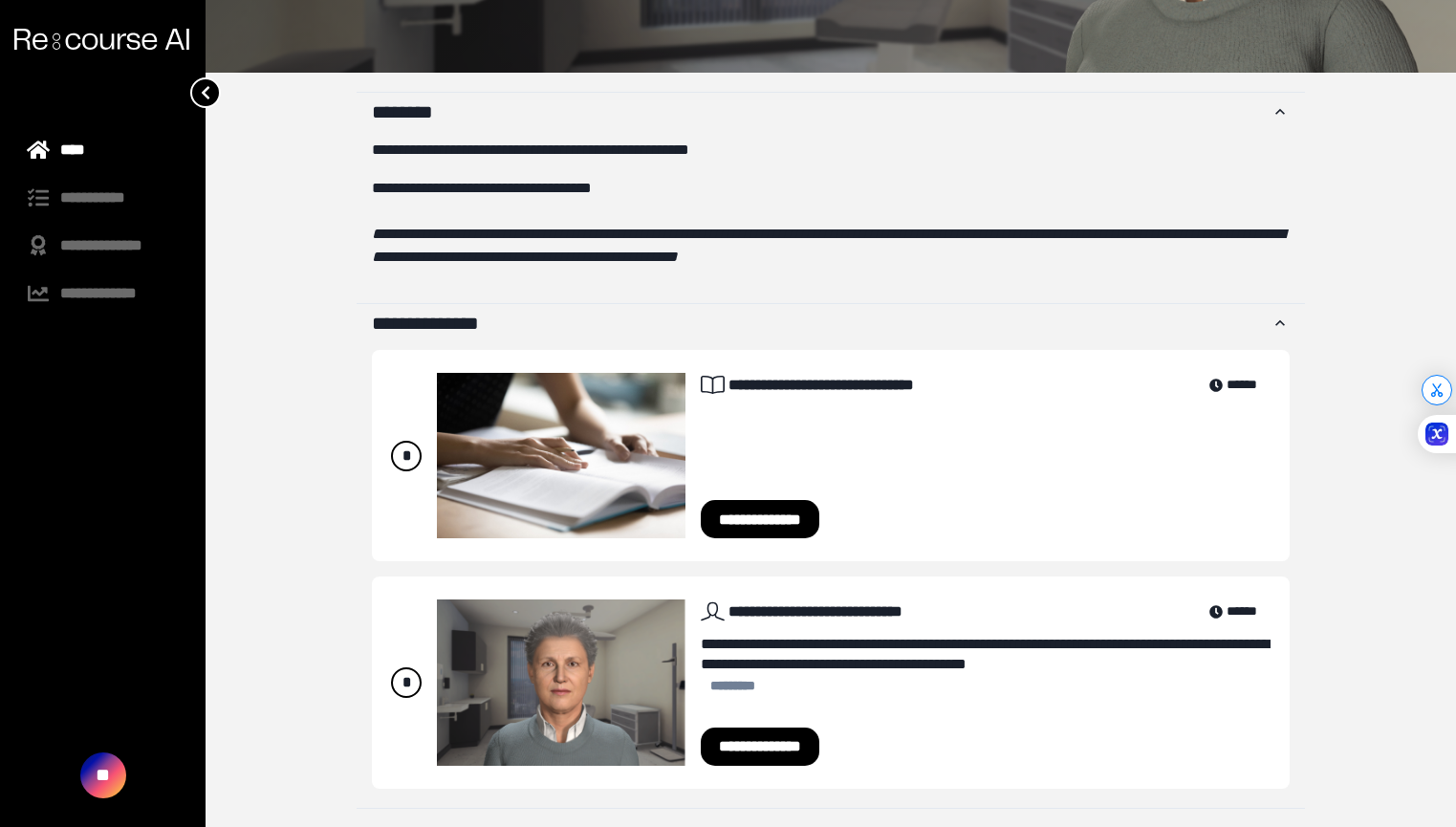 click on "**********" at bounding box center (760, 519) 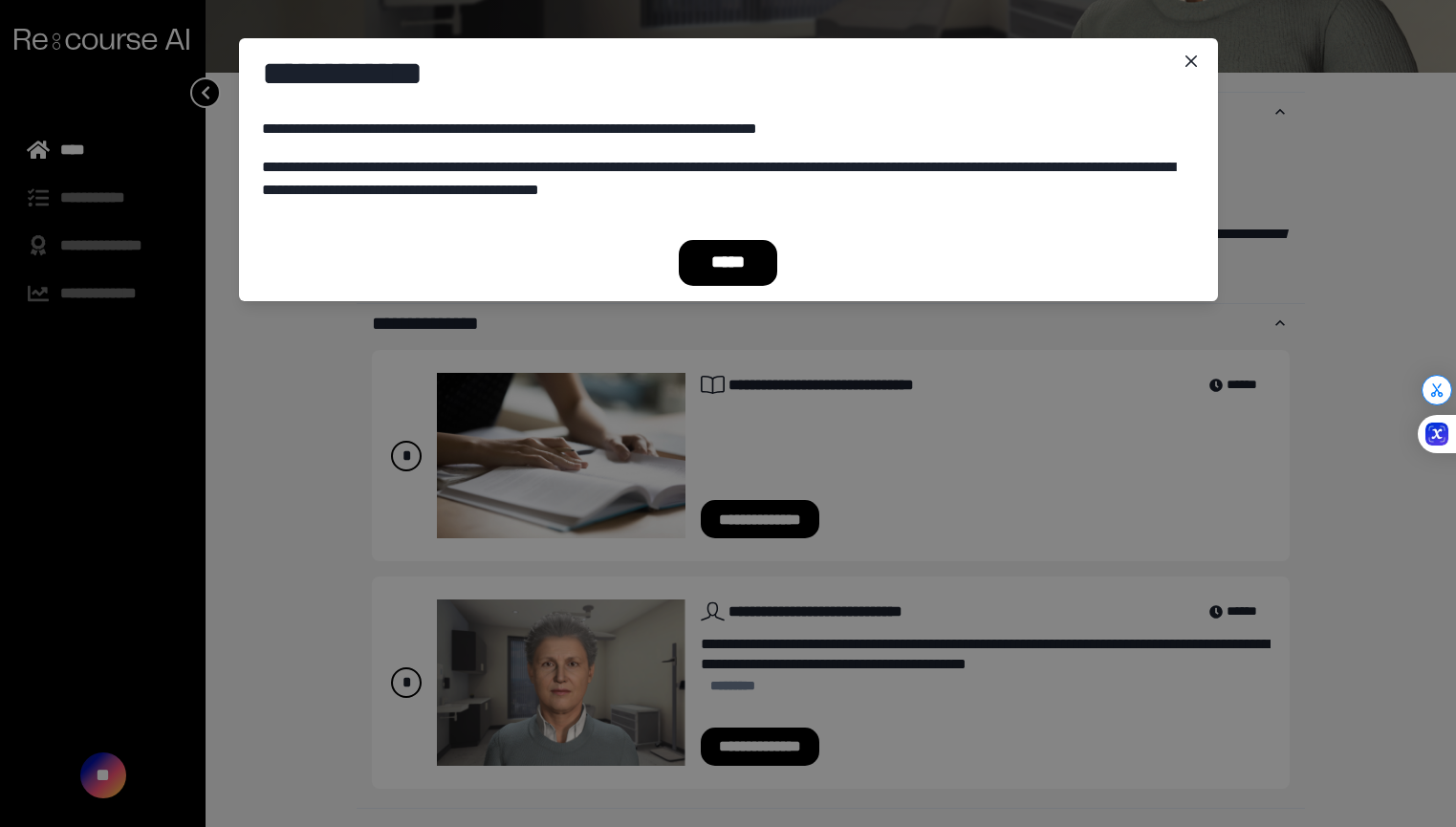 click on "*****" at bounding box center [728, 263] 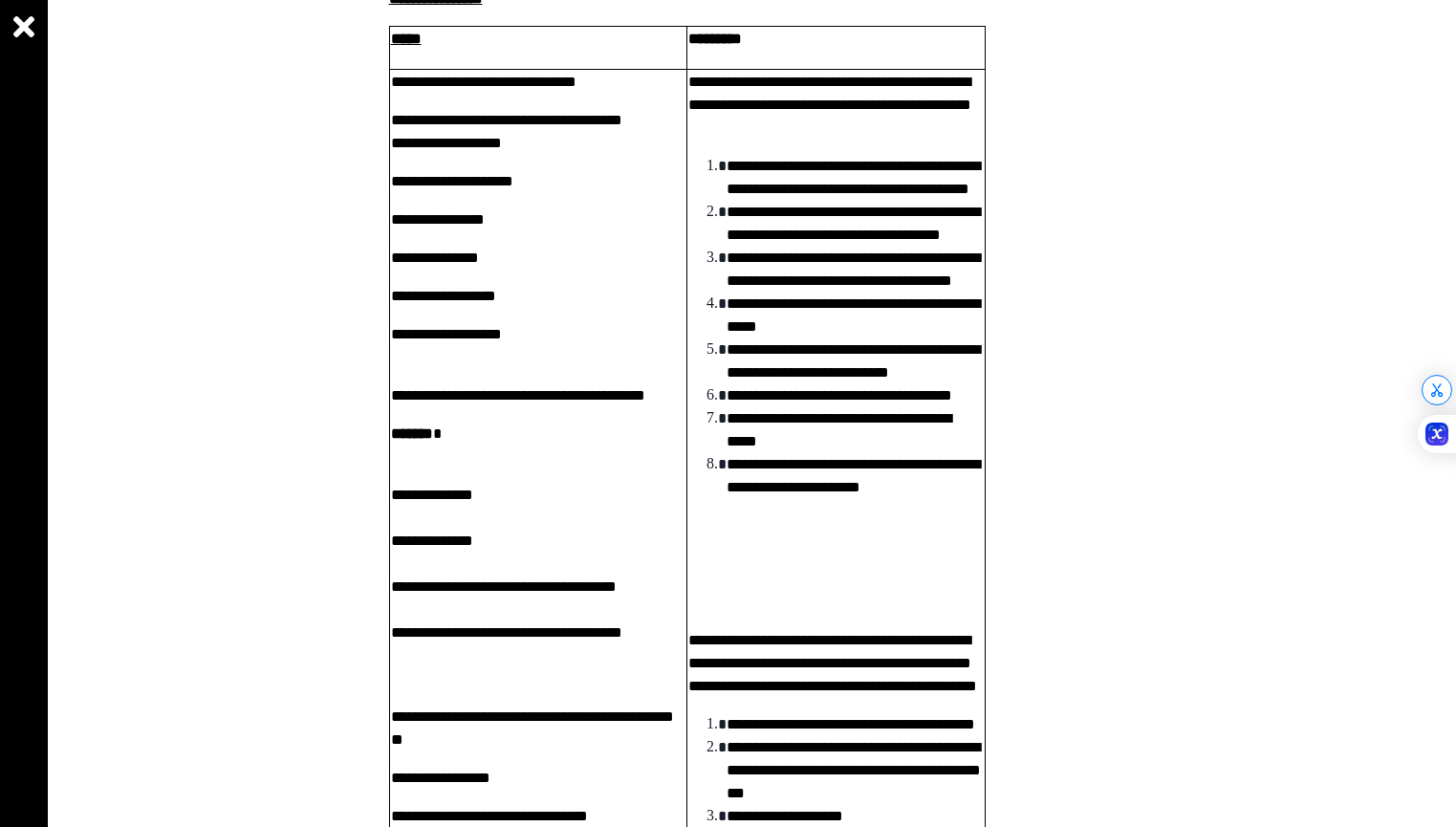 scroll, scrollTop: 8718, scrollLeft: 0, axis: vertical 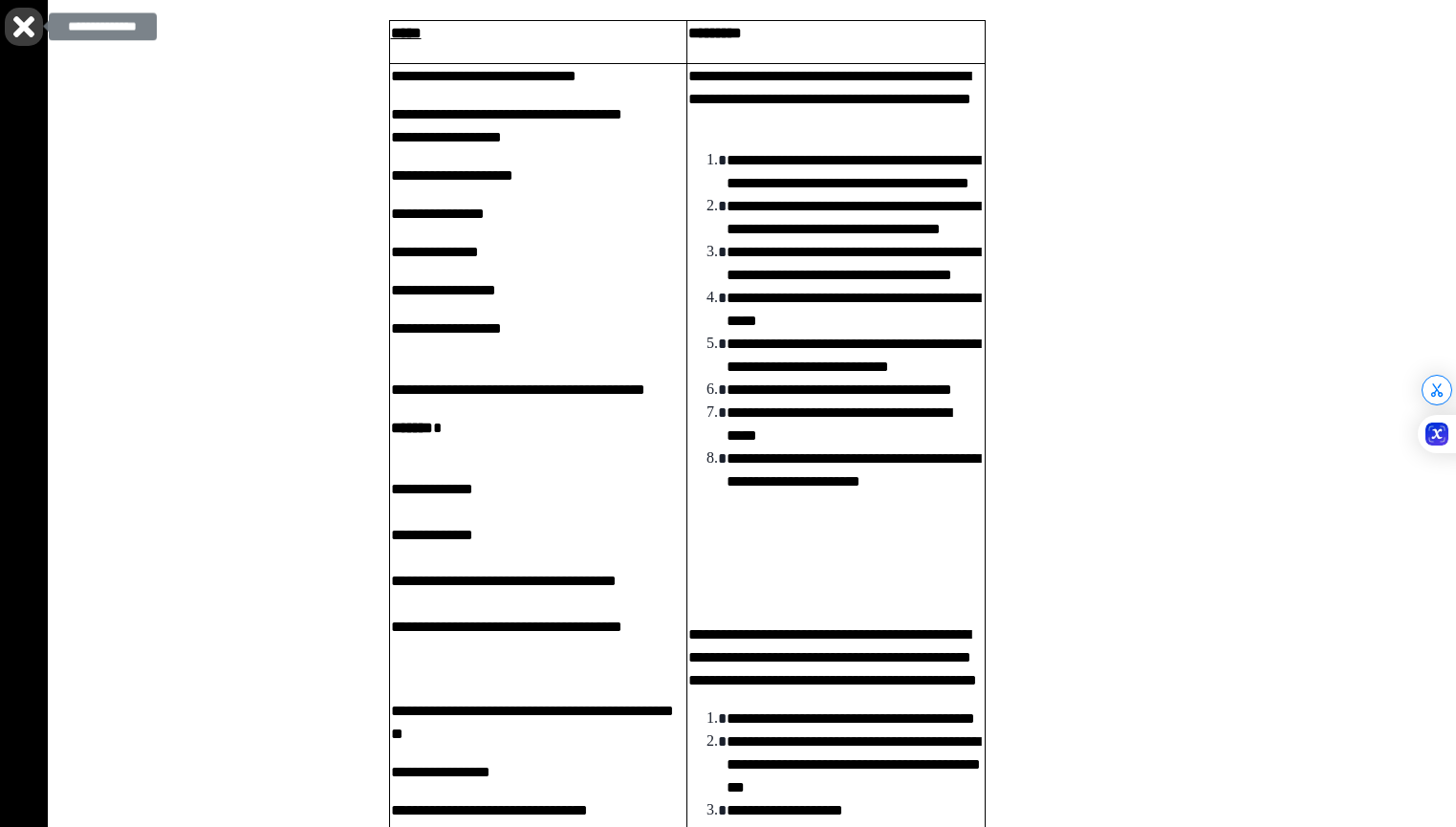 click 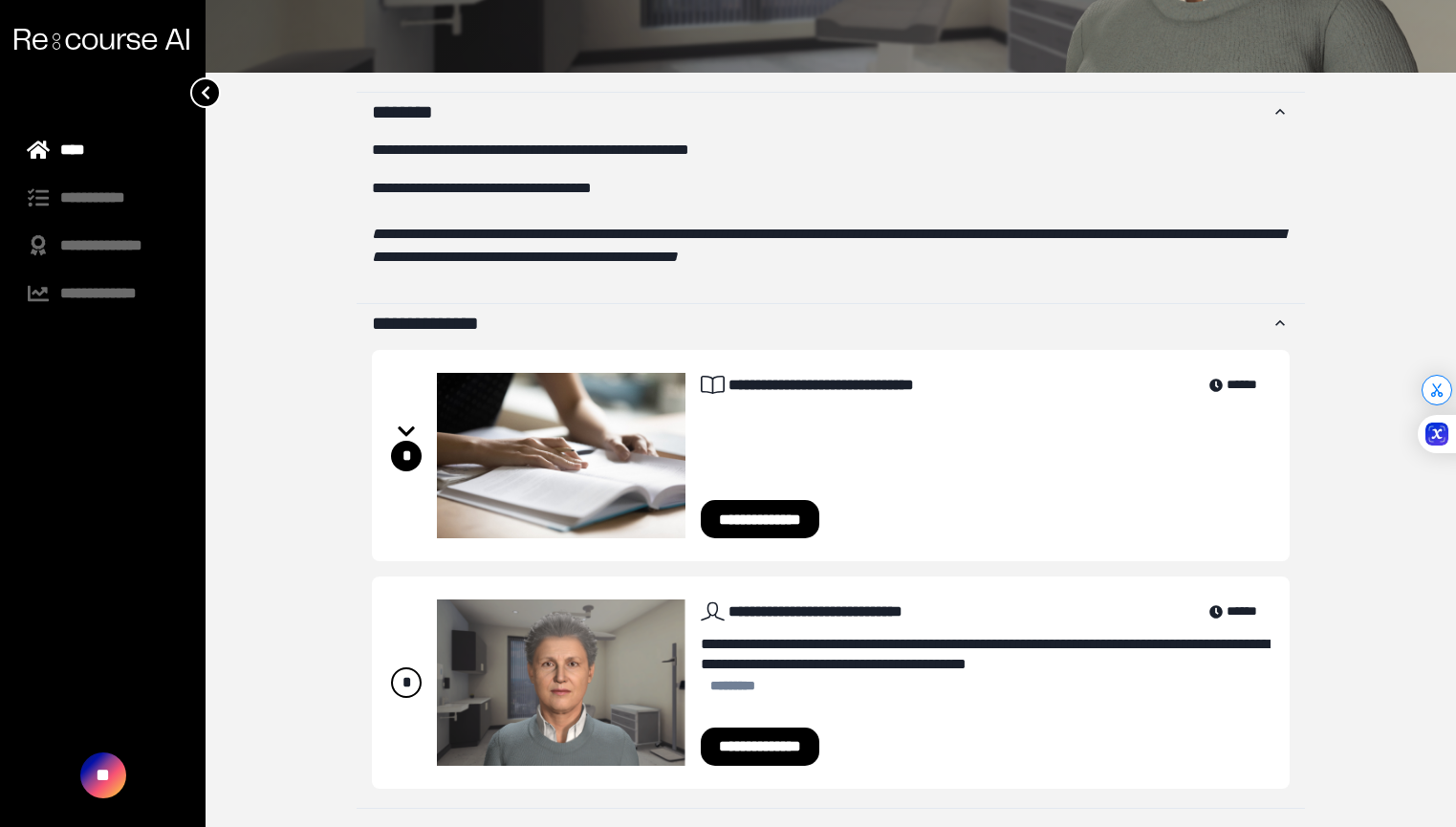 click on "**********" at bounding box center [760, 747] 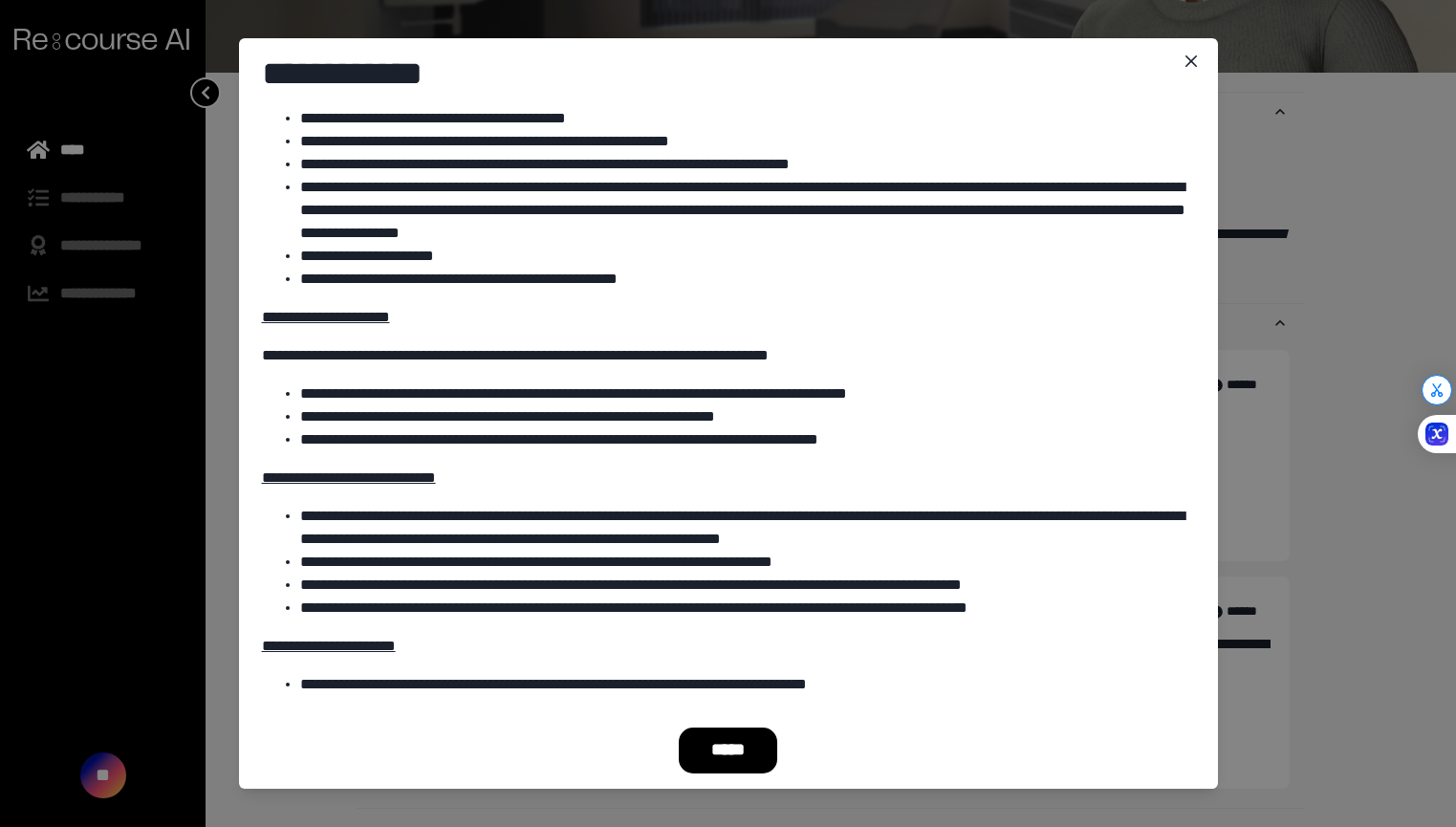 scroll, scrollTop: 155, scrollLeft: 0, axis: vertical 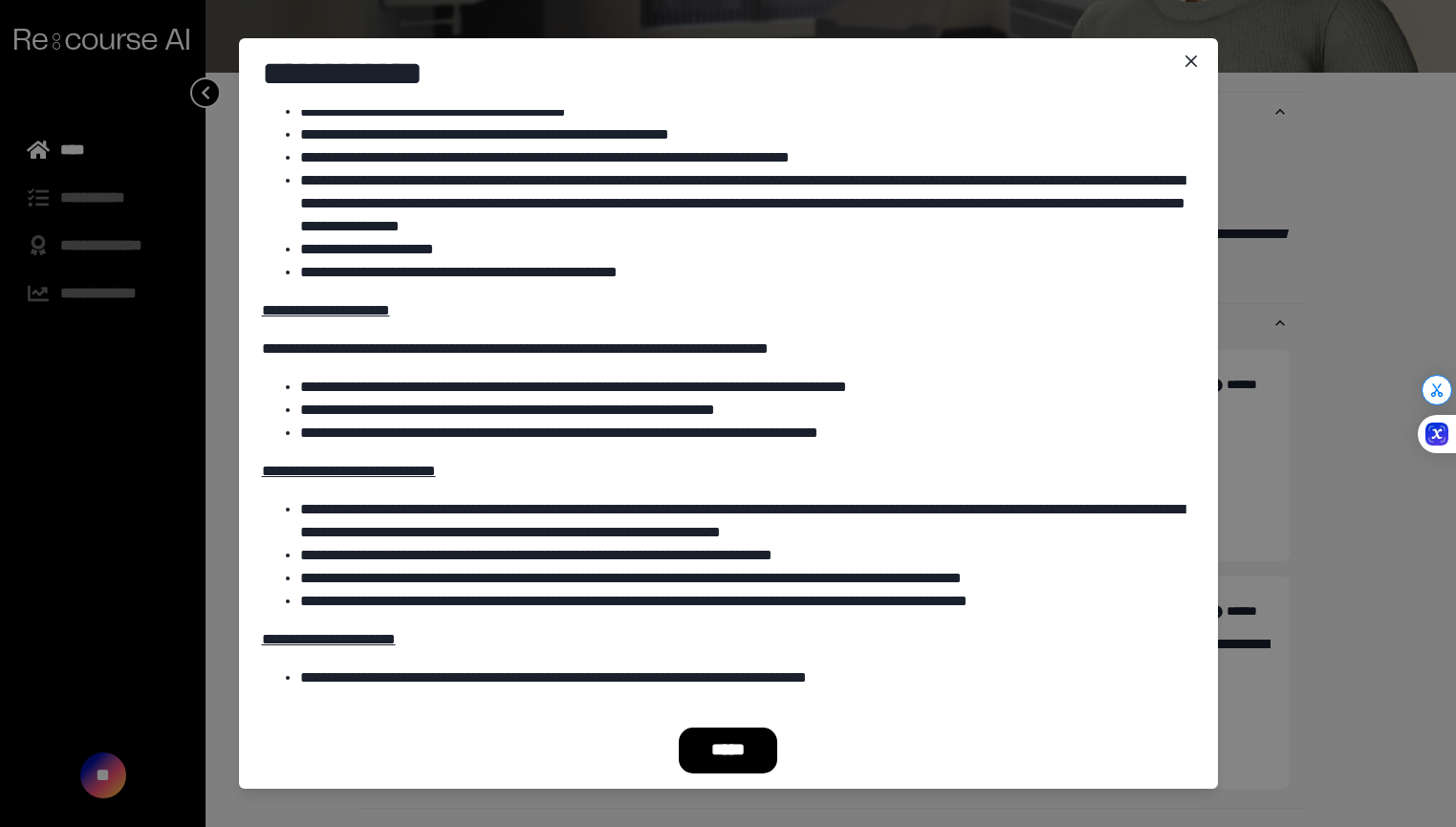 click on "*****" at bounding box center [728, 751] 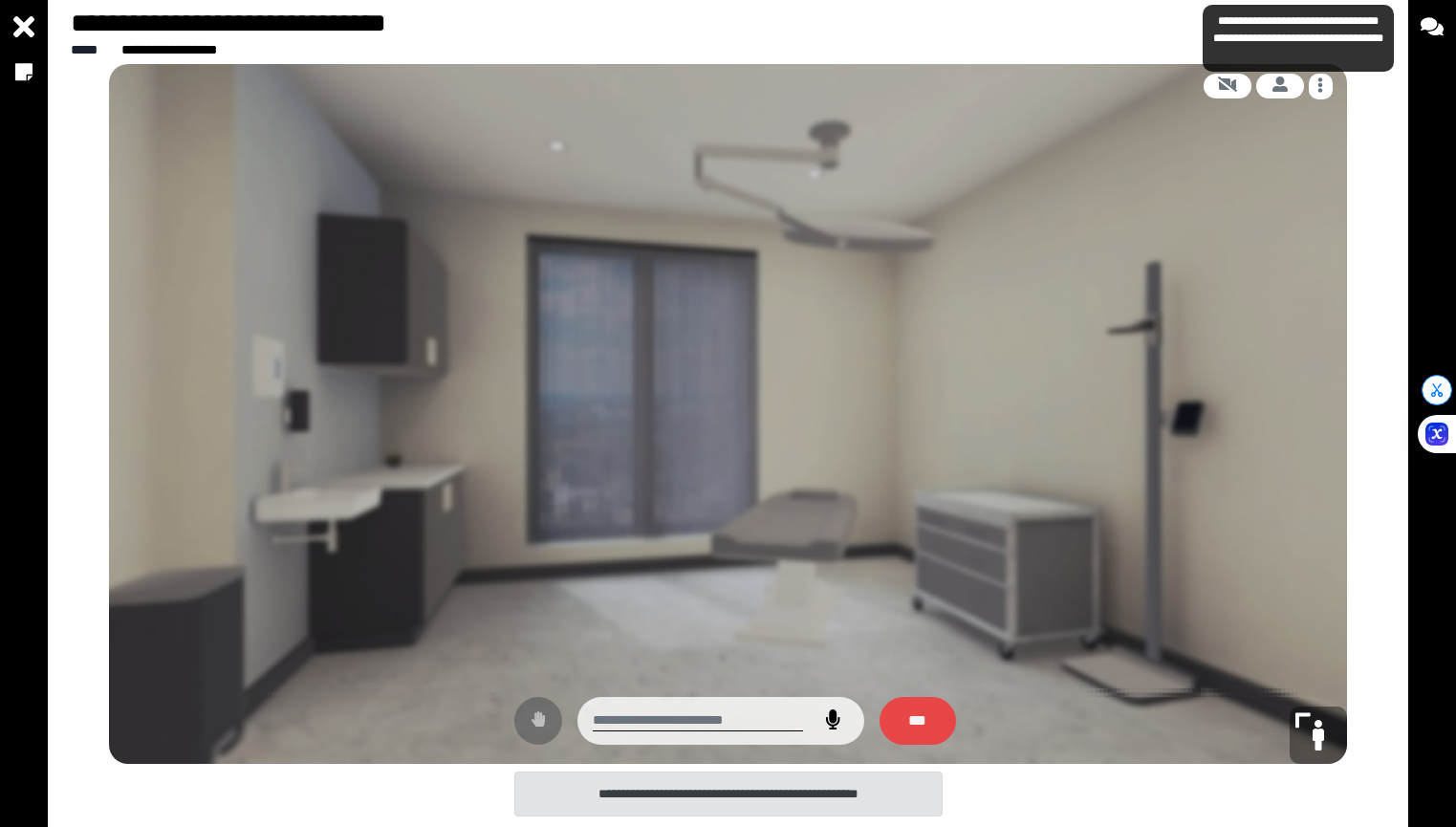 type on "**********" 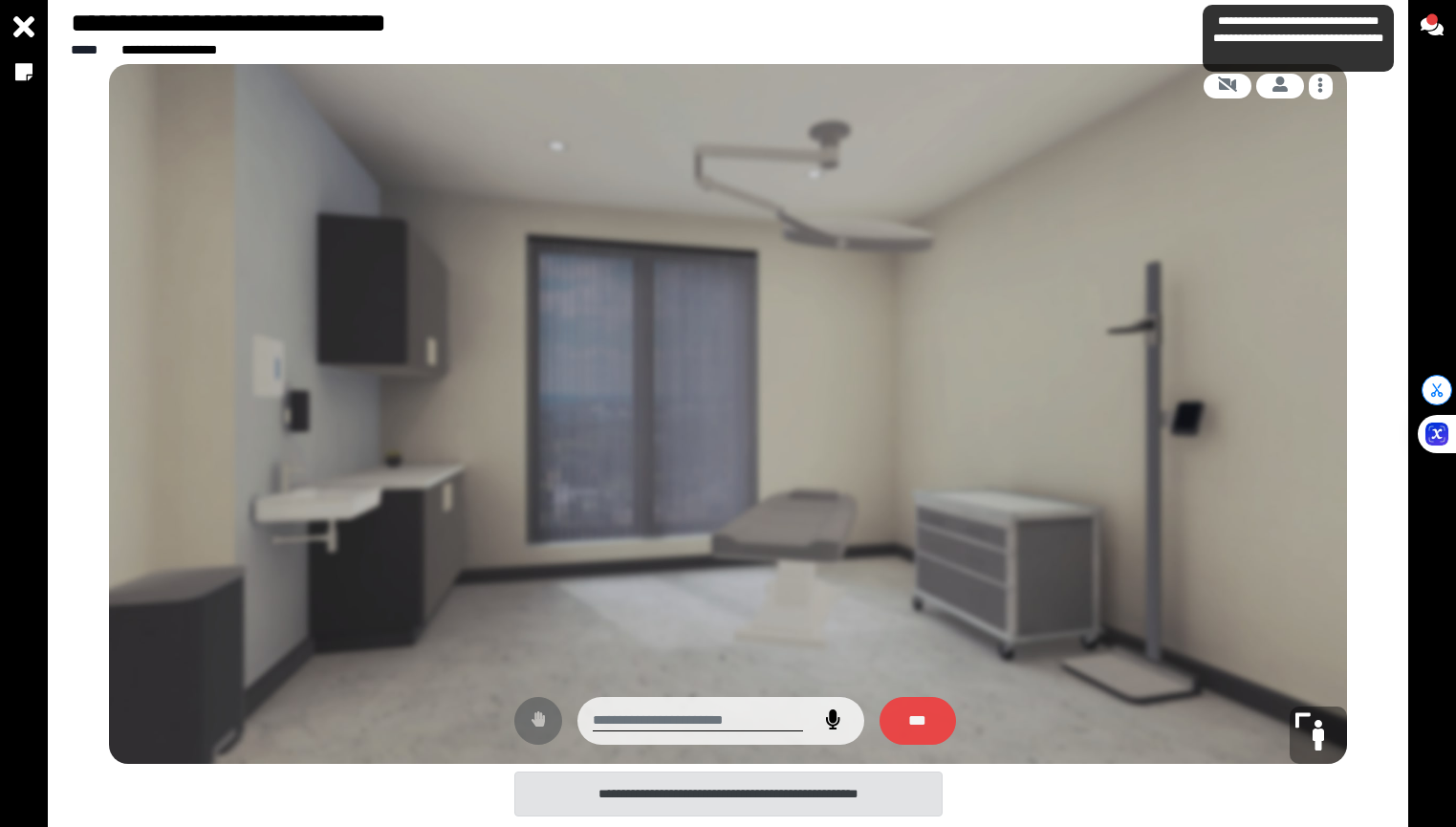 type on "**********" 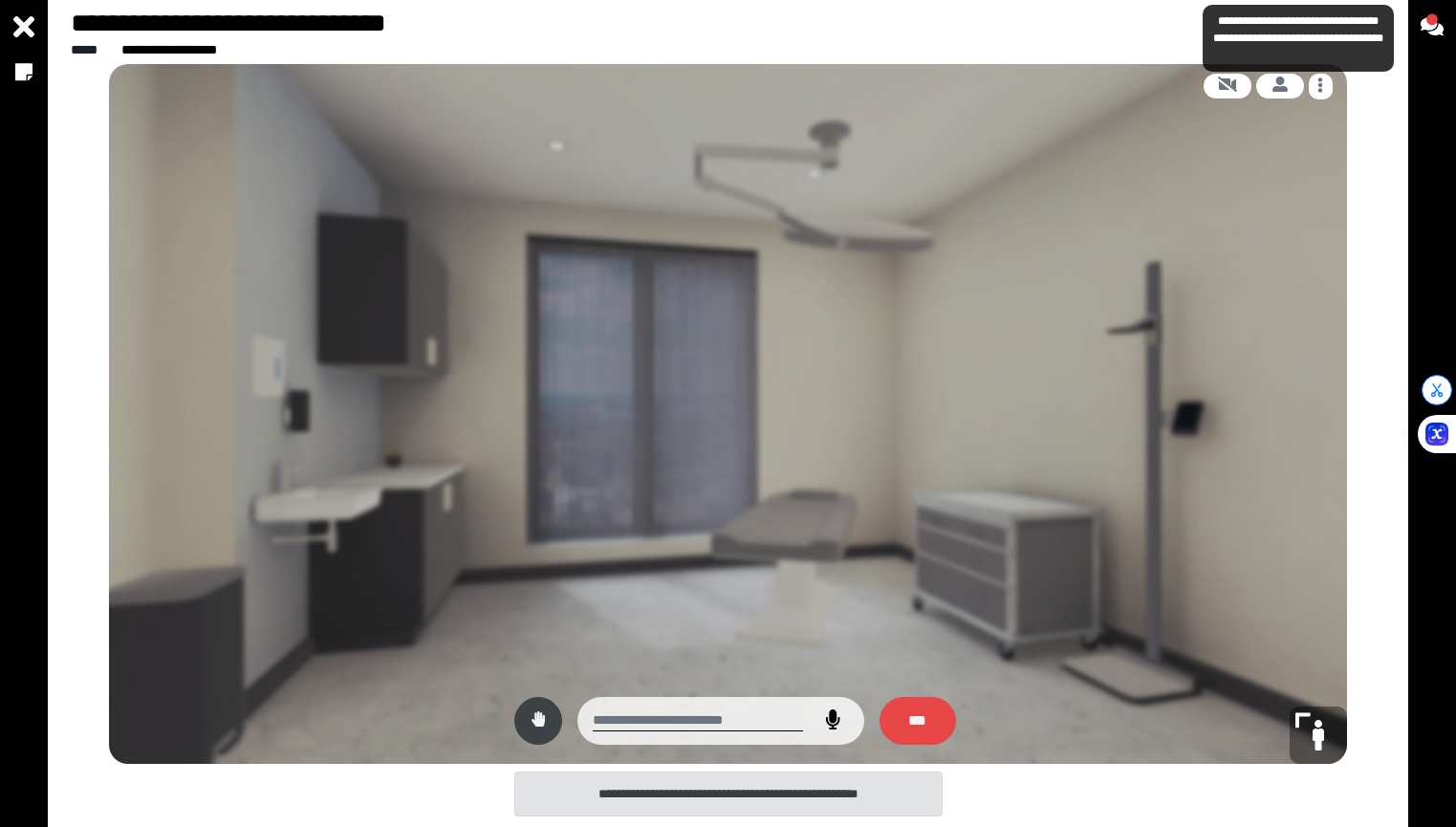 type on "**********" 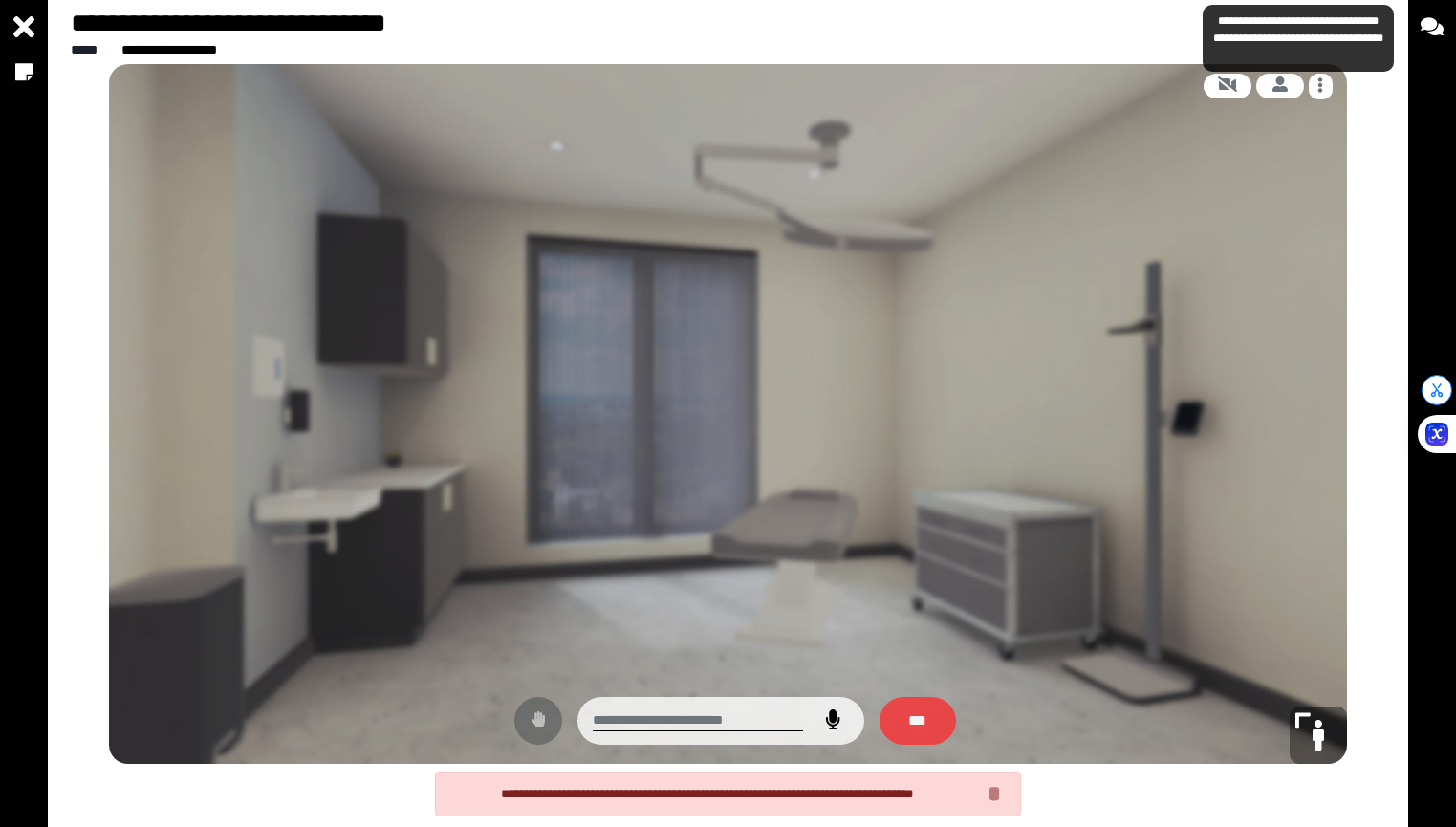 type on "**********" 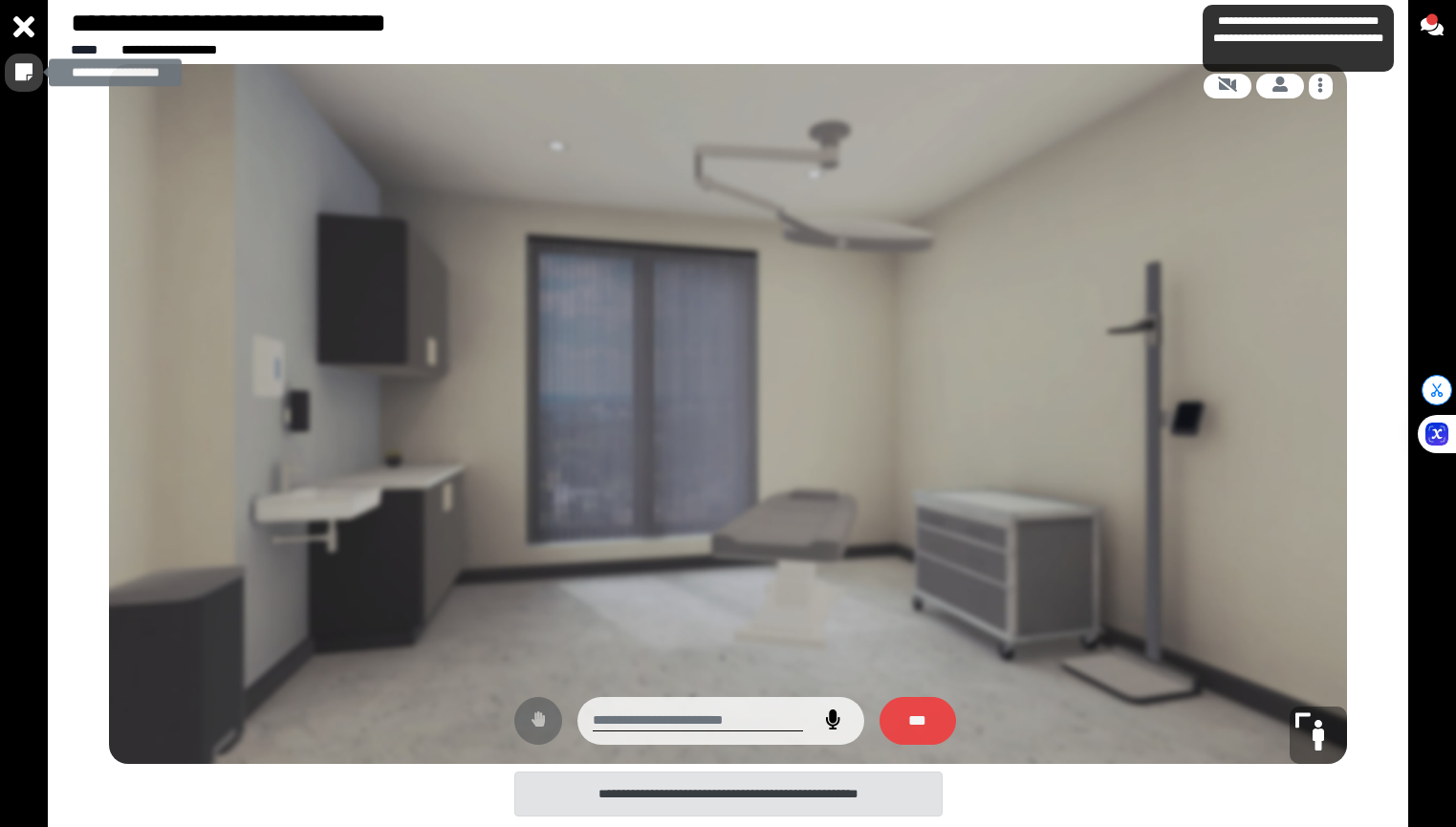 click at bounding box center (24, 73) 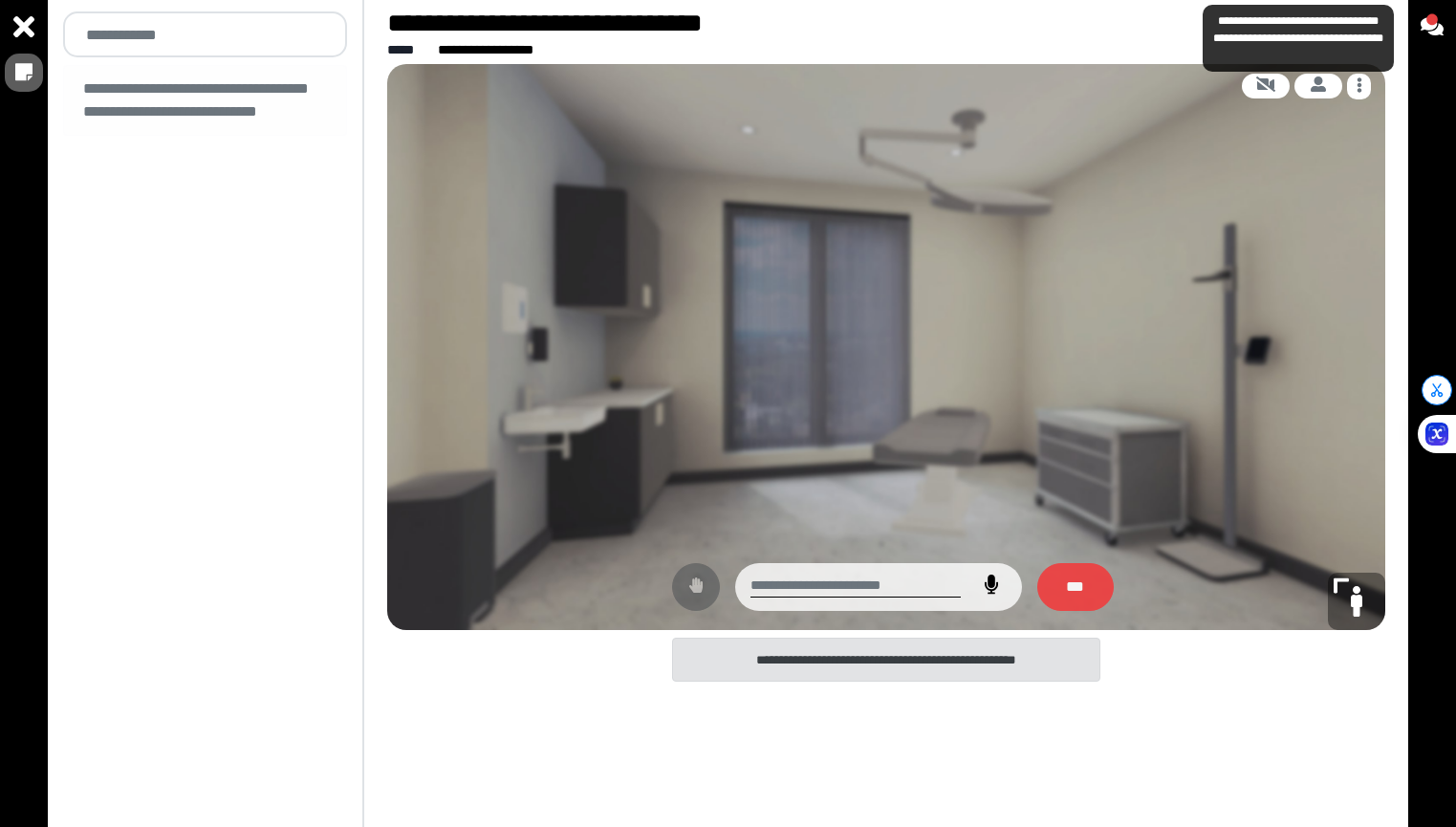 click at bounding box center [24, 413] 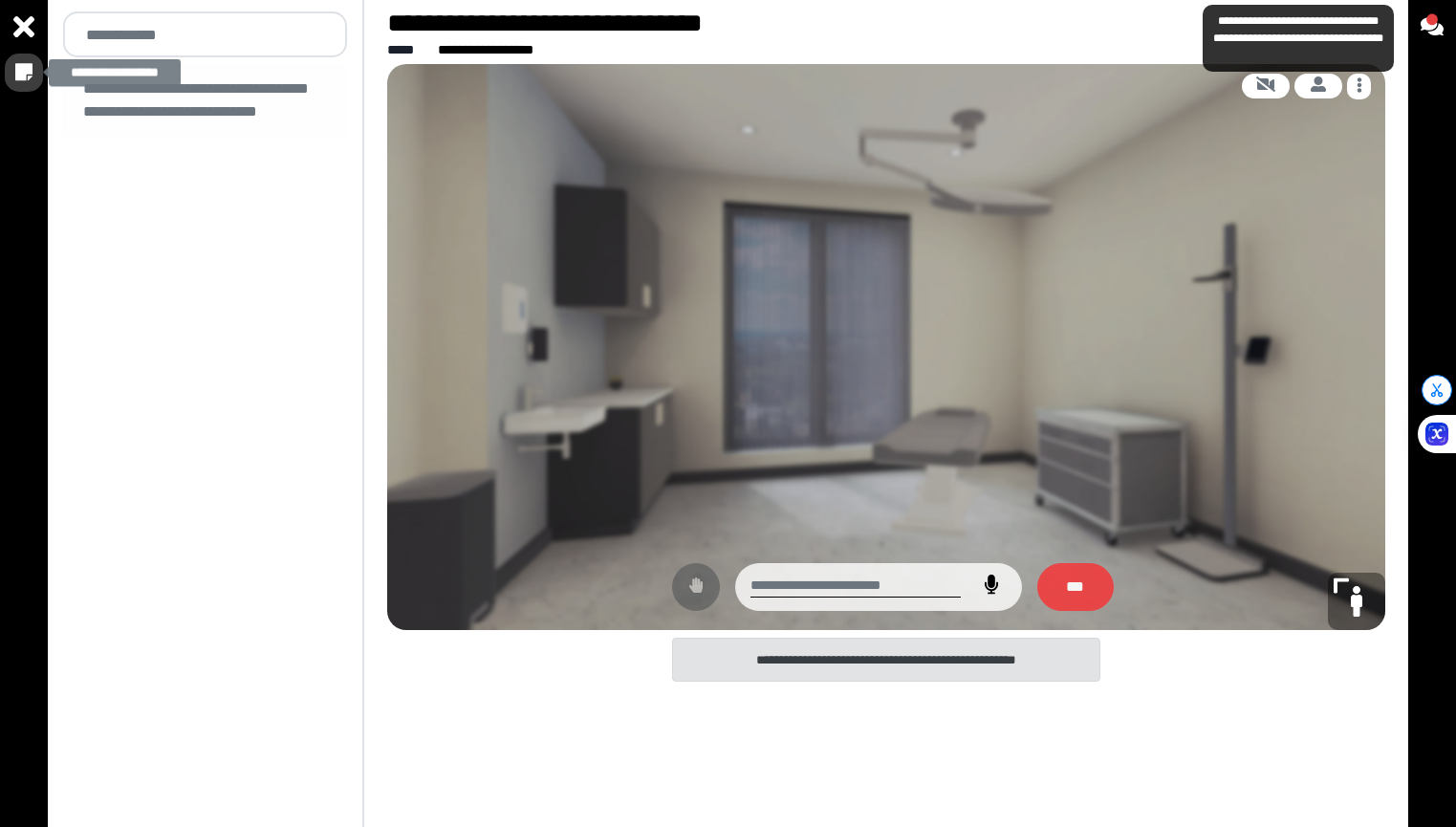 click 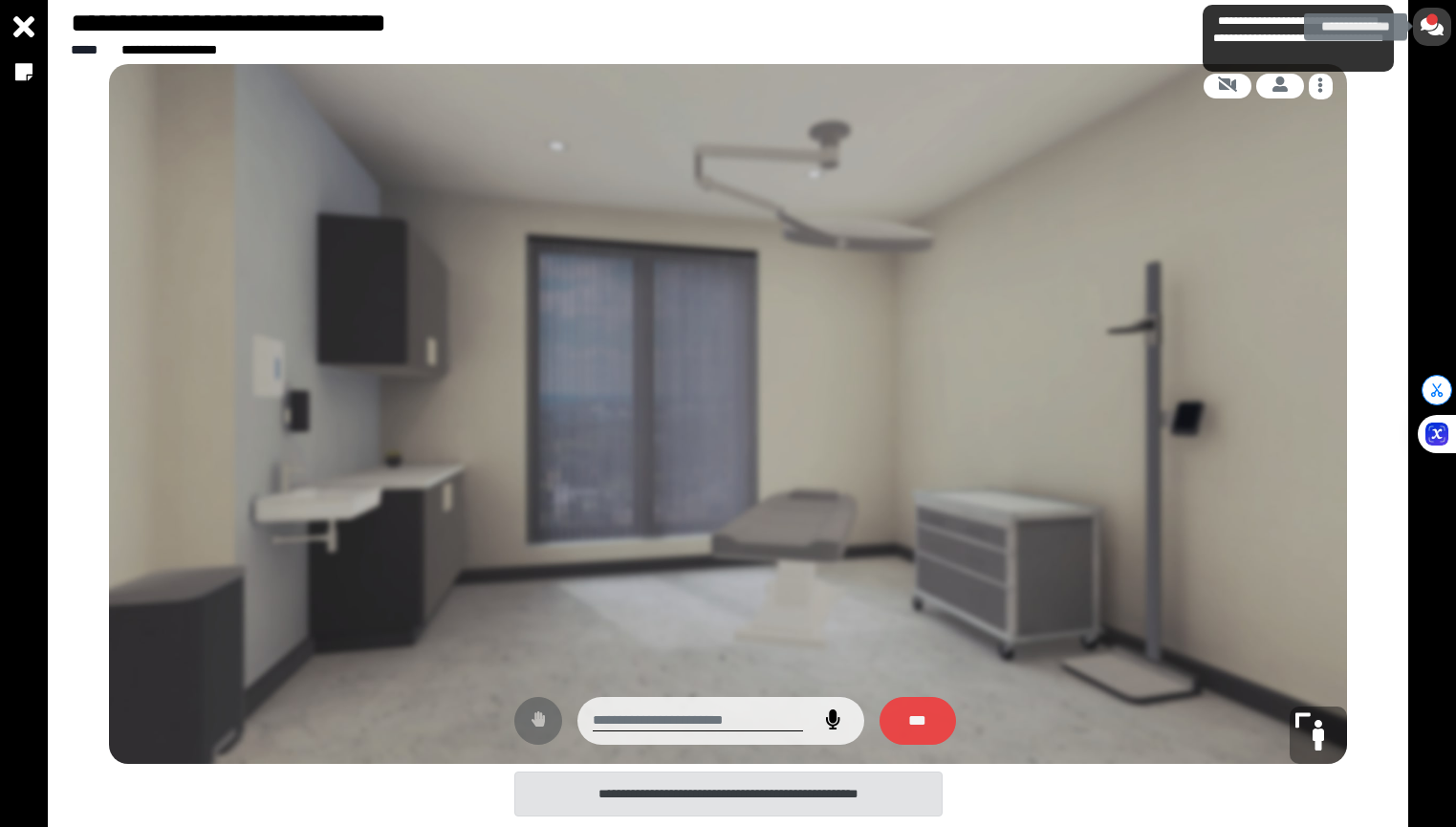 click 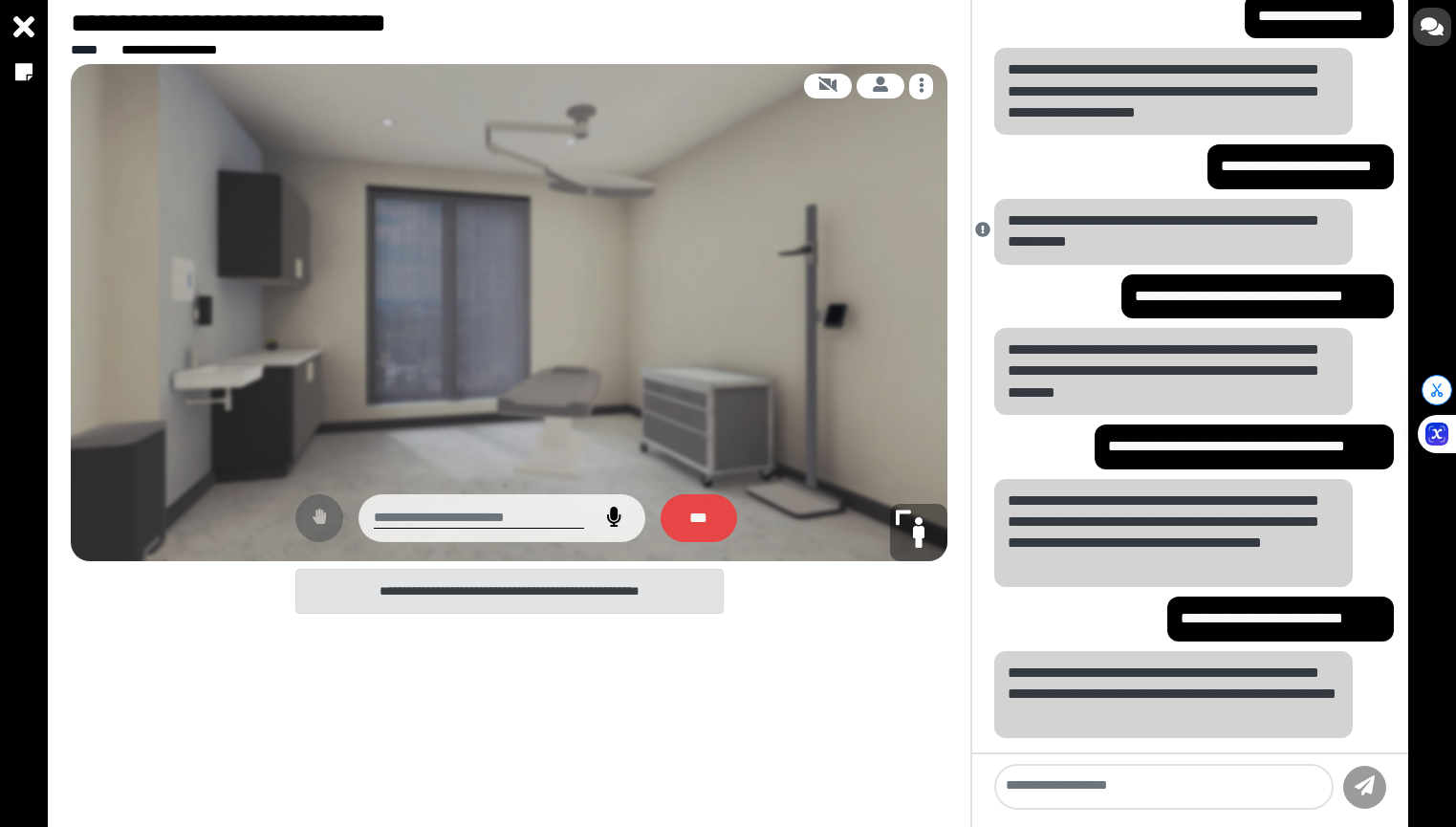 scroll, scrollTop: 0, scrollLeft: 0, axis: both 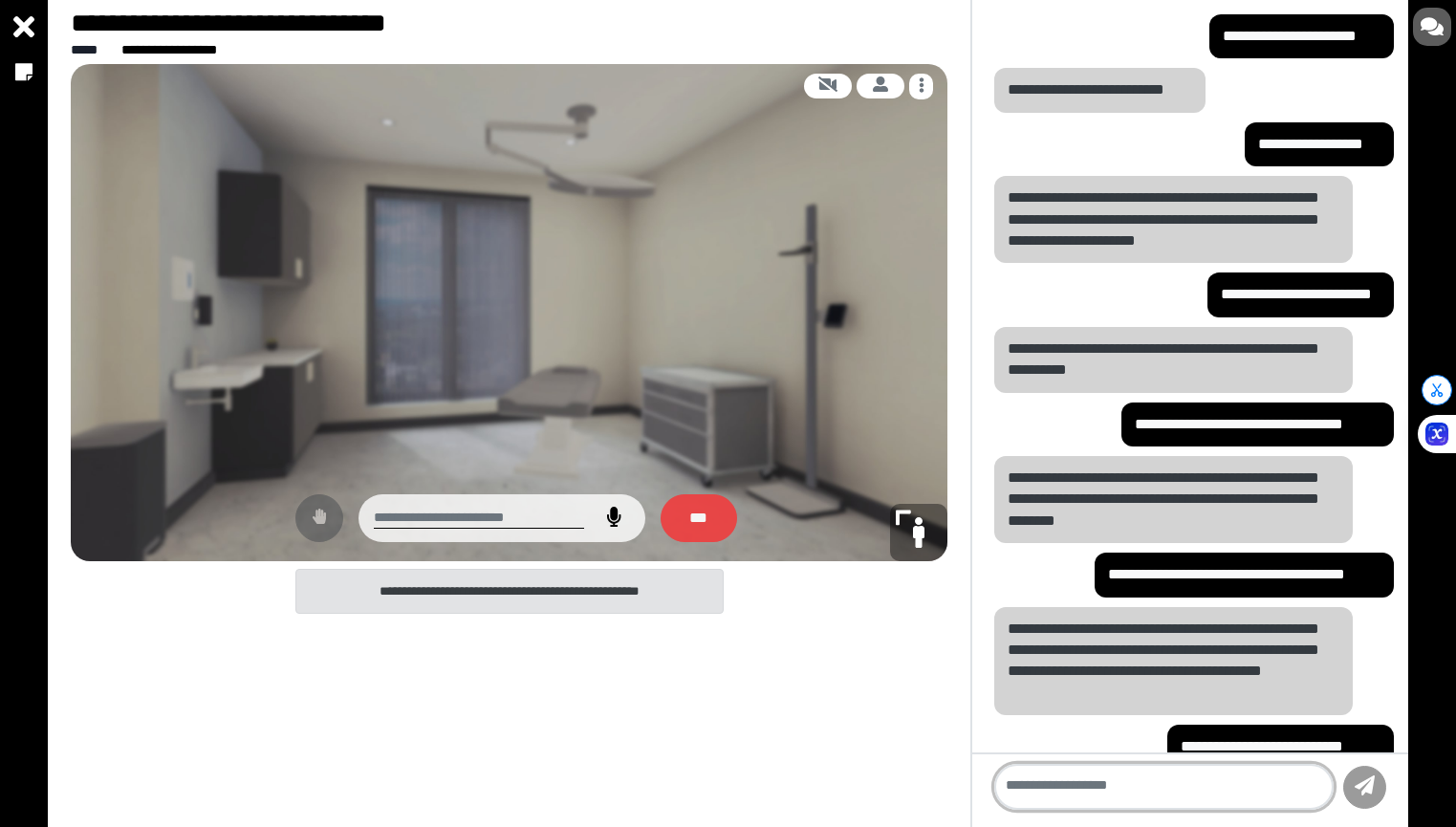 click at bounding box center [1163, 787] 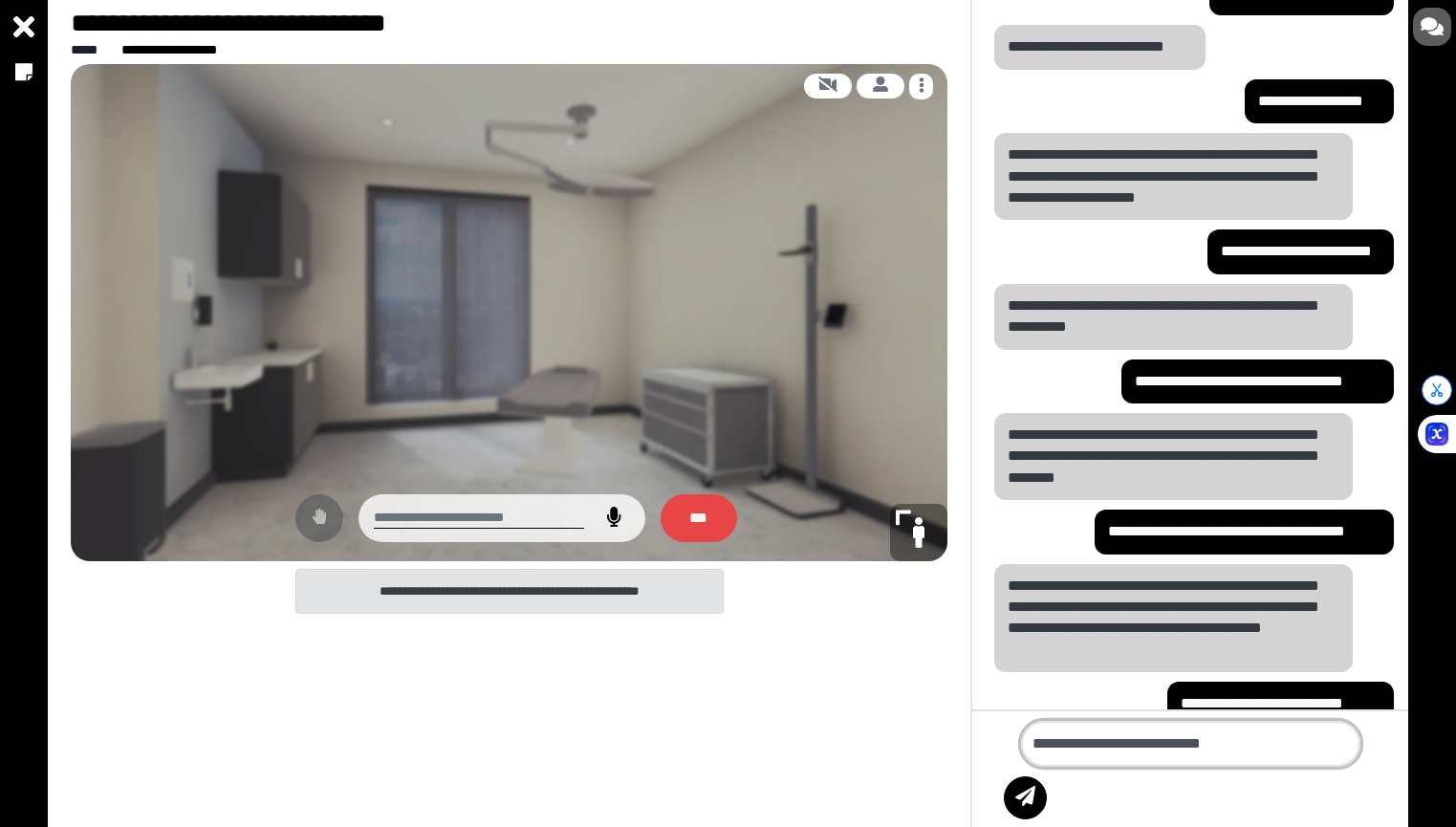 type on "**********" 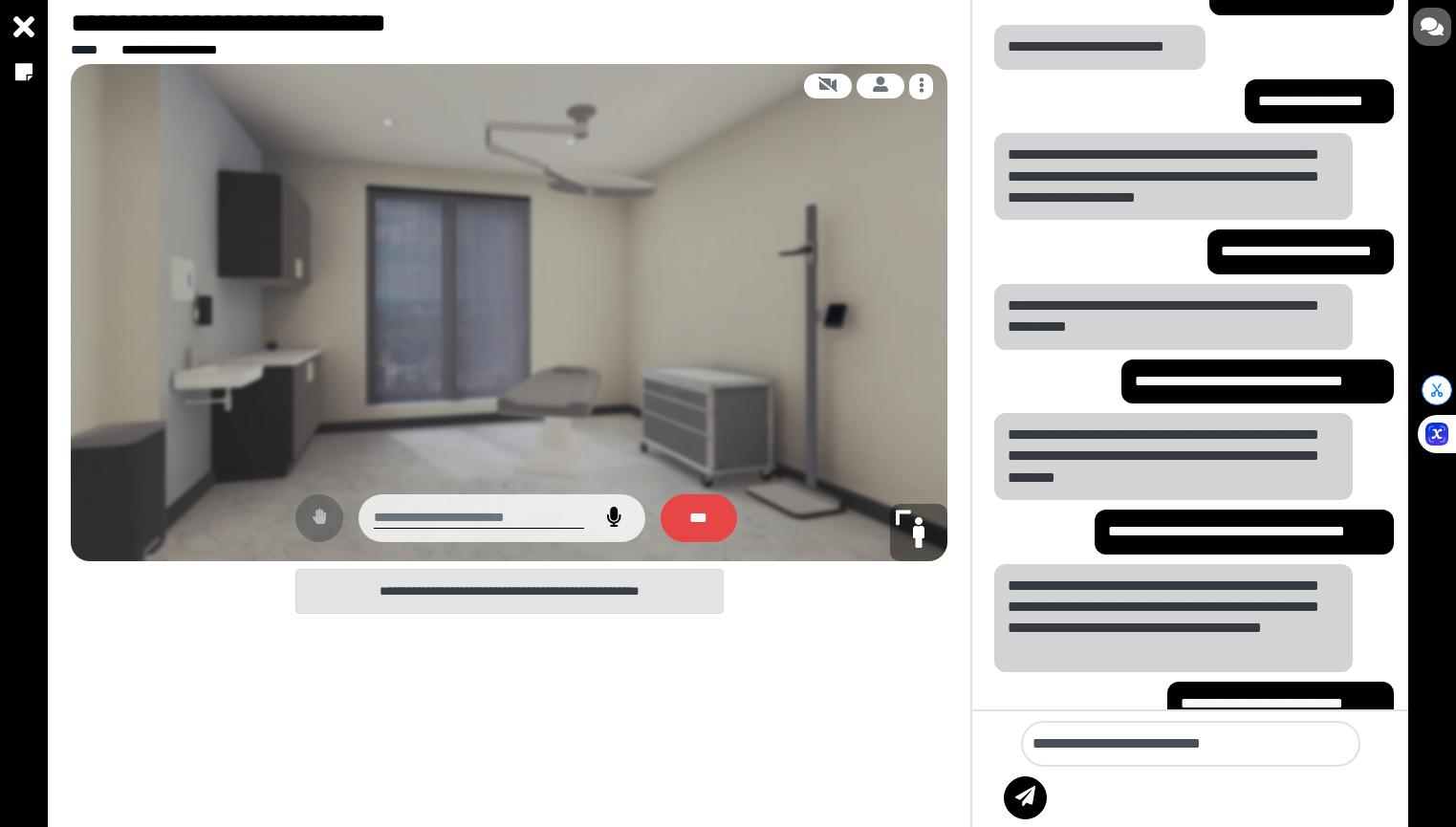 type 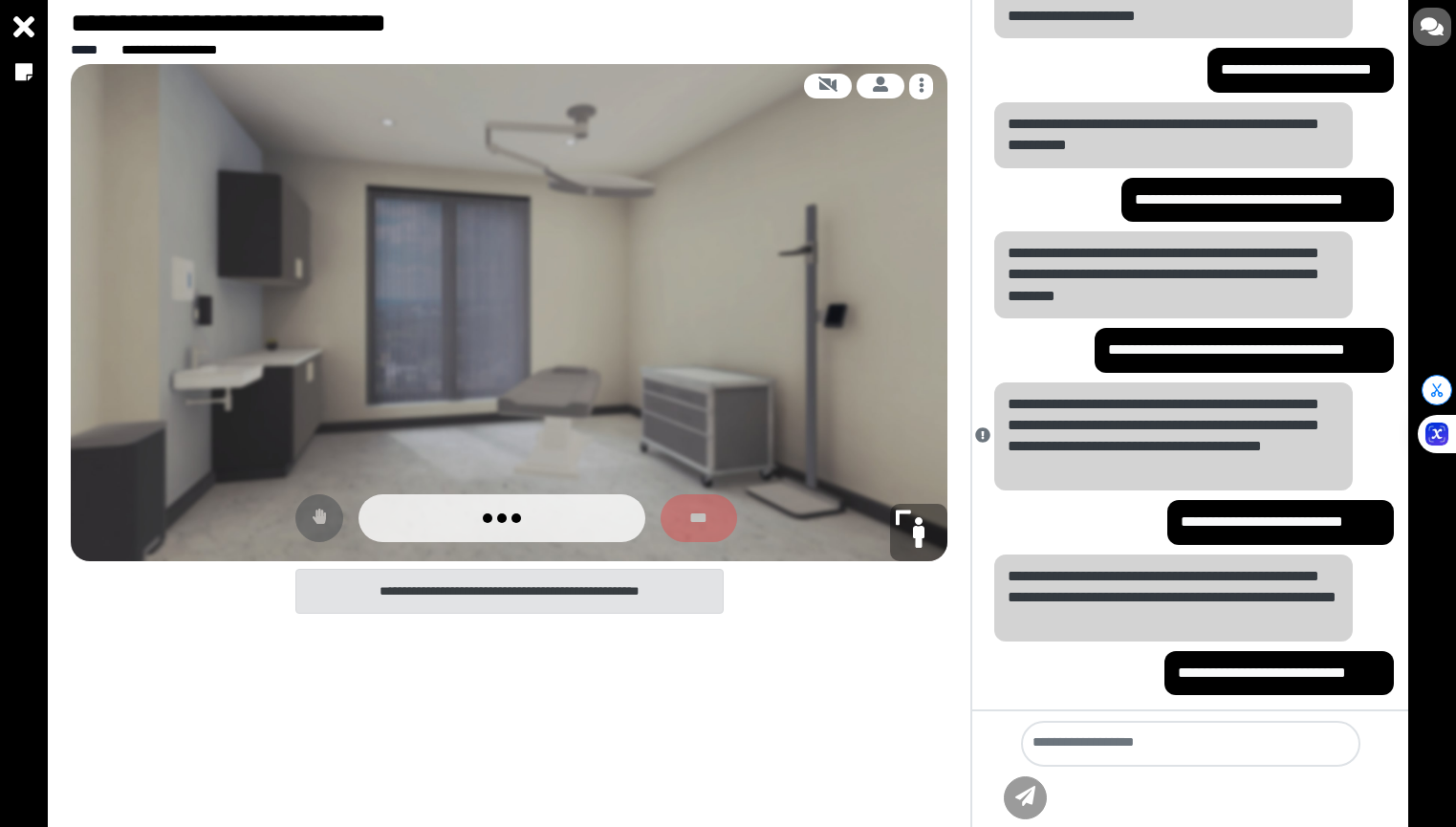scroll, scrollTop: 235, scrollLeft: 0, axis: vertical 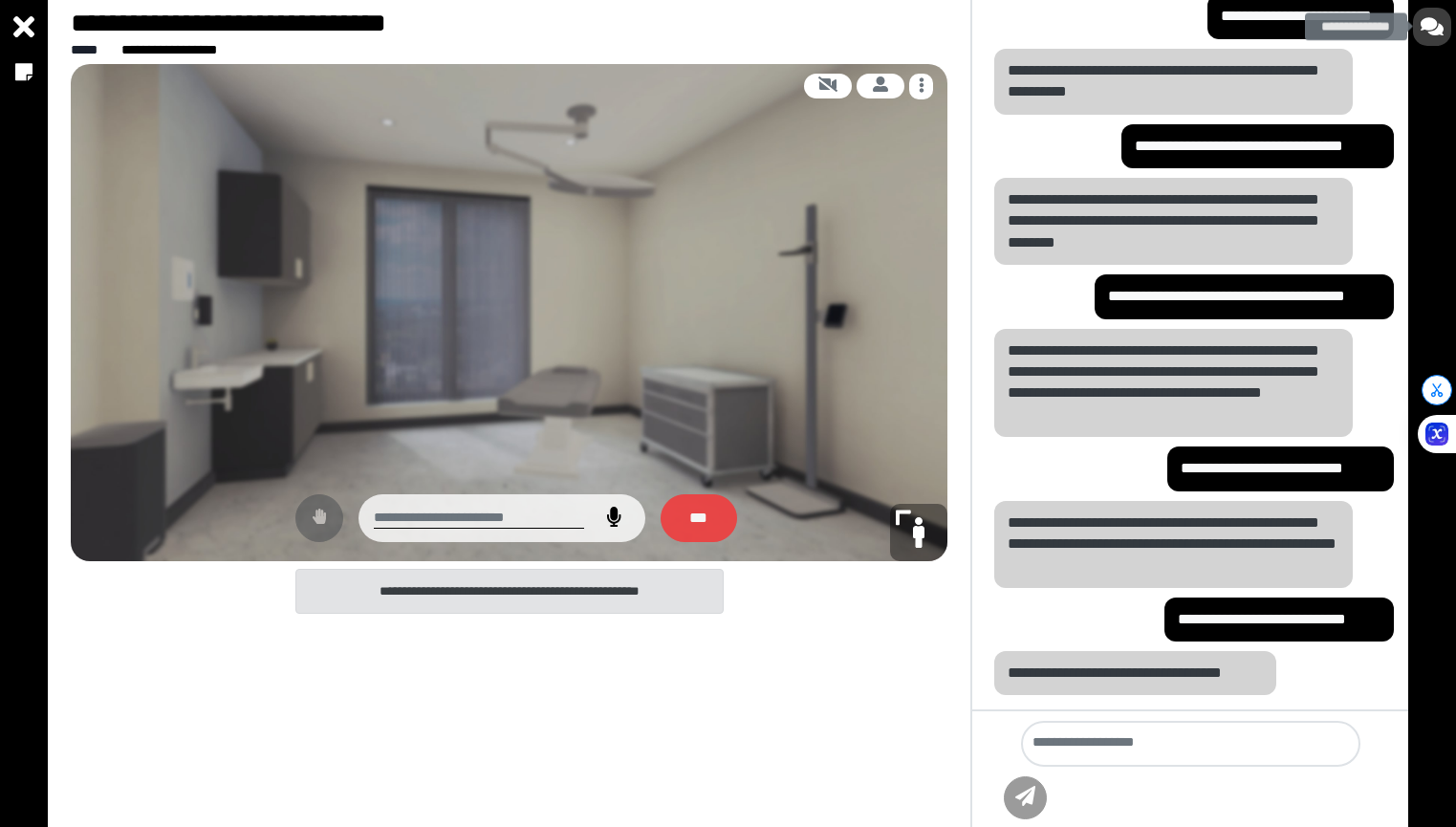 click 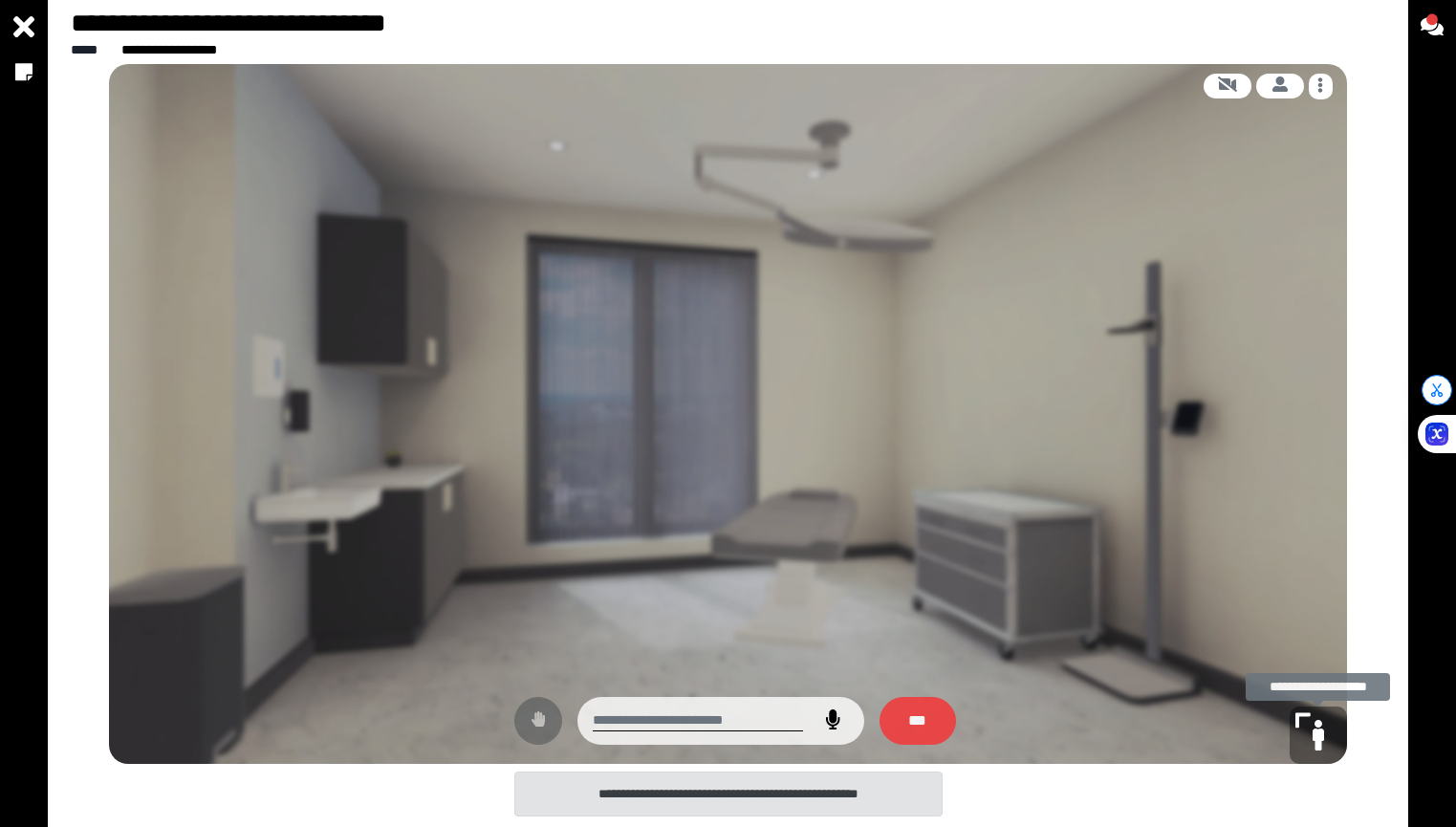 click 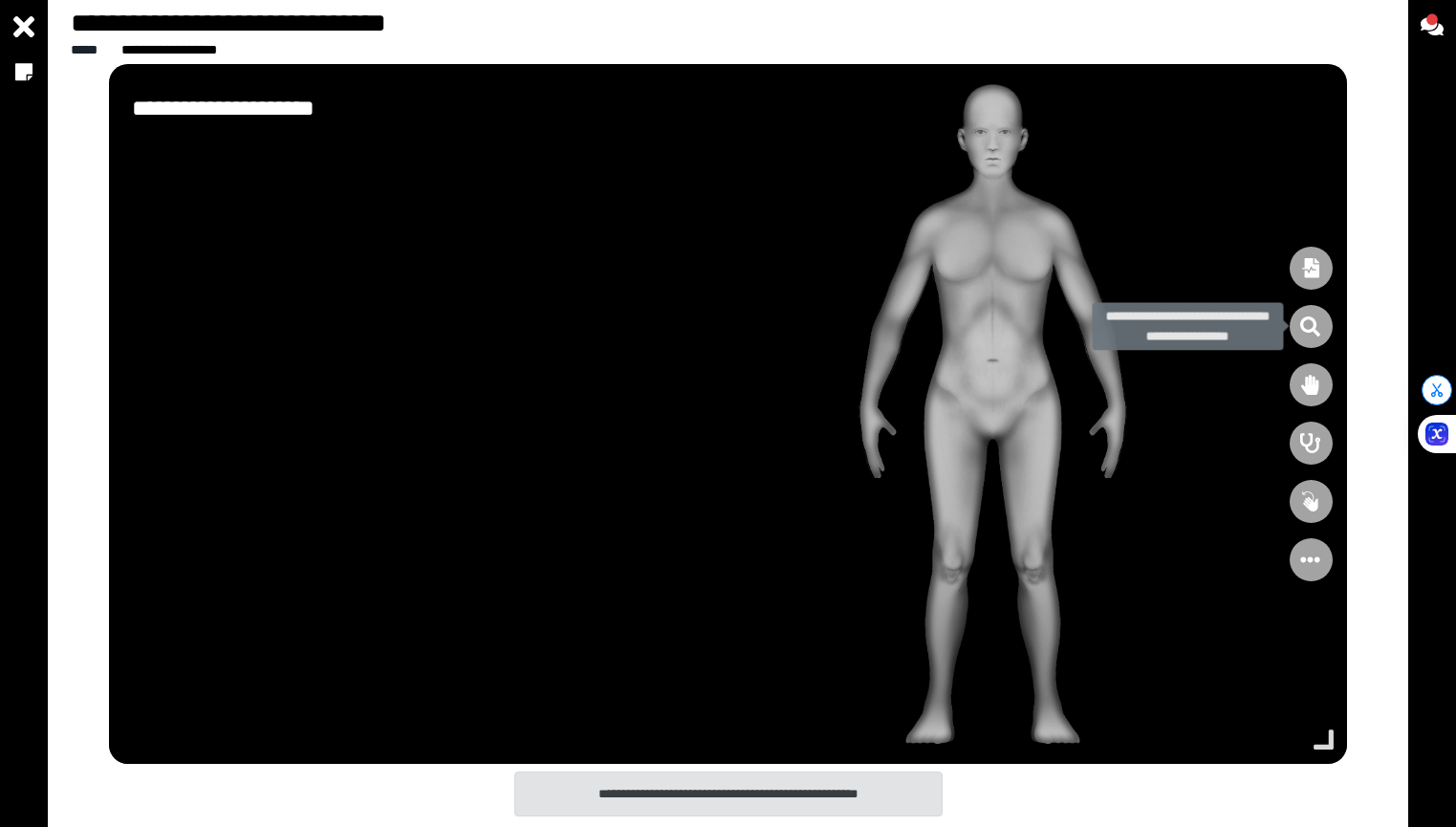 click 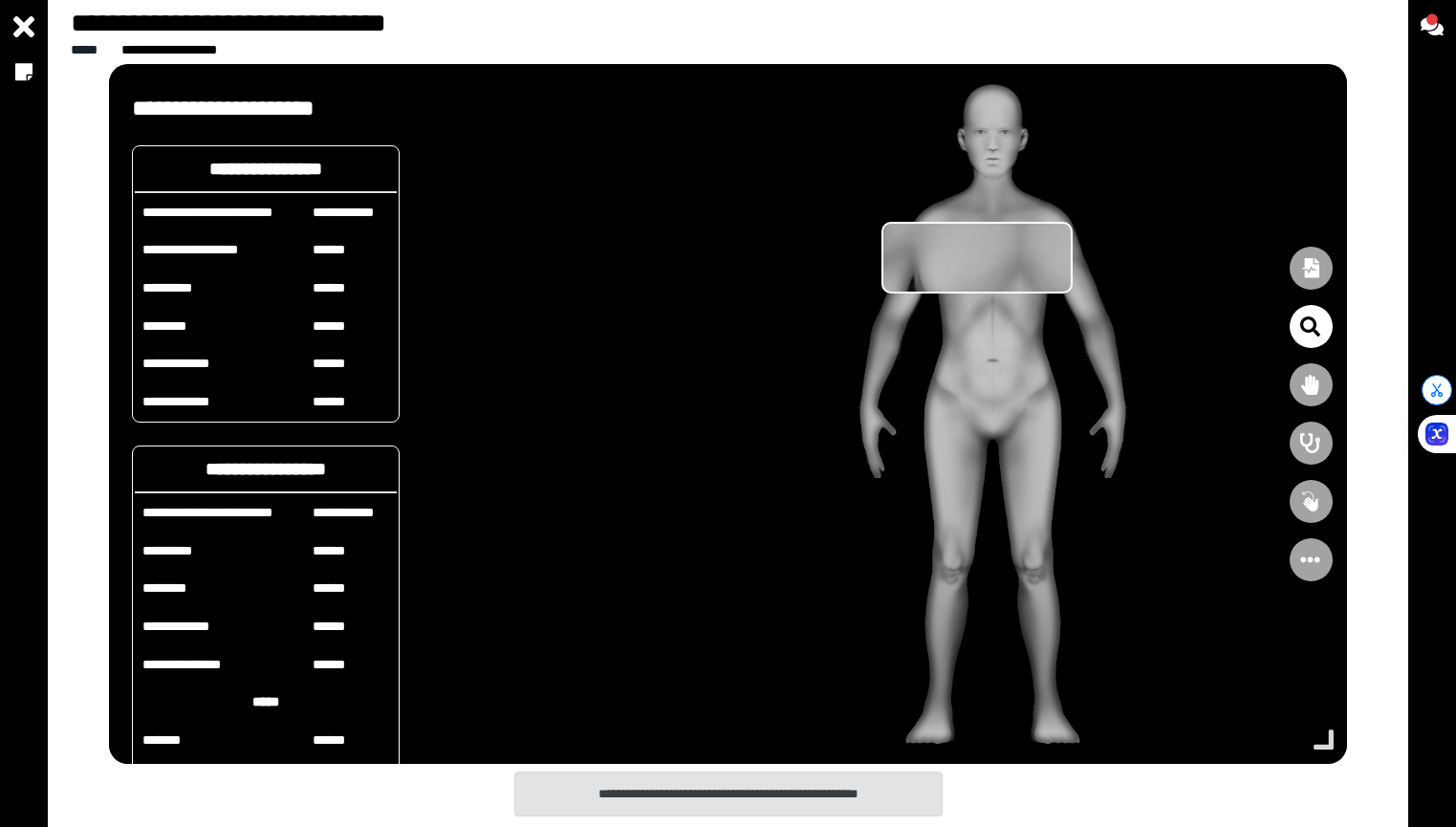 click at bounding box center (992, 414) 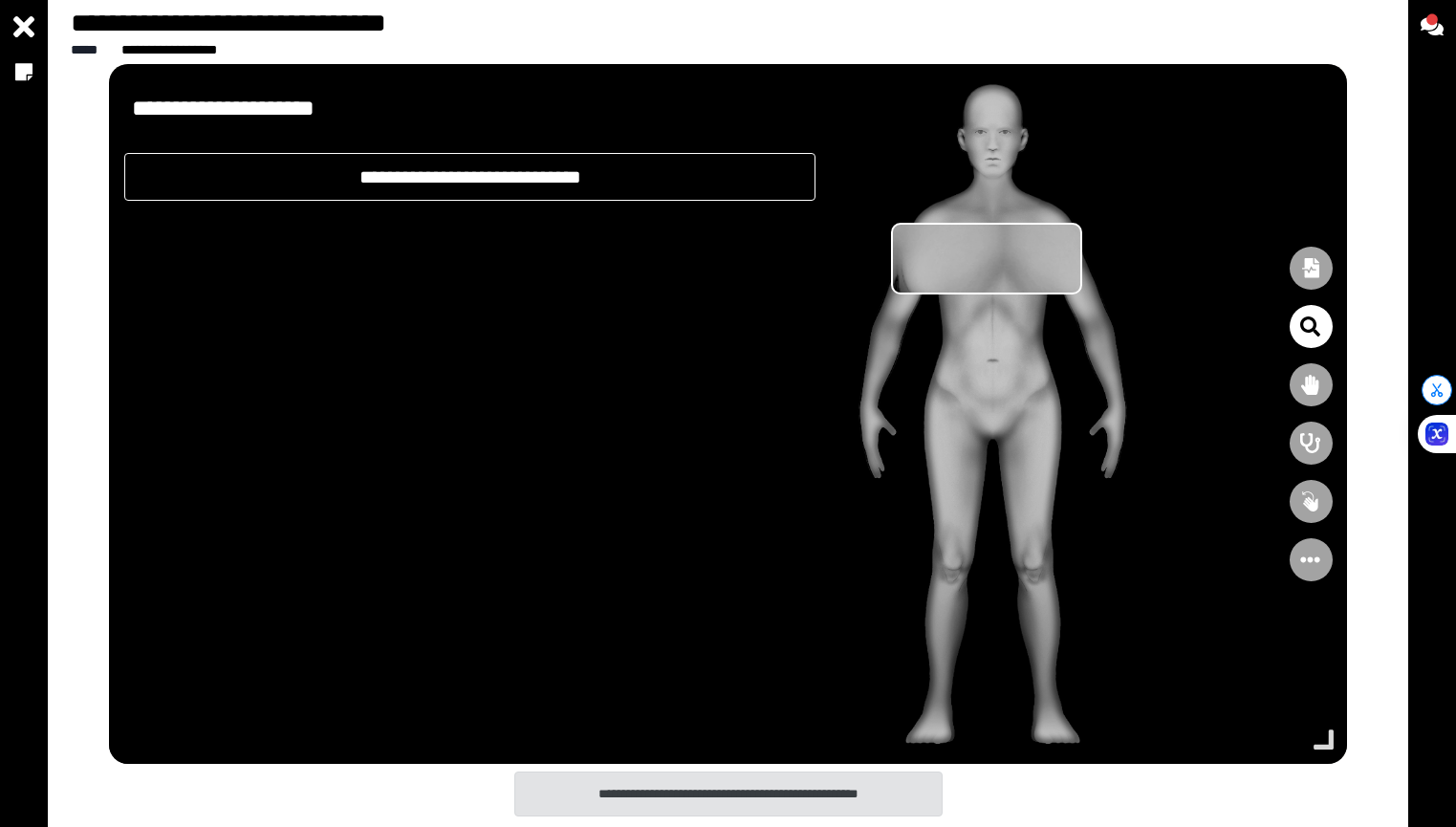 click at bounding box center (992, 414) 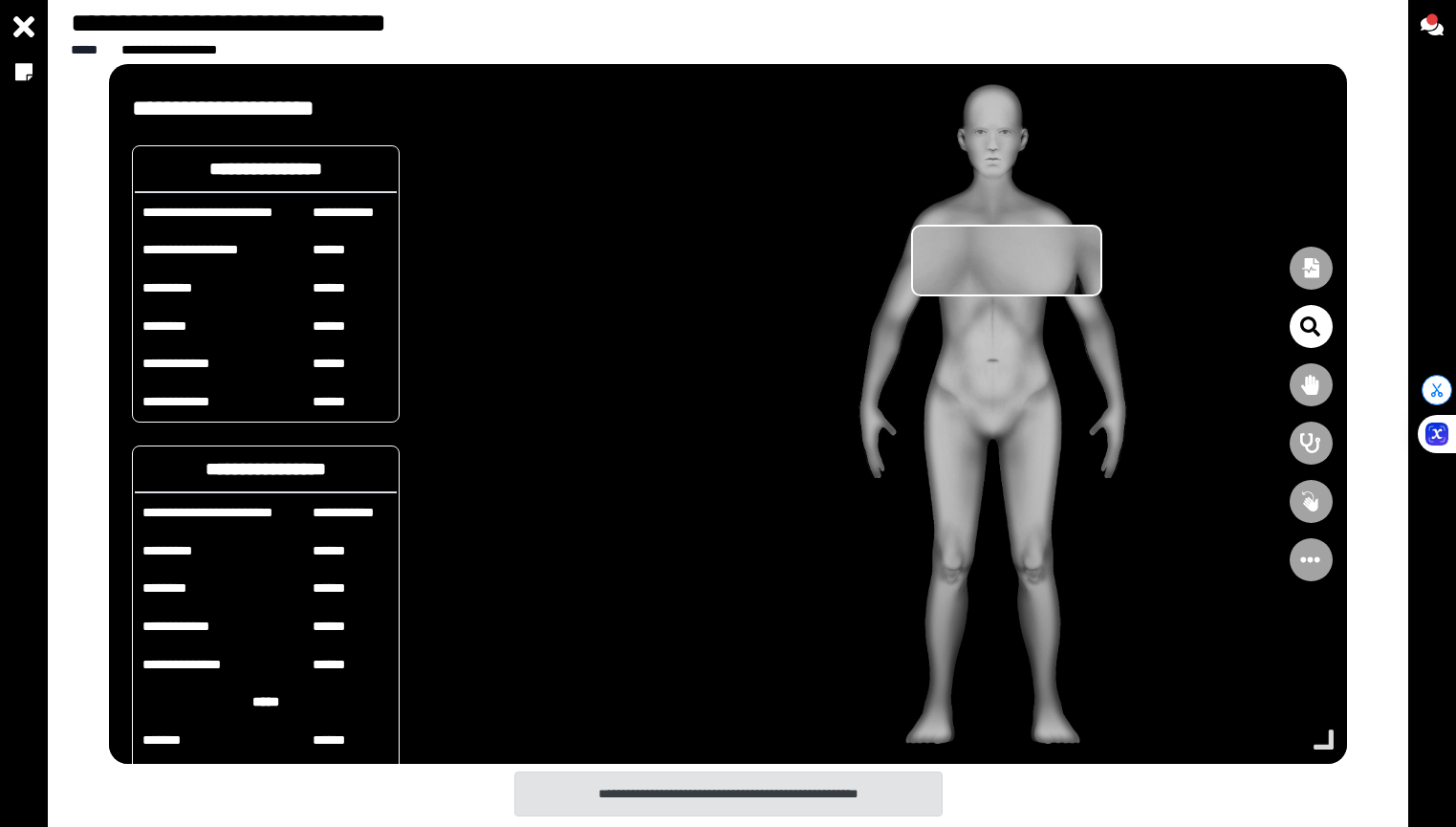 click at bounding box center [992, 414] 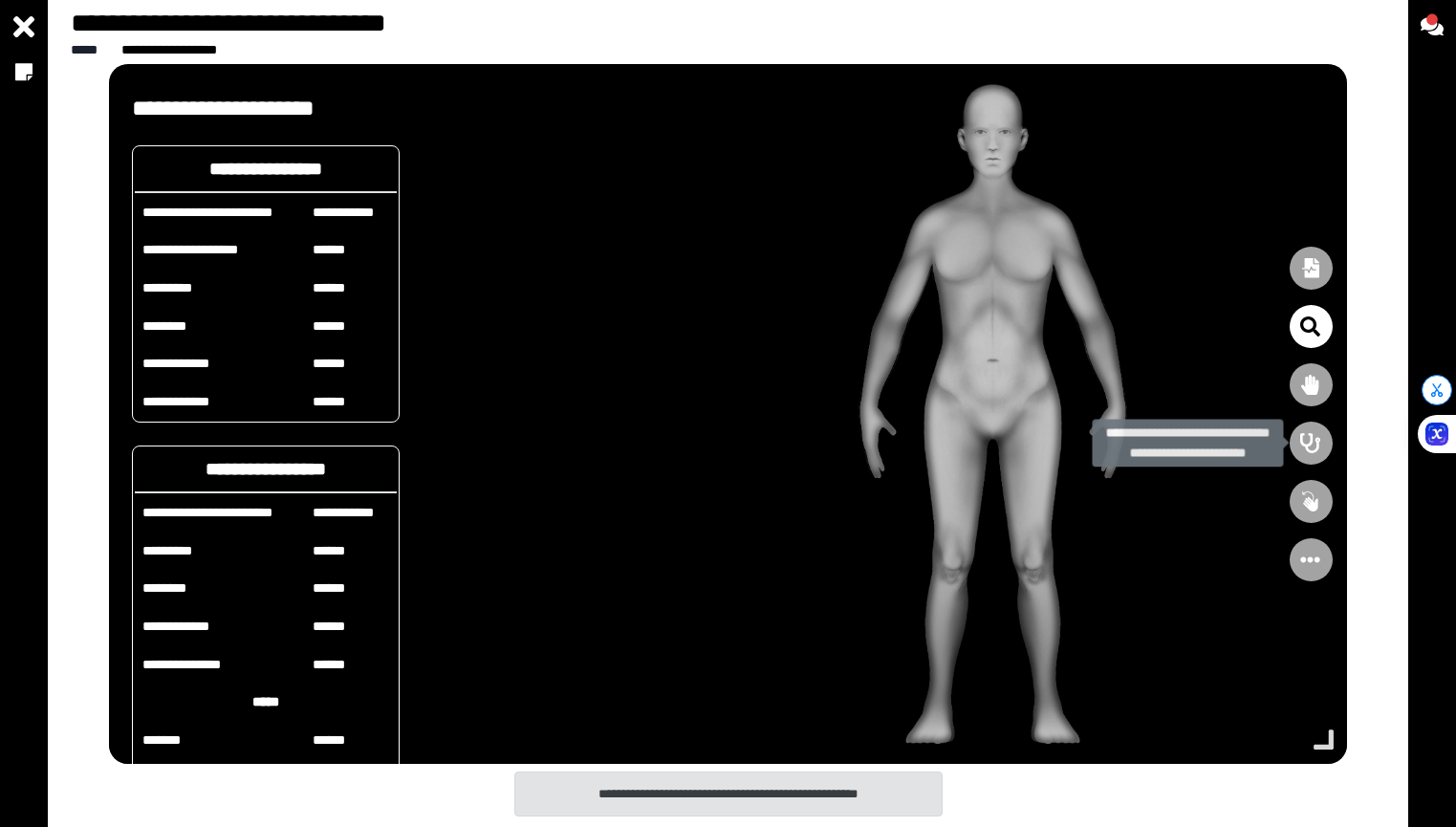 click 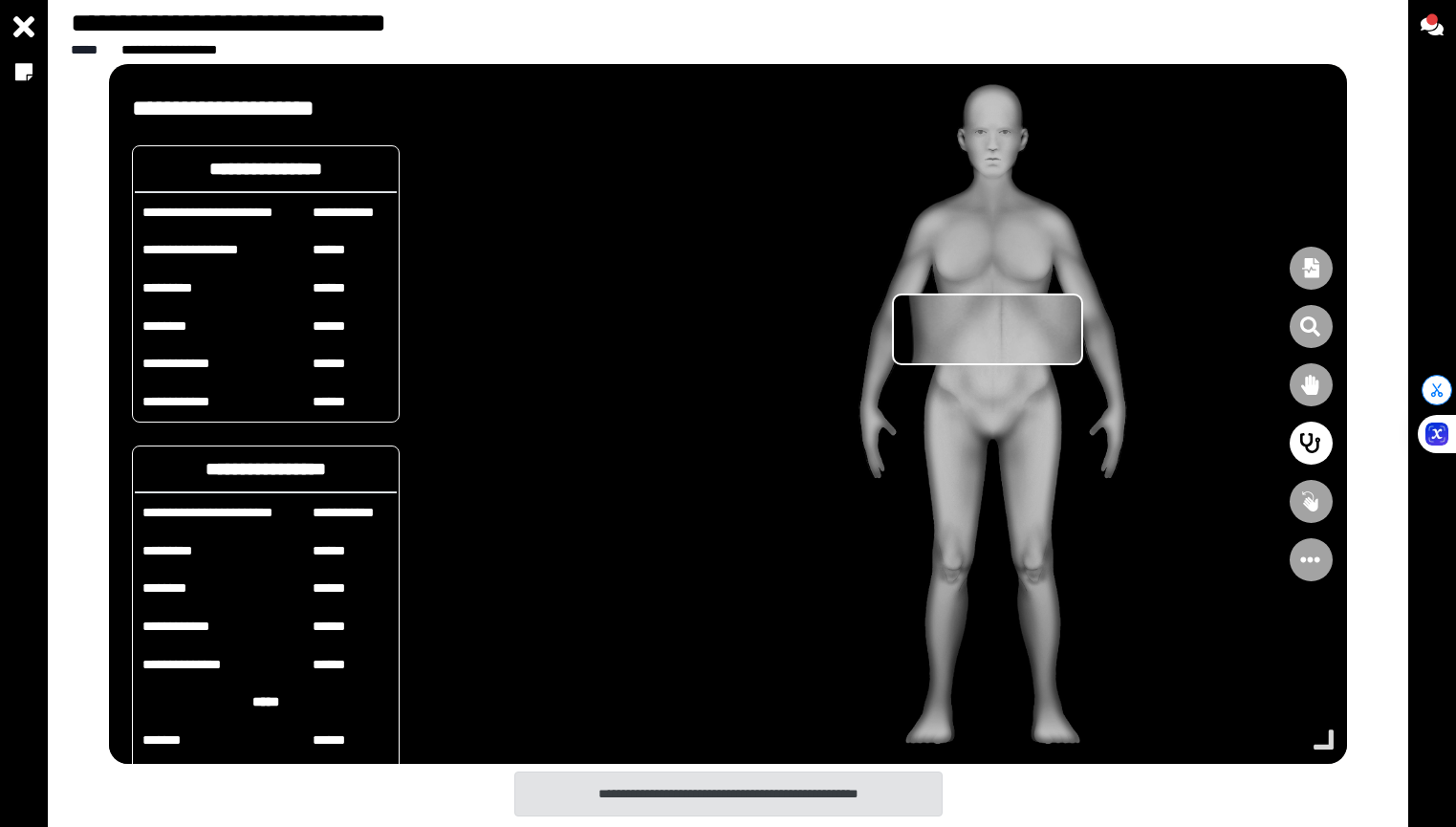 click at bounding box center (992, 414) 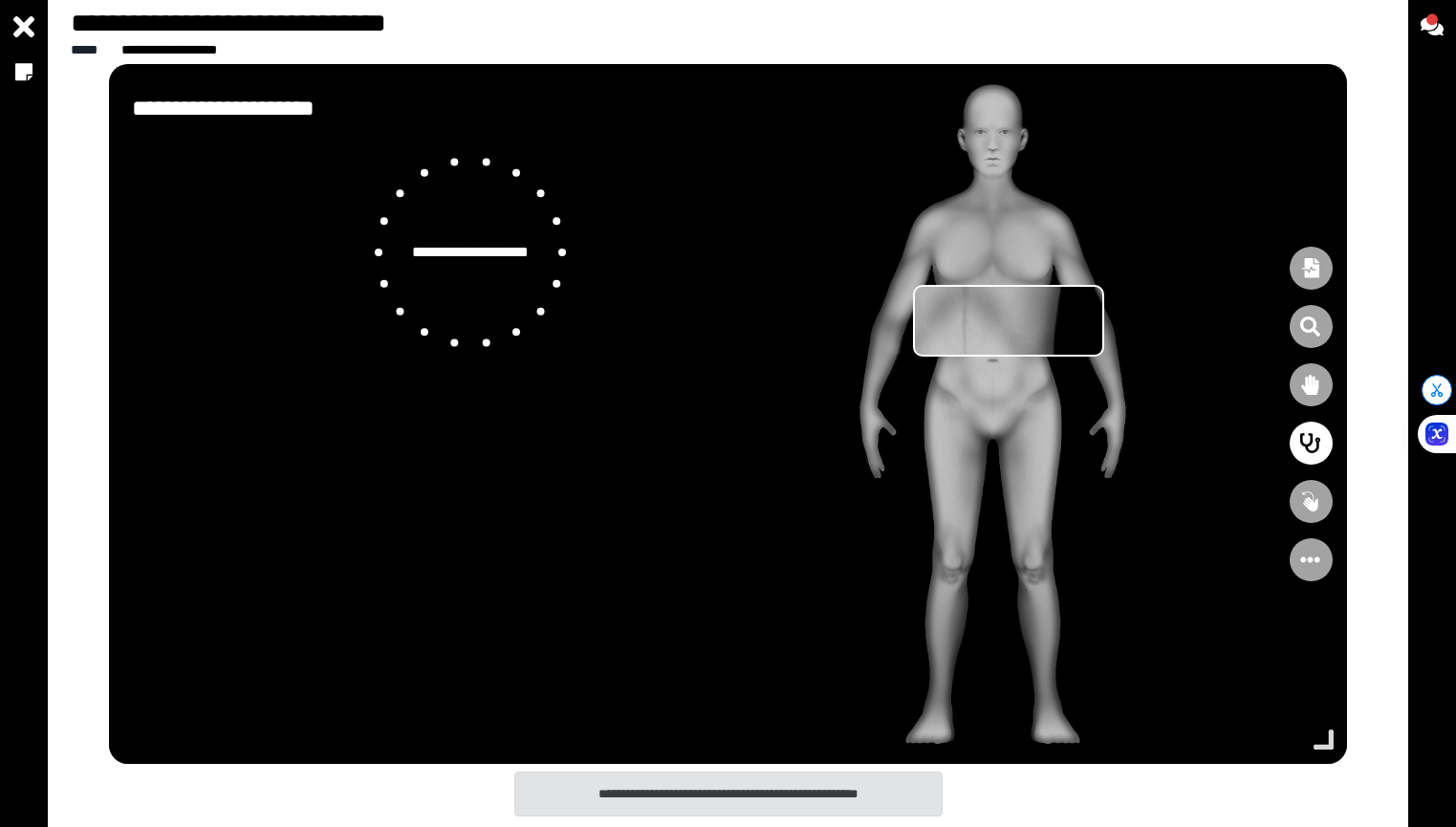 click at bounding box center (992, 414) 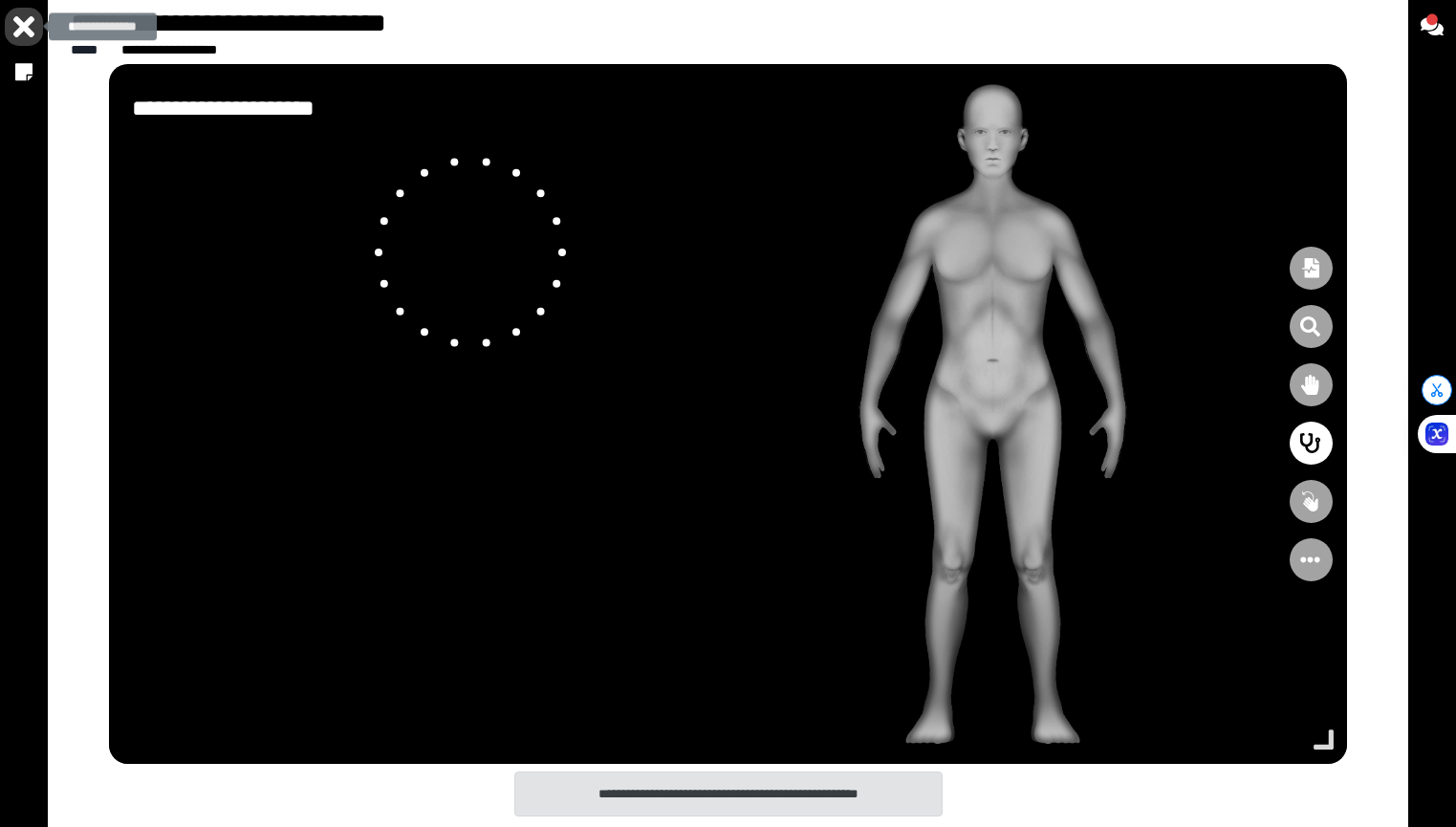 click 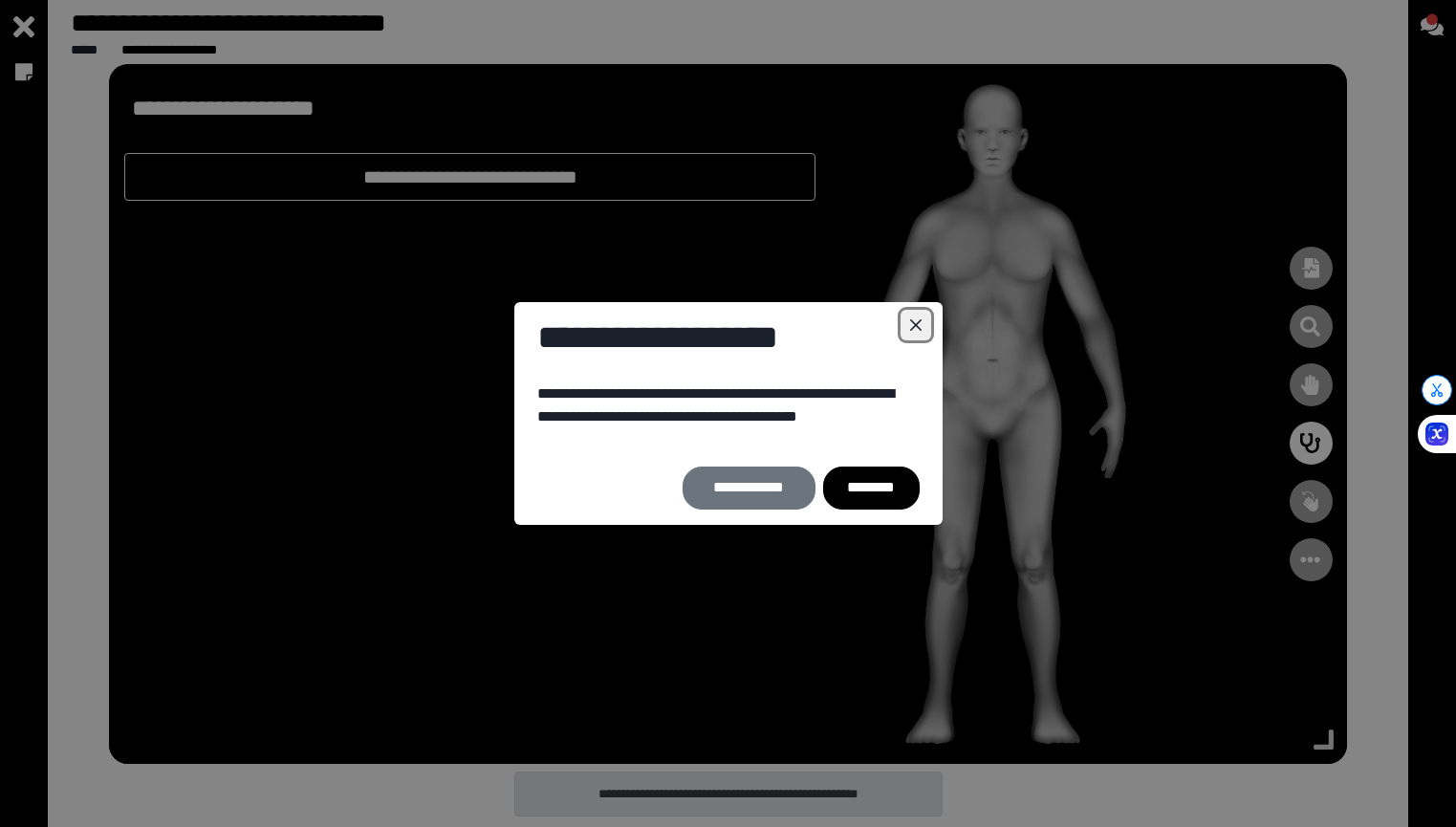 click 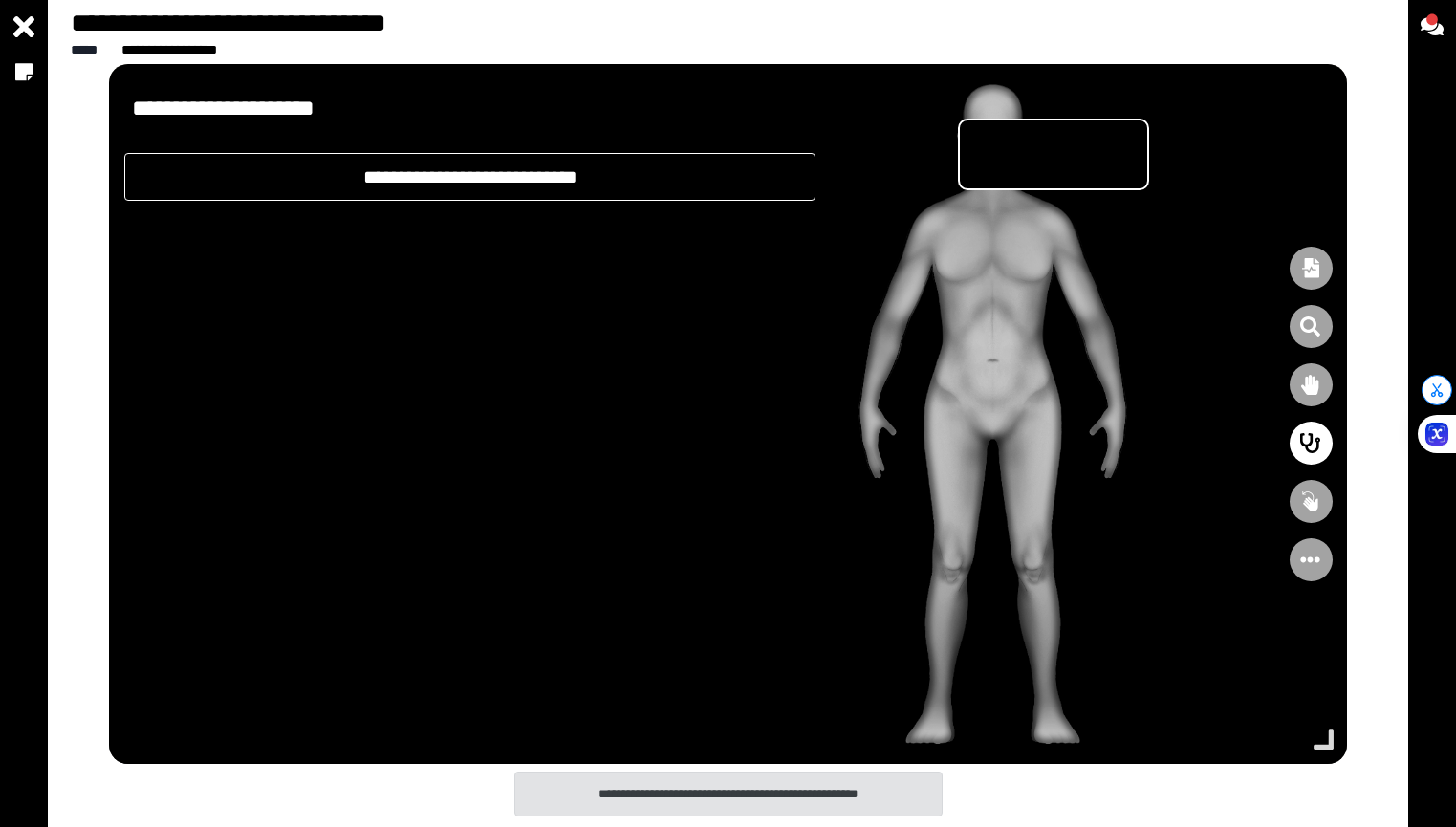 click at bounding box center (992, 414) 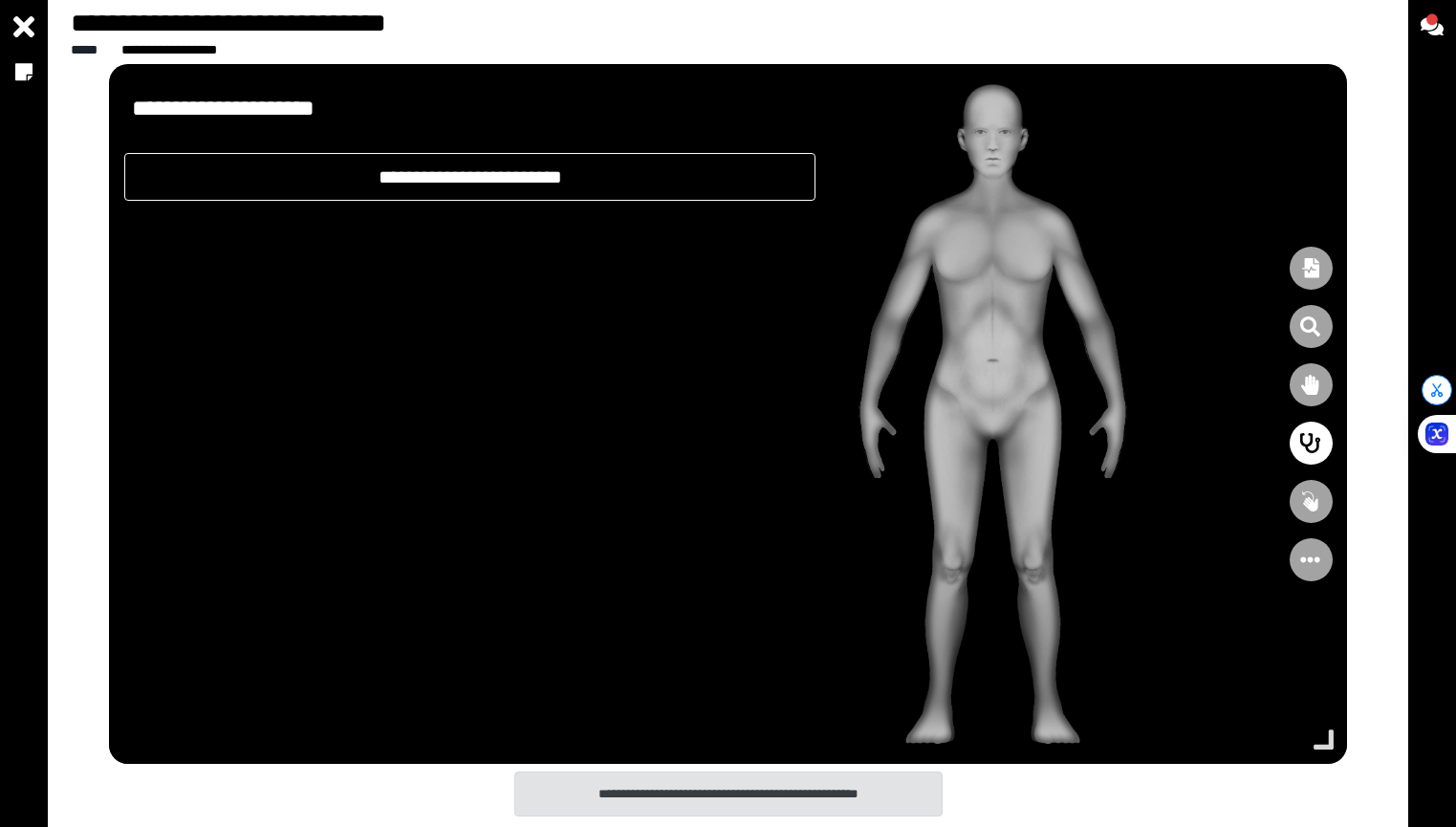 click on "**********" at bounding box center (728, 51) 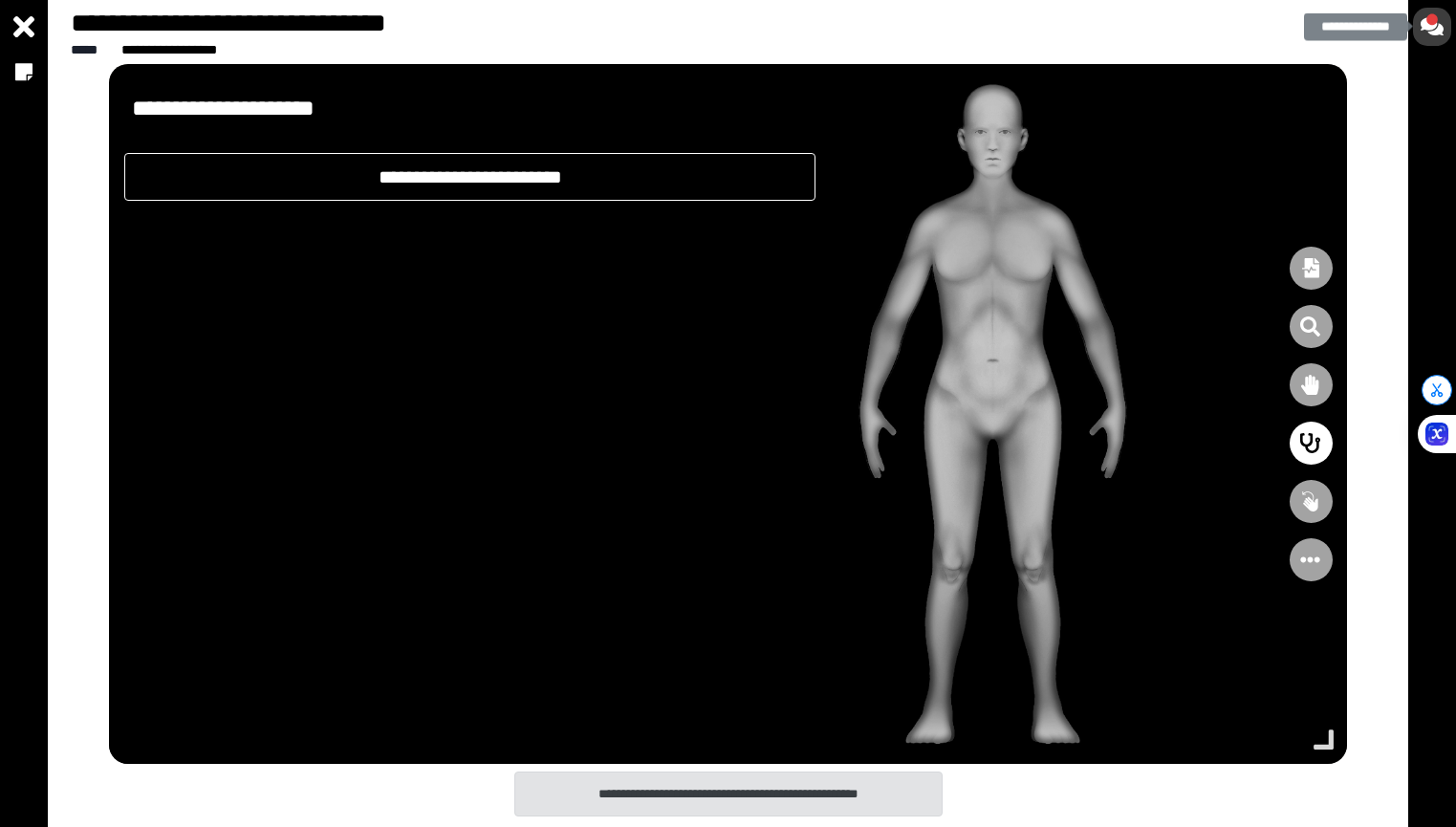 click 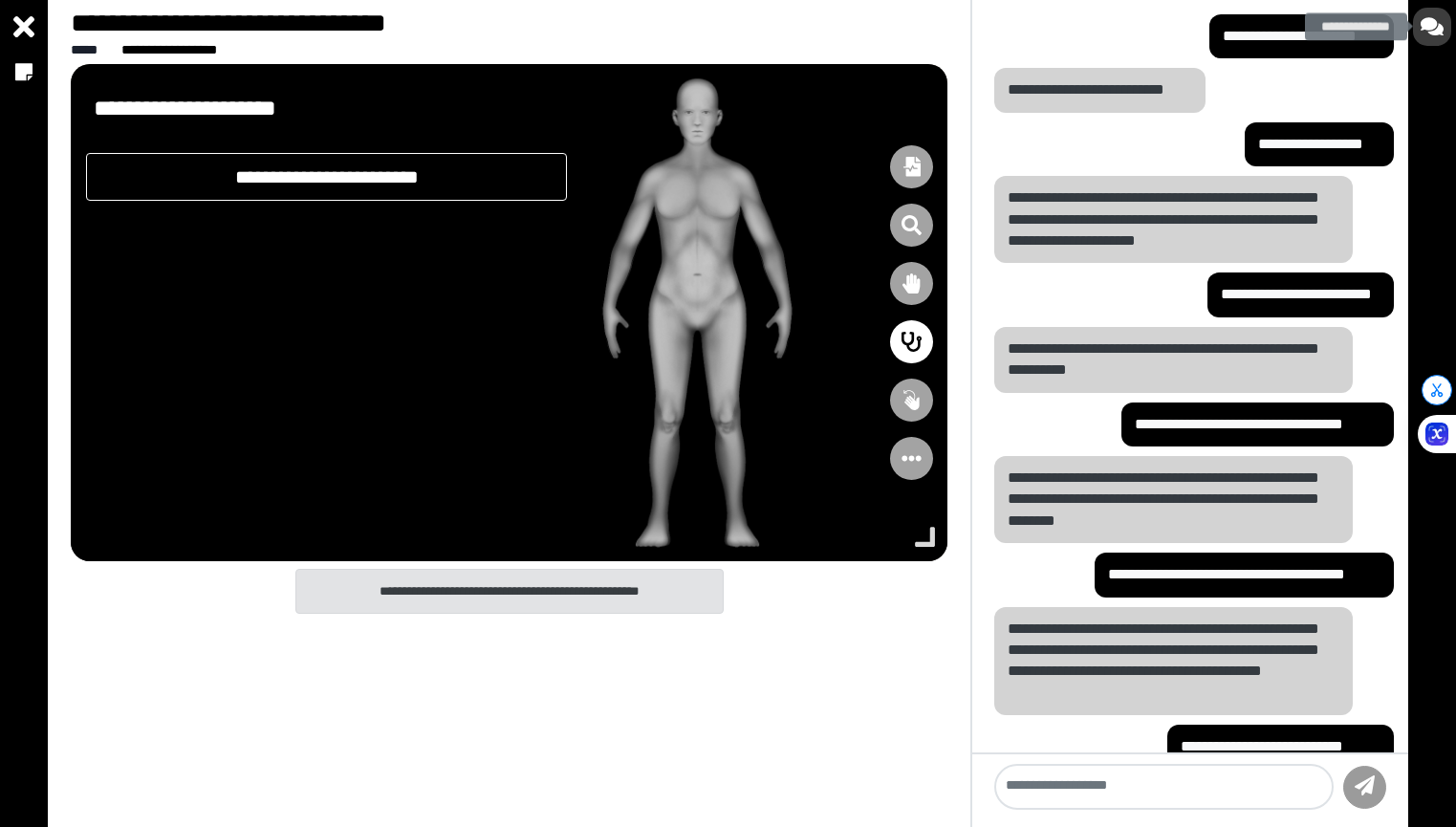 scroll, scrollTop: 235, scrollLeft: 0, axis: vertical 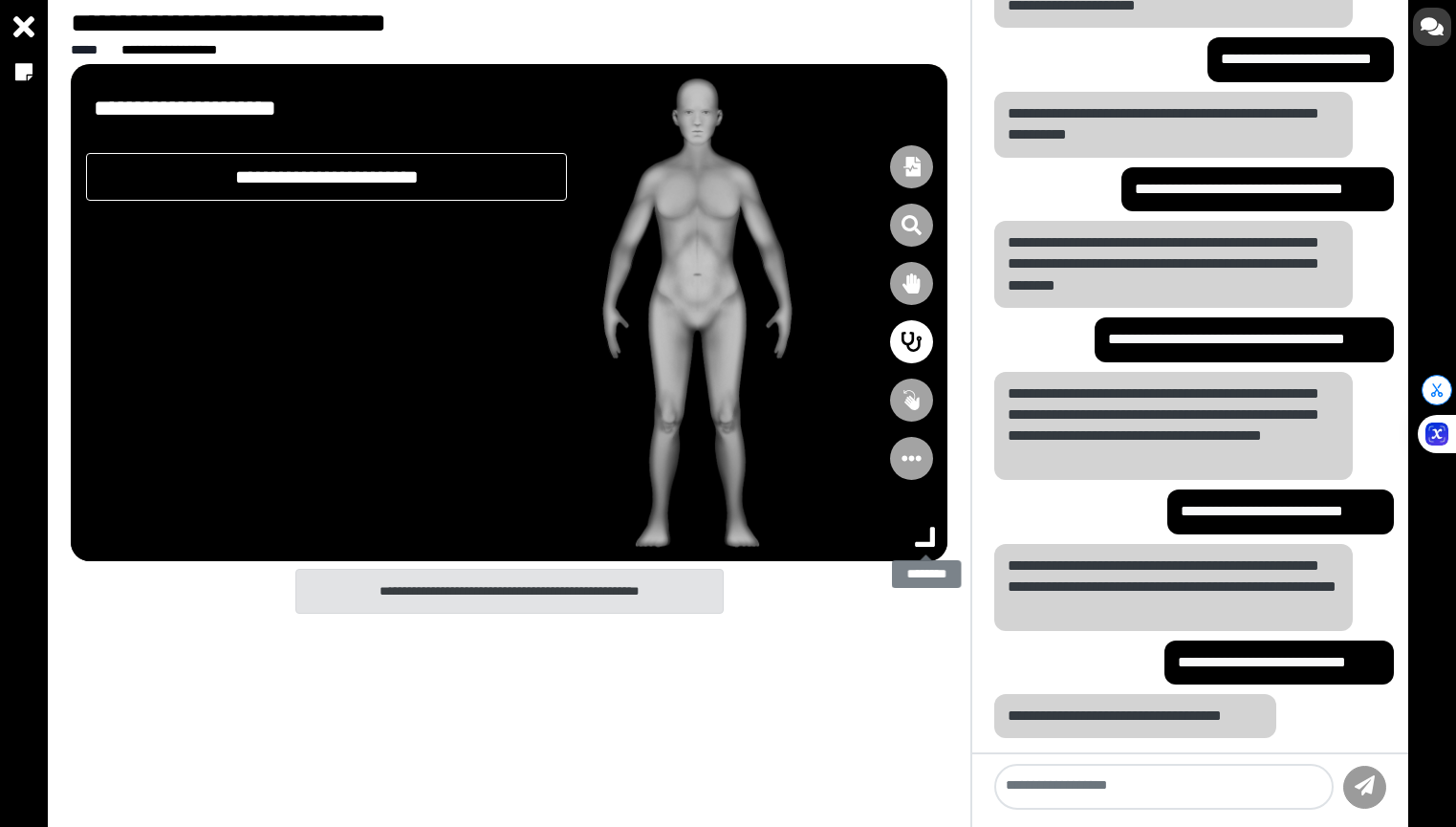 click 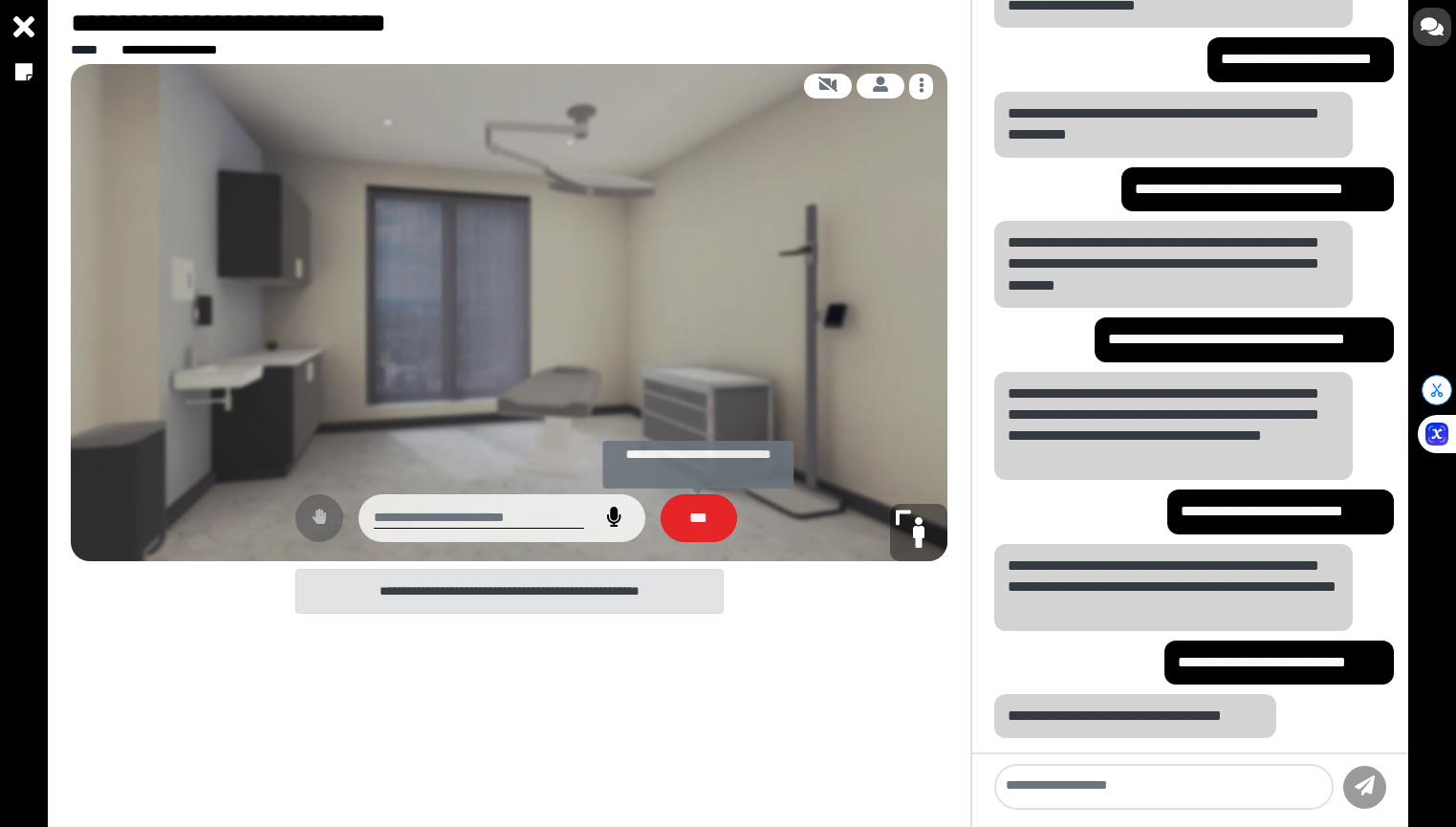 click on "***" at bounding box center (699, 518) 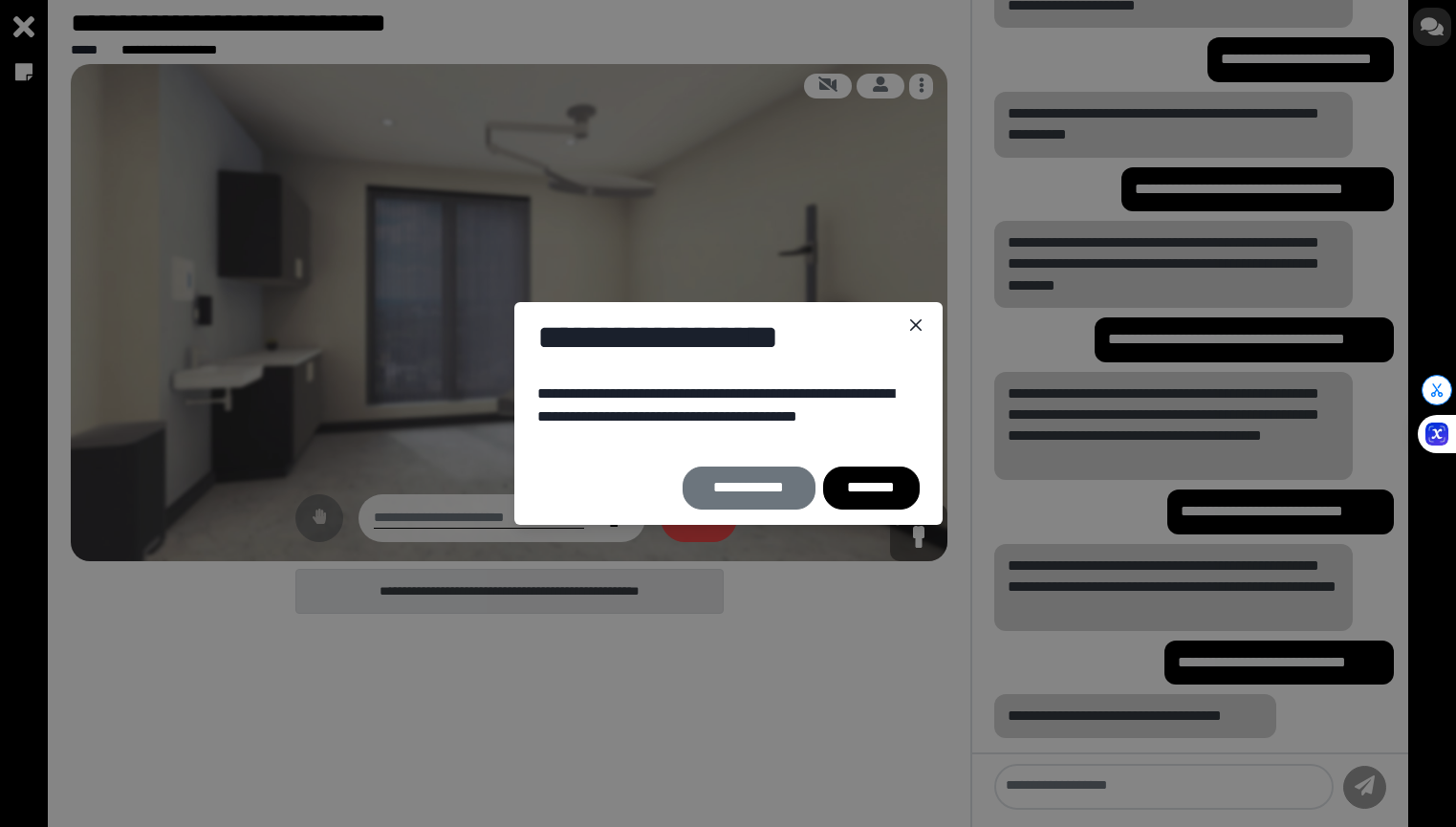 click on "********" at bounding box center (871, 488) 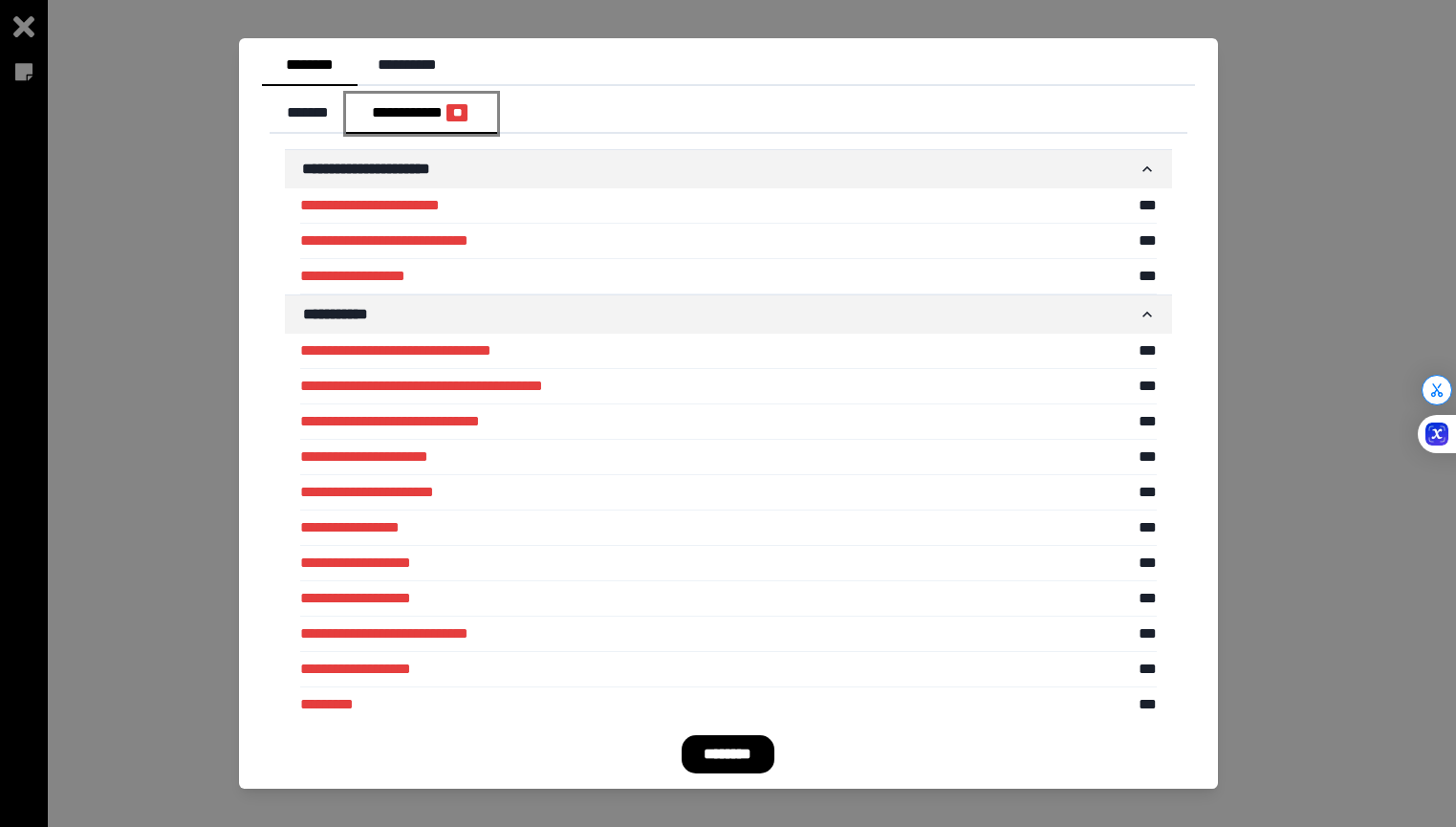 click on "**********" at bounding box center (422, 114) 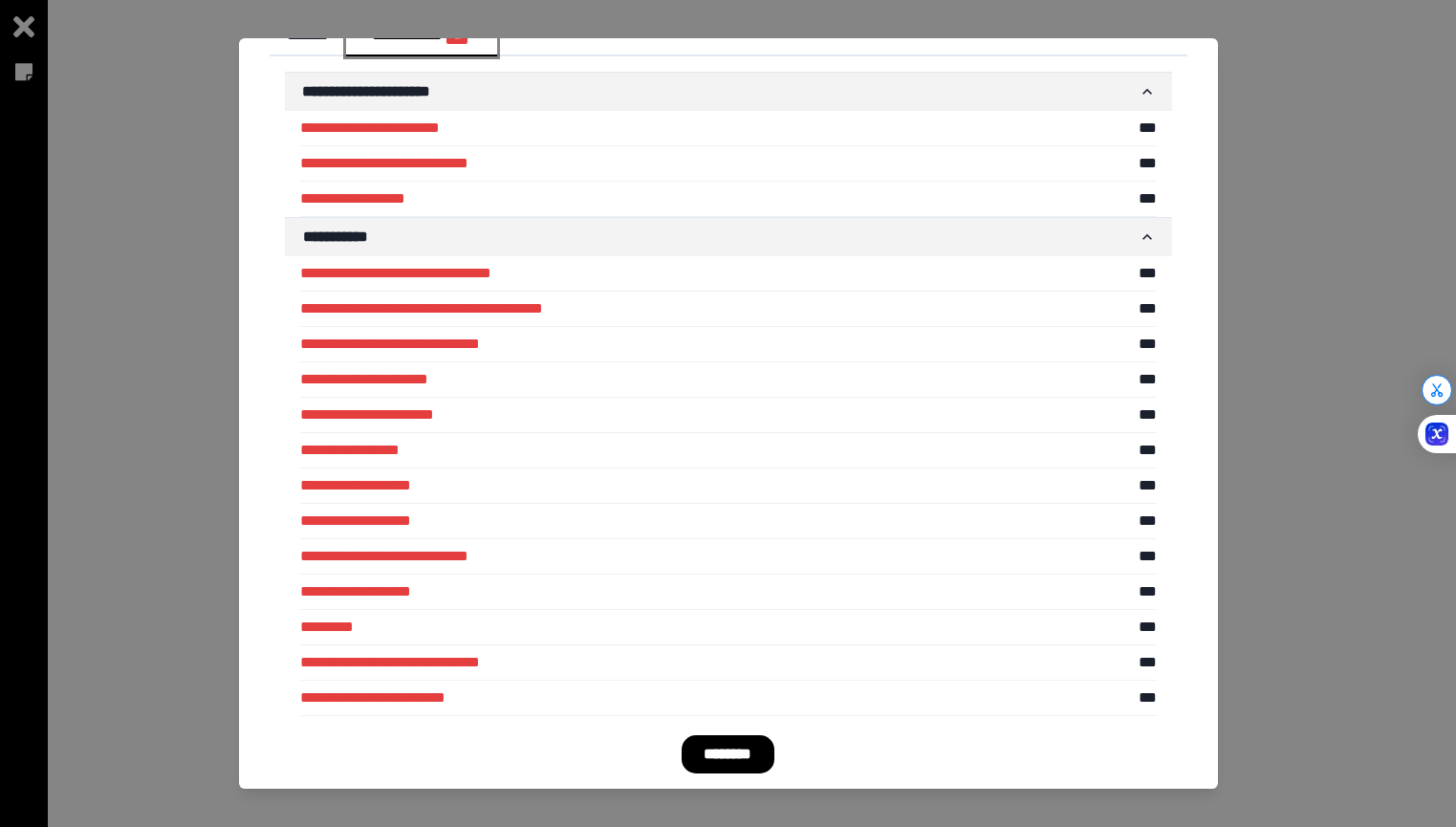 scroll, scrollTop: 0, scrollLeft: 0, axis: both 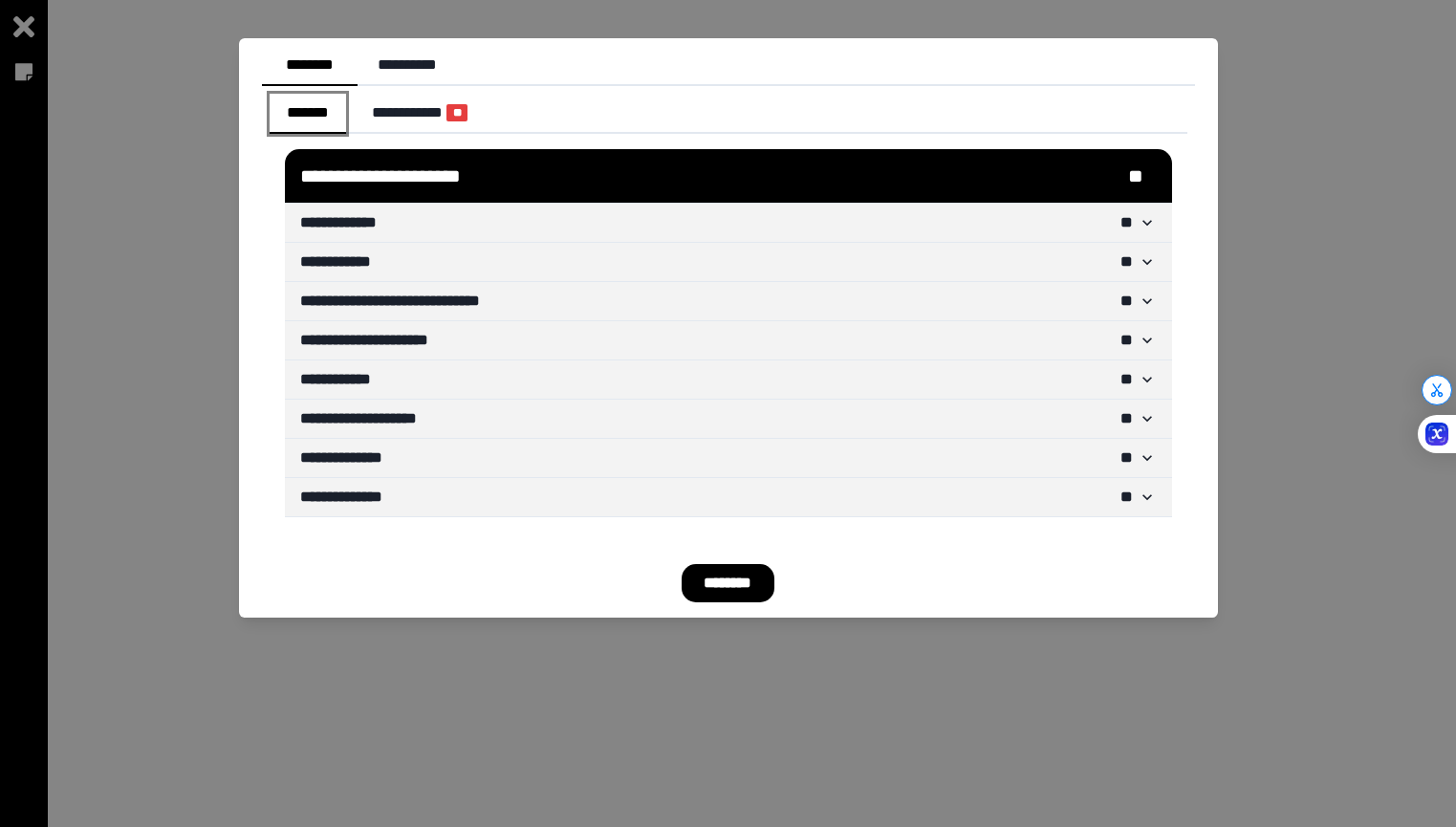 click on "*******" at bounding box center (308, 114) 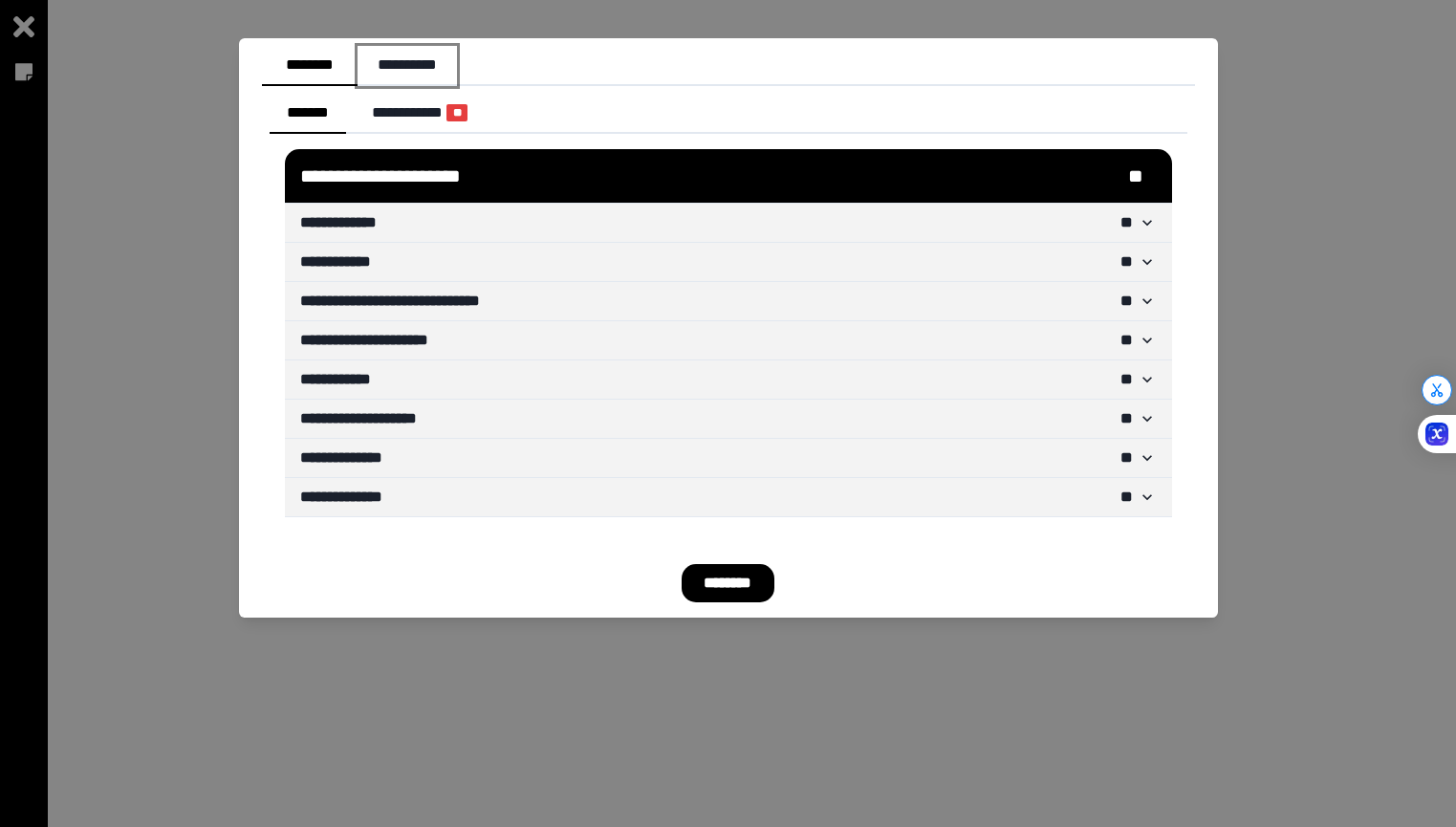 click on "**********" at bounding box center [407, 66] 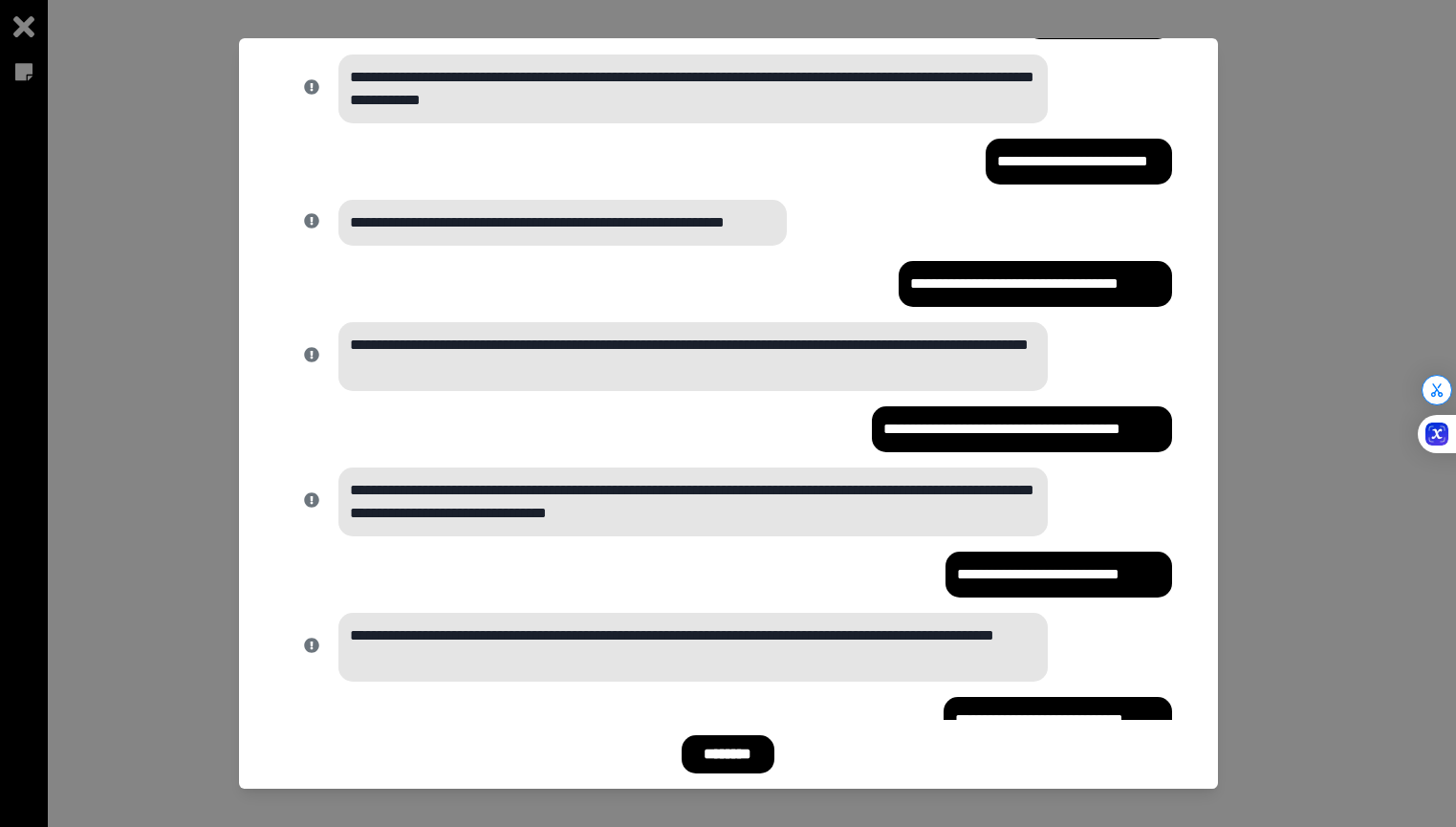 scroll, scrollTop: 0, scrollLeft: 0, axis: both 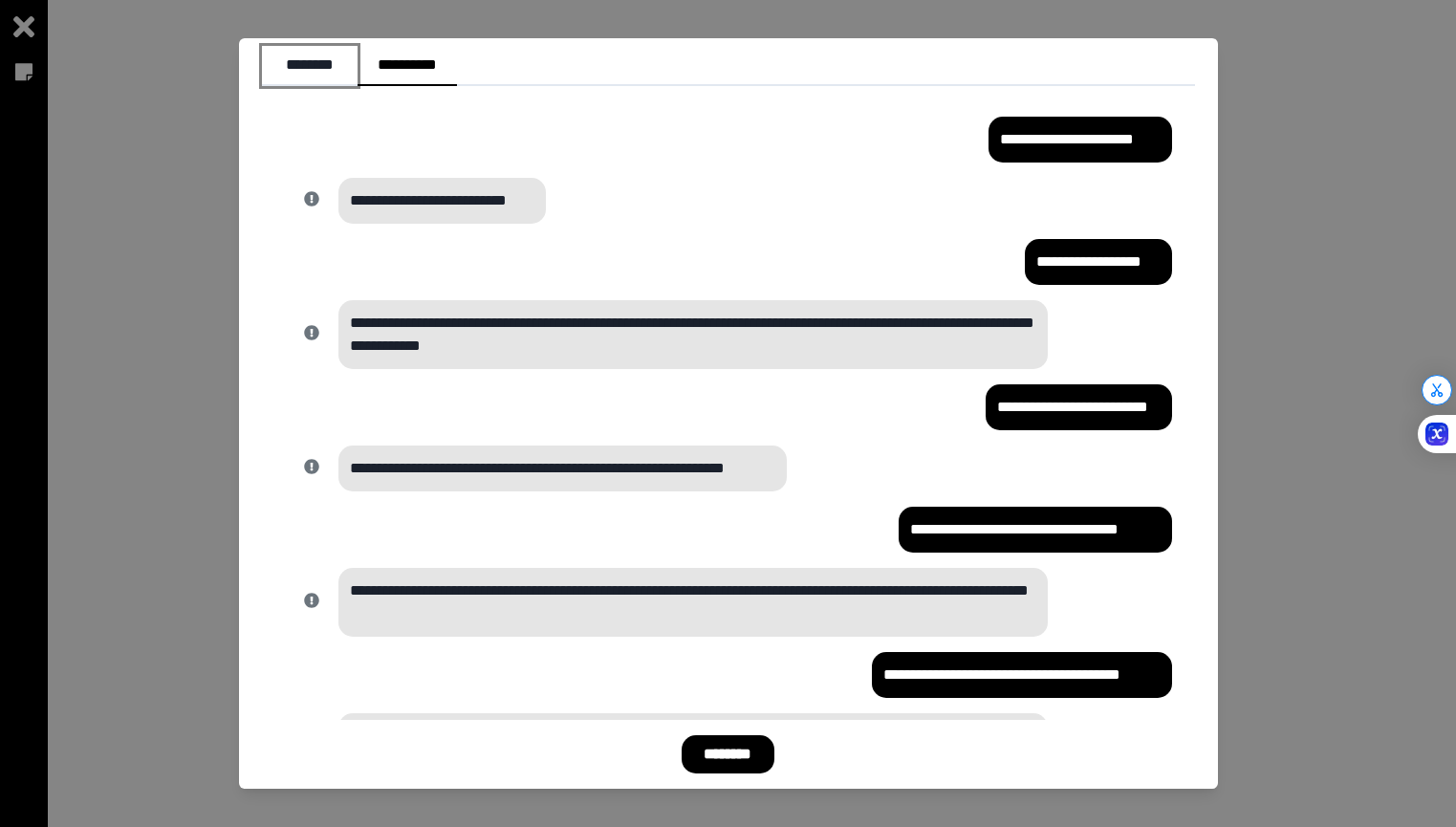 click on "********" at bounding box center [310, 66] 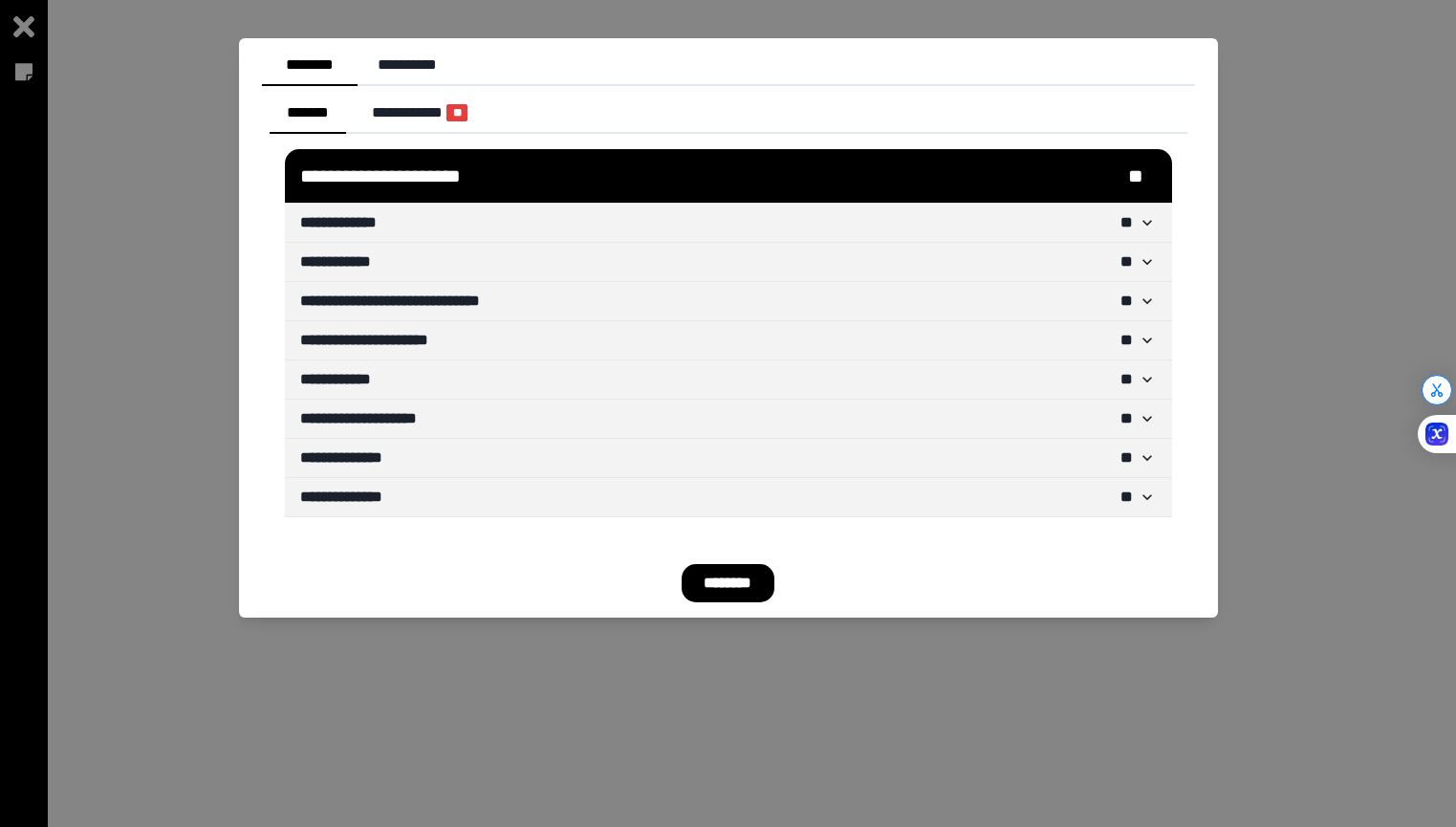 click on "********" at bounding box center [728, 583] 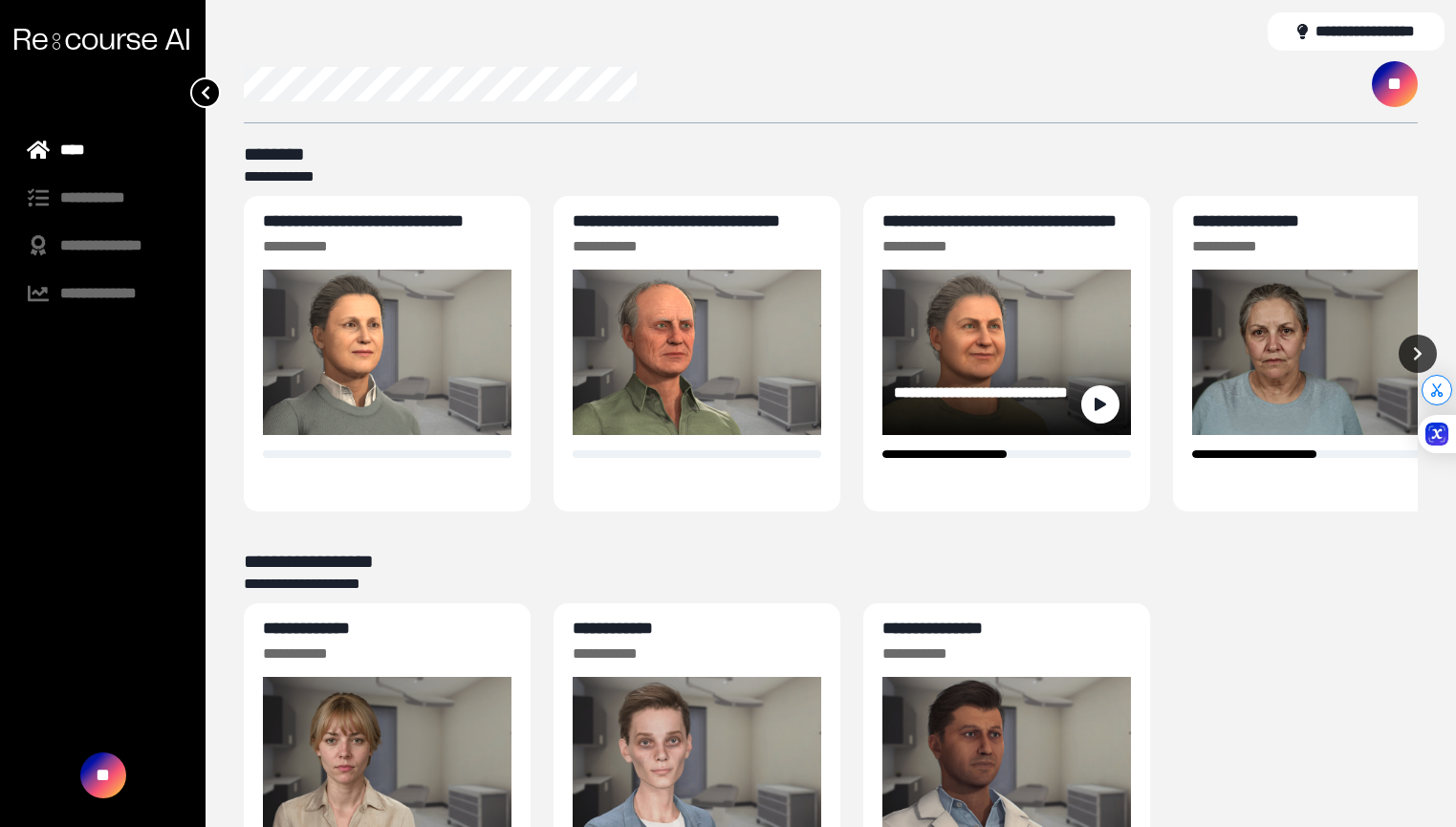 click on "**********" at bounding box center [999, 221] 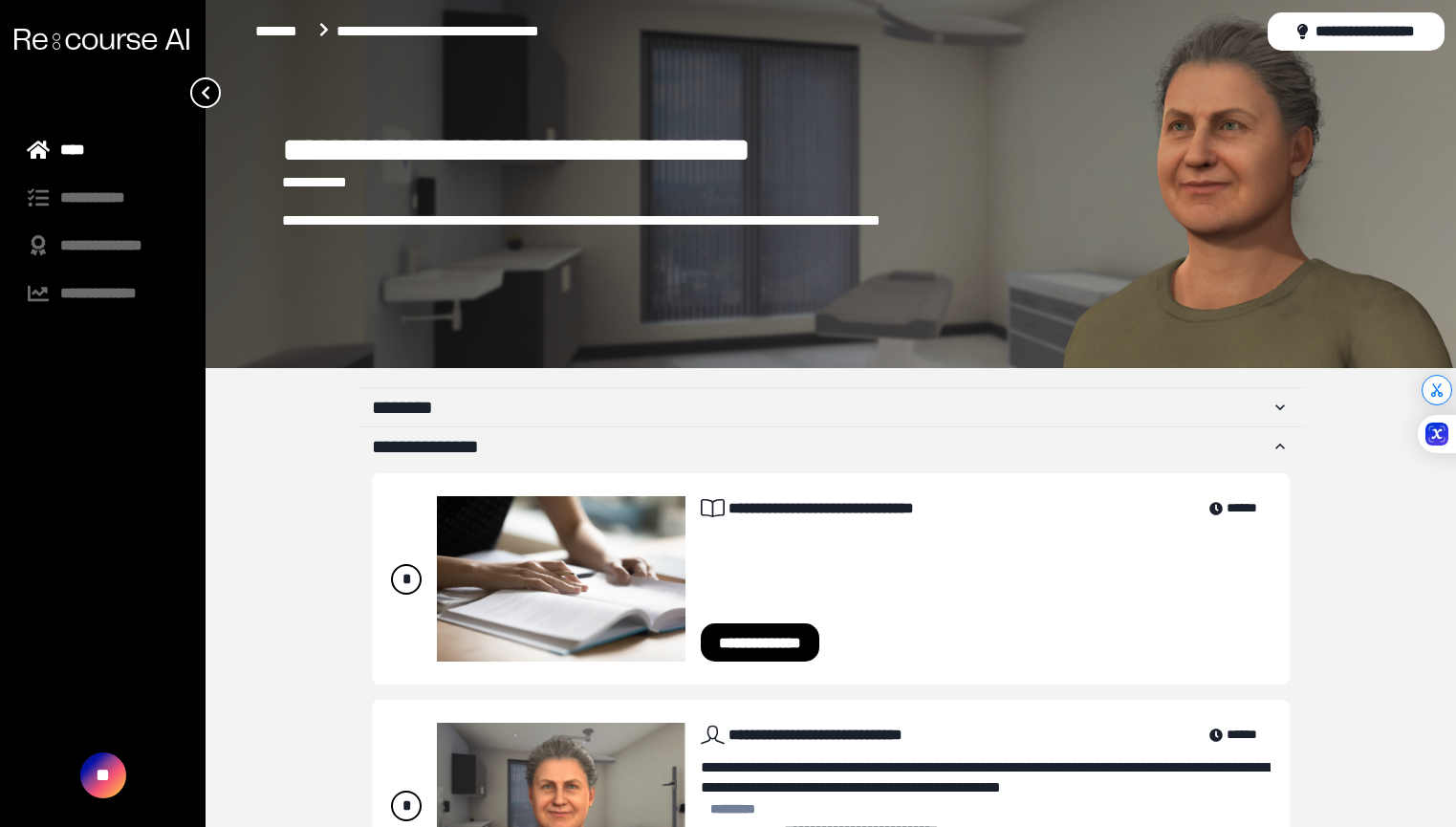 scroll, scrollTop: 351, scrollLeft: 0, axis: vertical 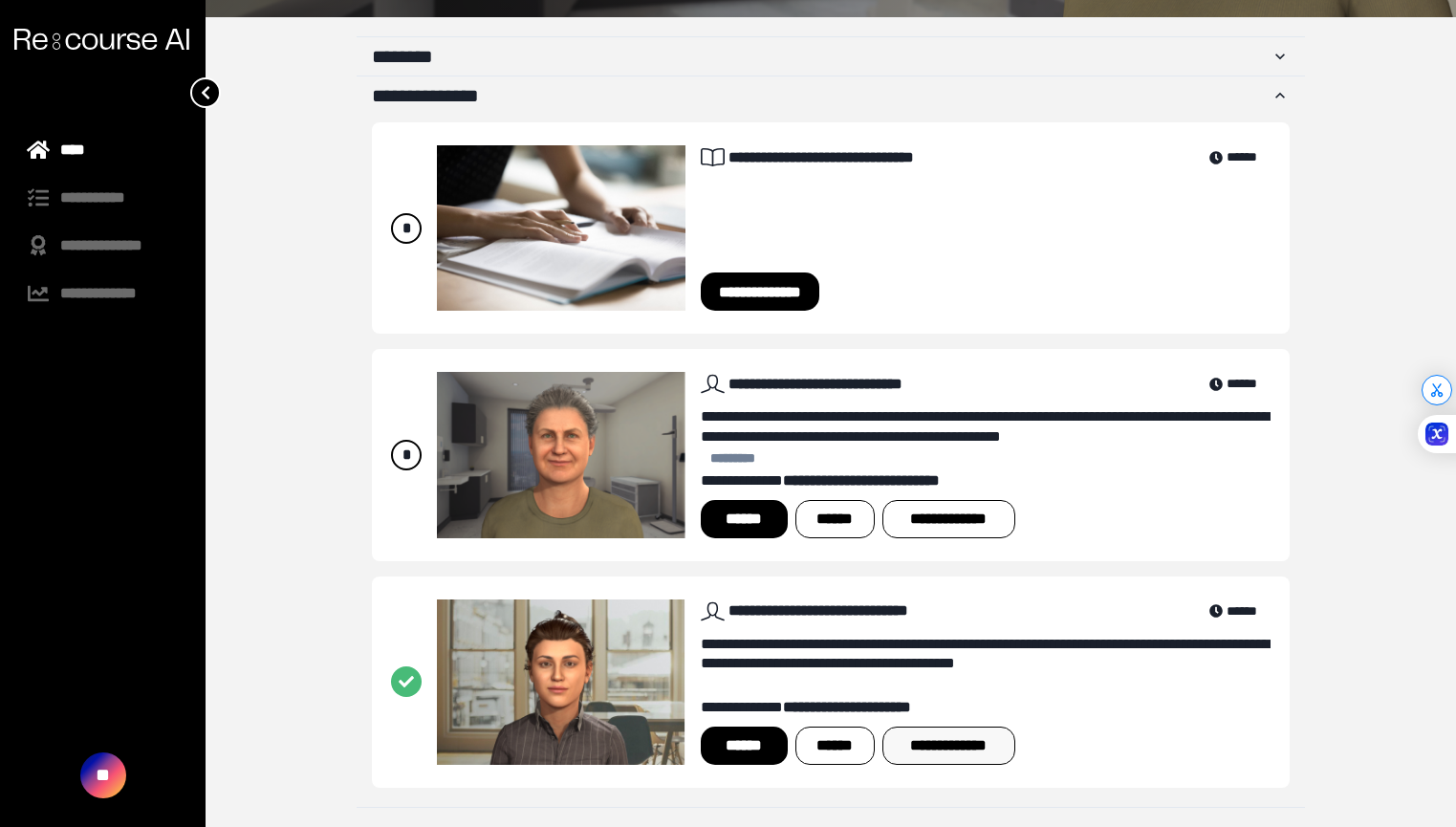 click on "**********" at bounding box center (948, 746) 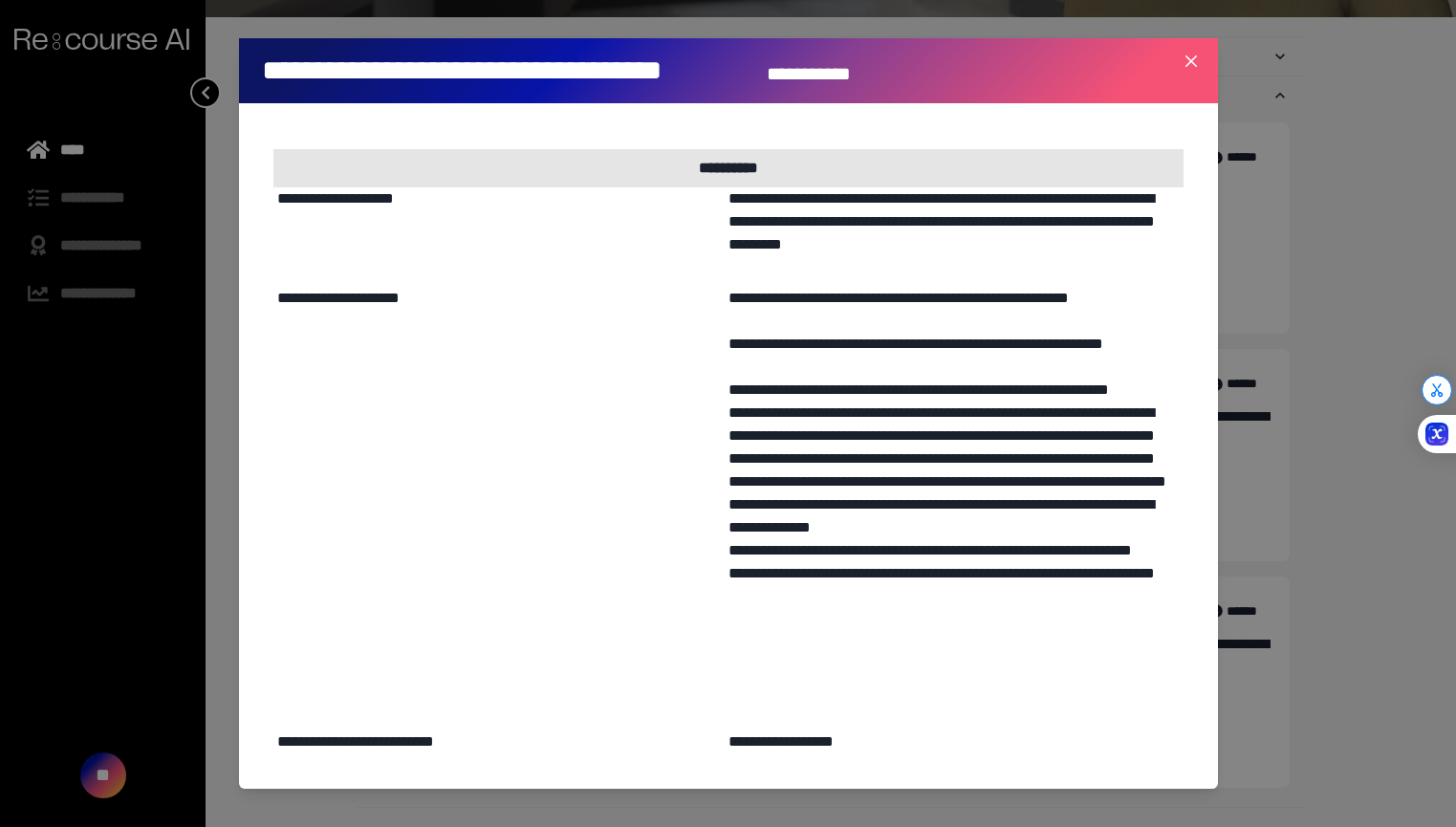 scroll, scrollTop: 1216, scrollLeft: 0, axis: vertical 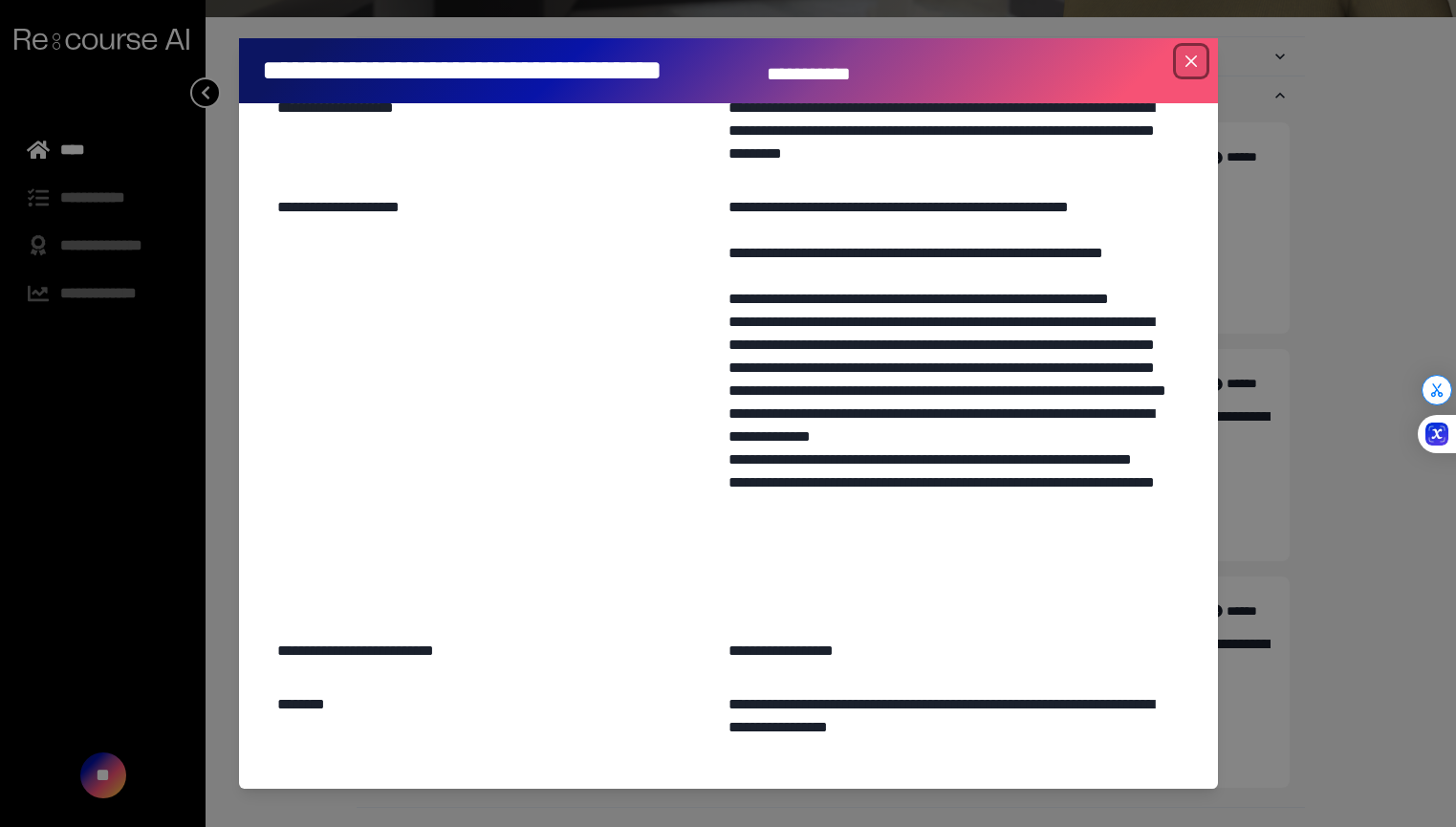 click 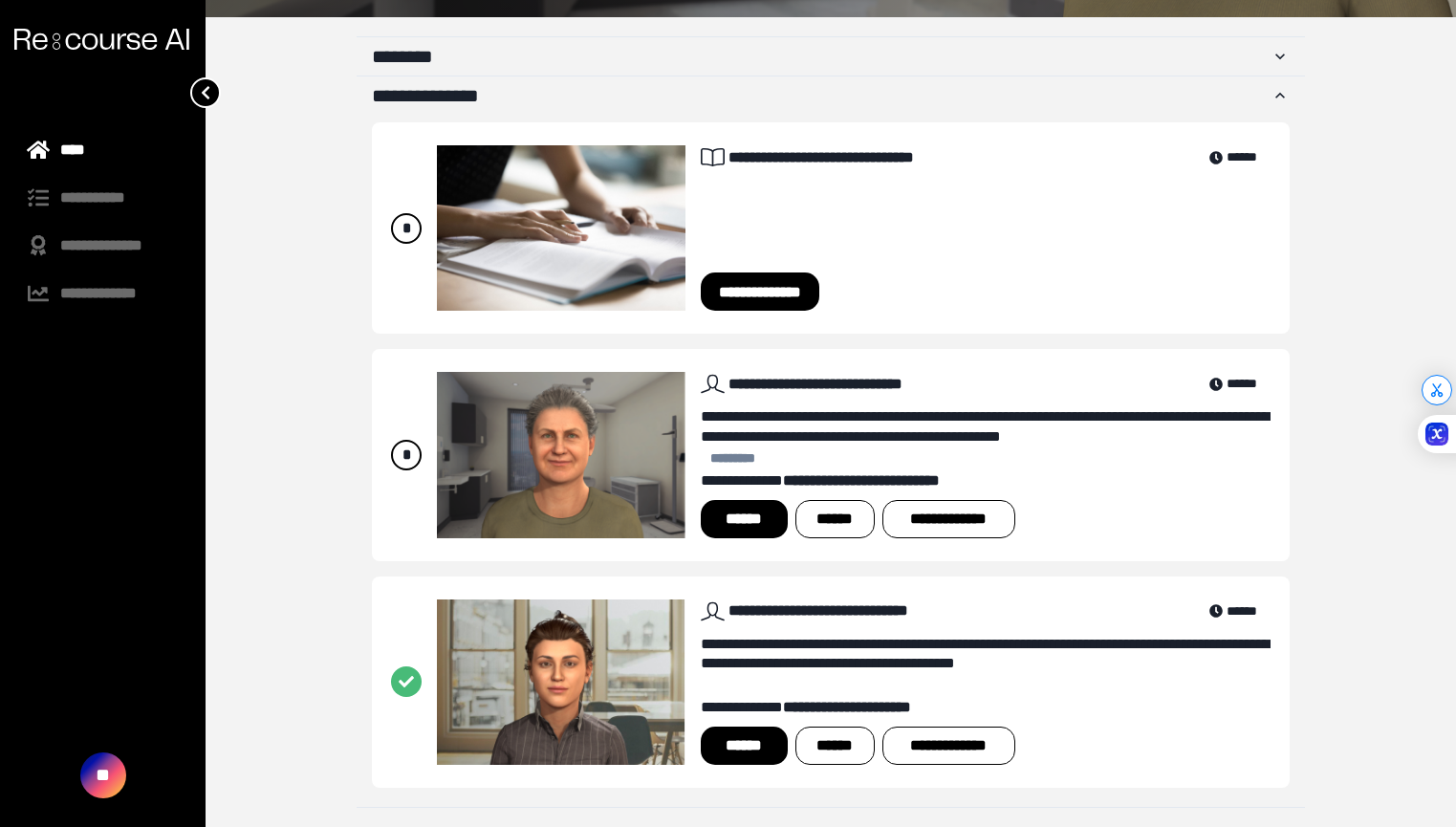 click on "******" at bounding box center (744, 746) 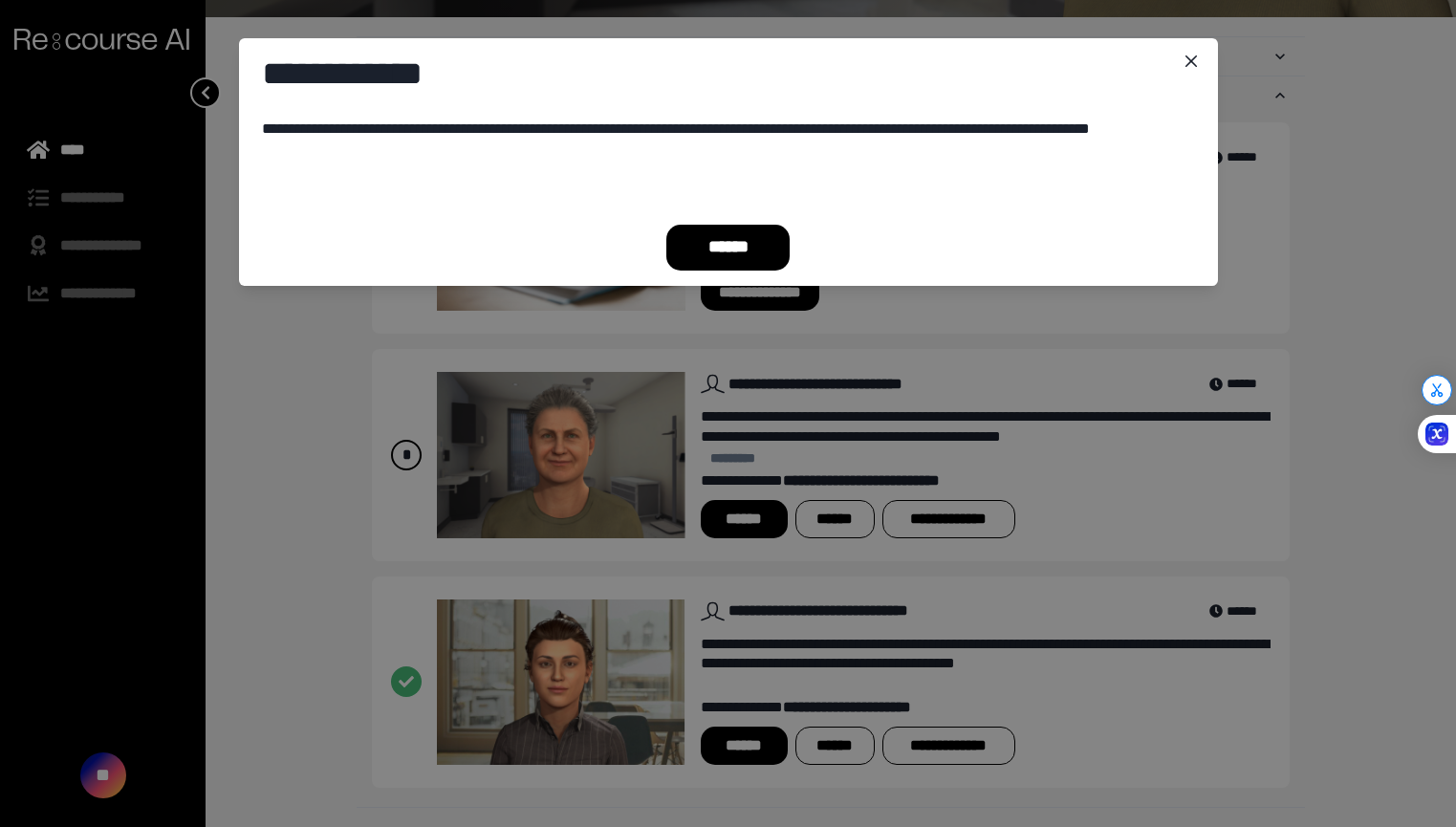 click on "******" at bounding box center (728, 248) 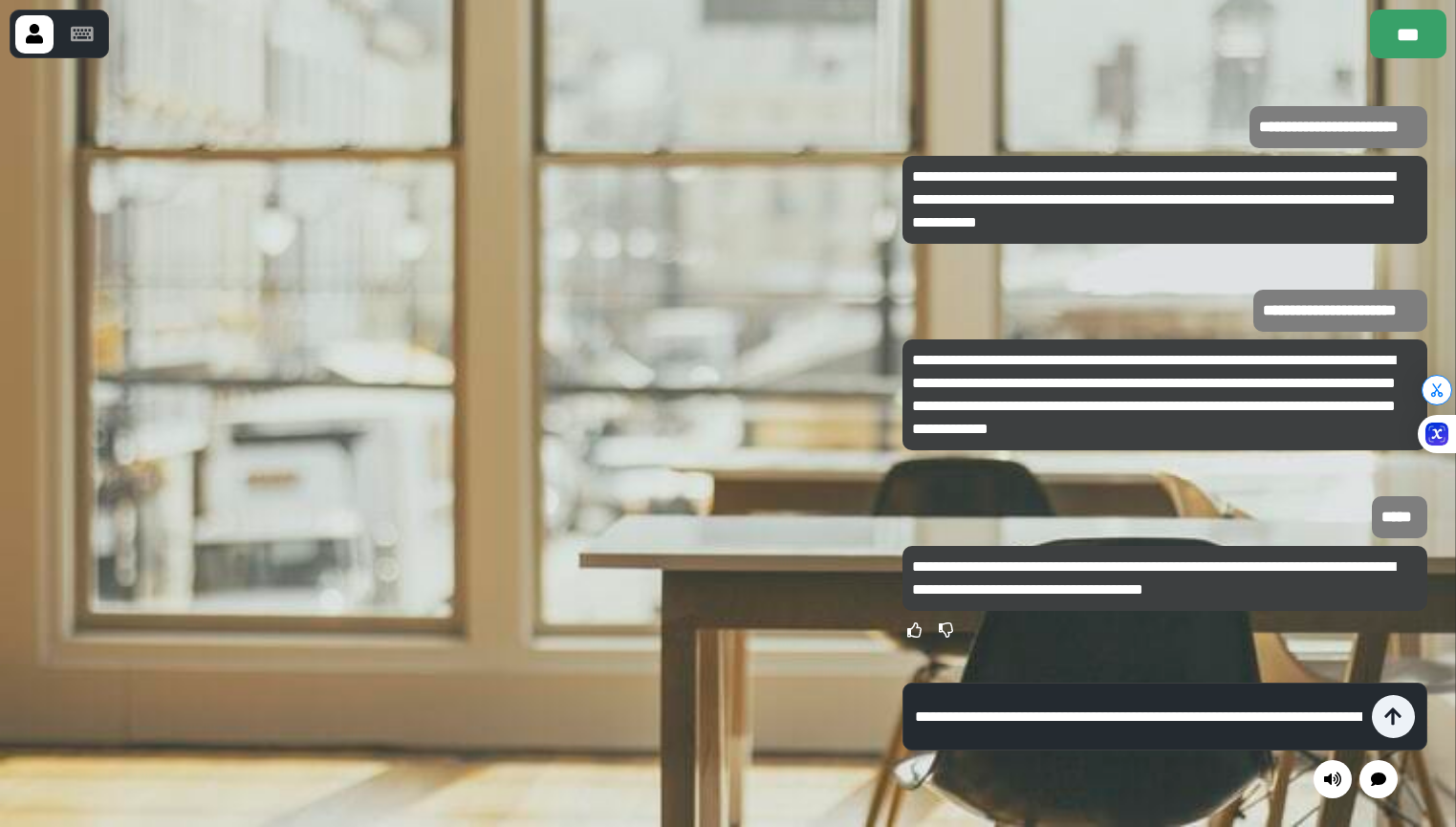 click on "**" at bounding box center (1138, 717) 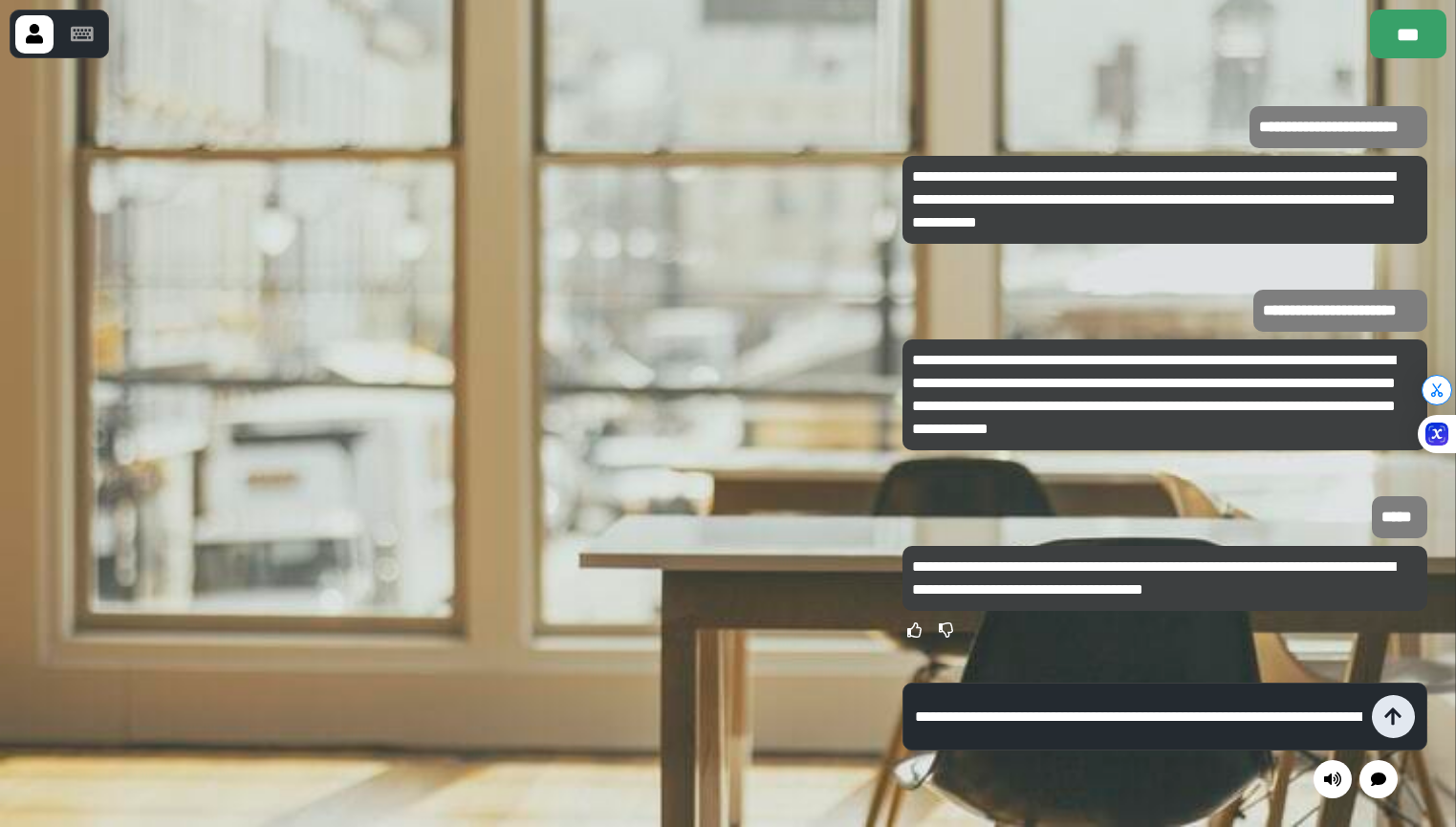 type on "**" 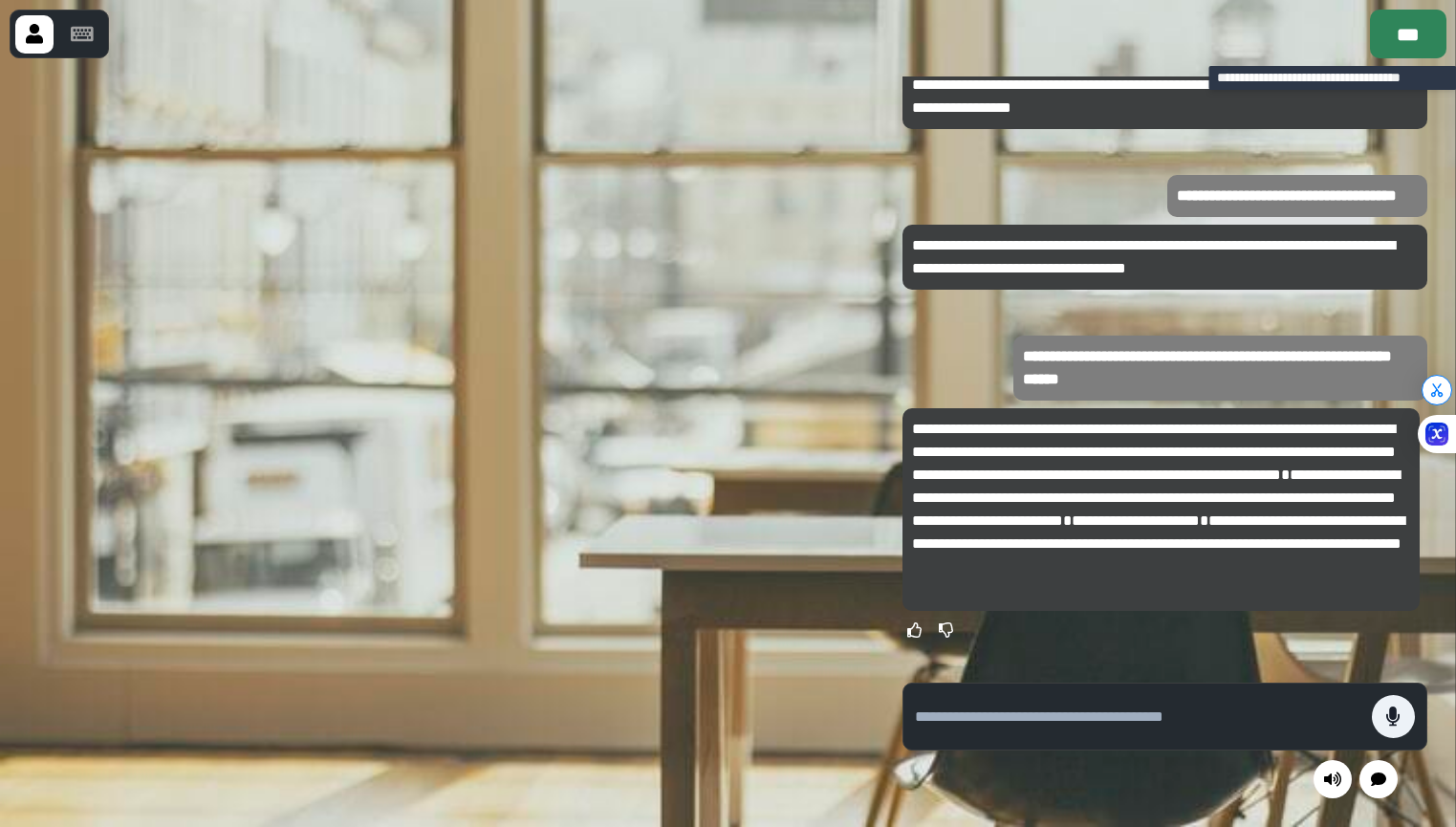 click on "***" at bounding box center (1408, 33) 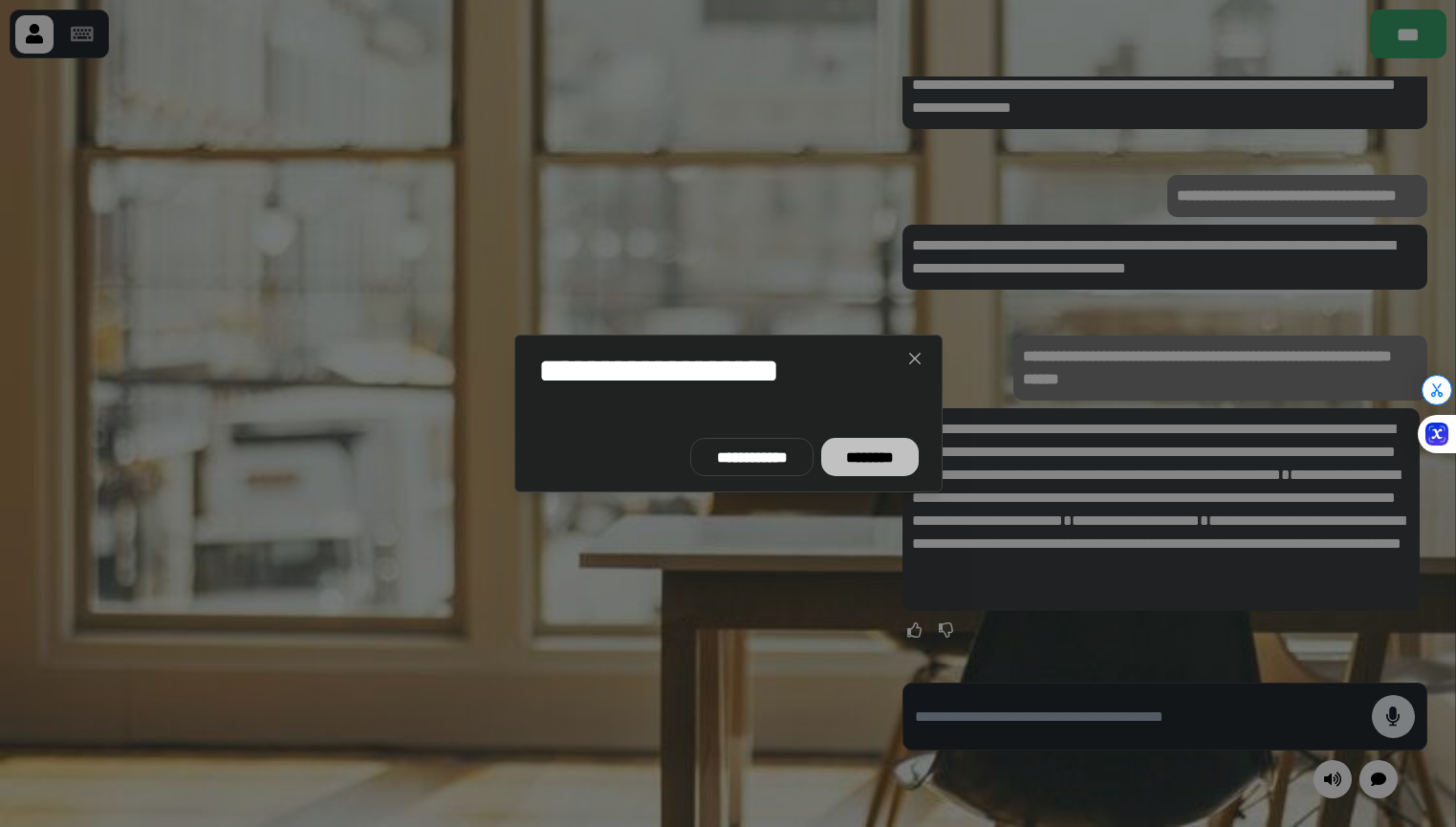 click on "********" at bounding box center [869, 457] 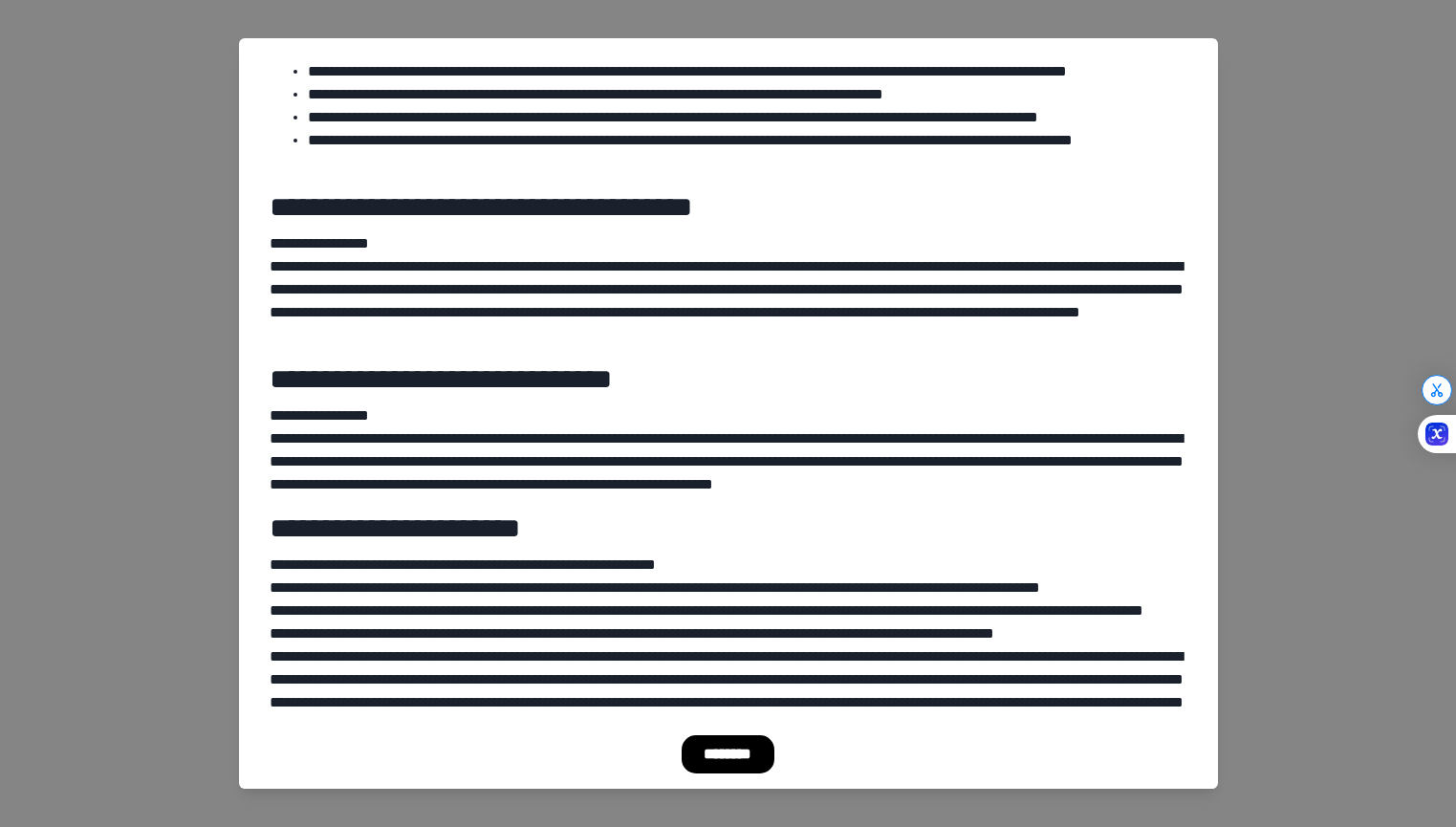 scroll, scrollTop: 0, scrollLeft: 0, axis: both 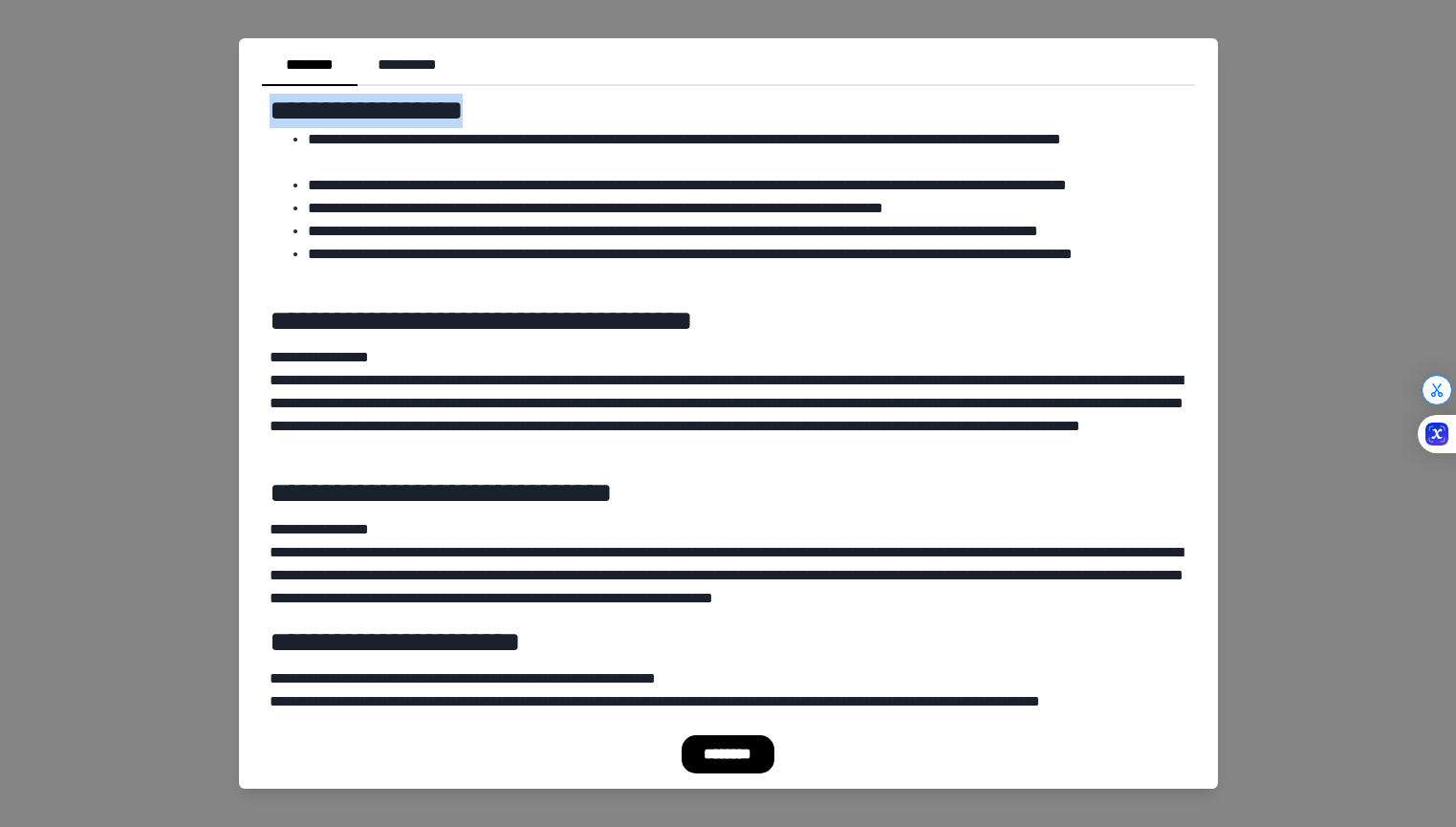 drag, startPoint x: 272, startPoint y: 114, endPoint x: 524, endPoint y: 120, distance: 252.07142 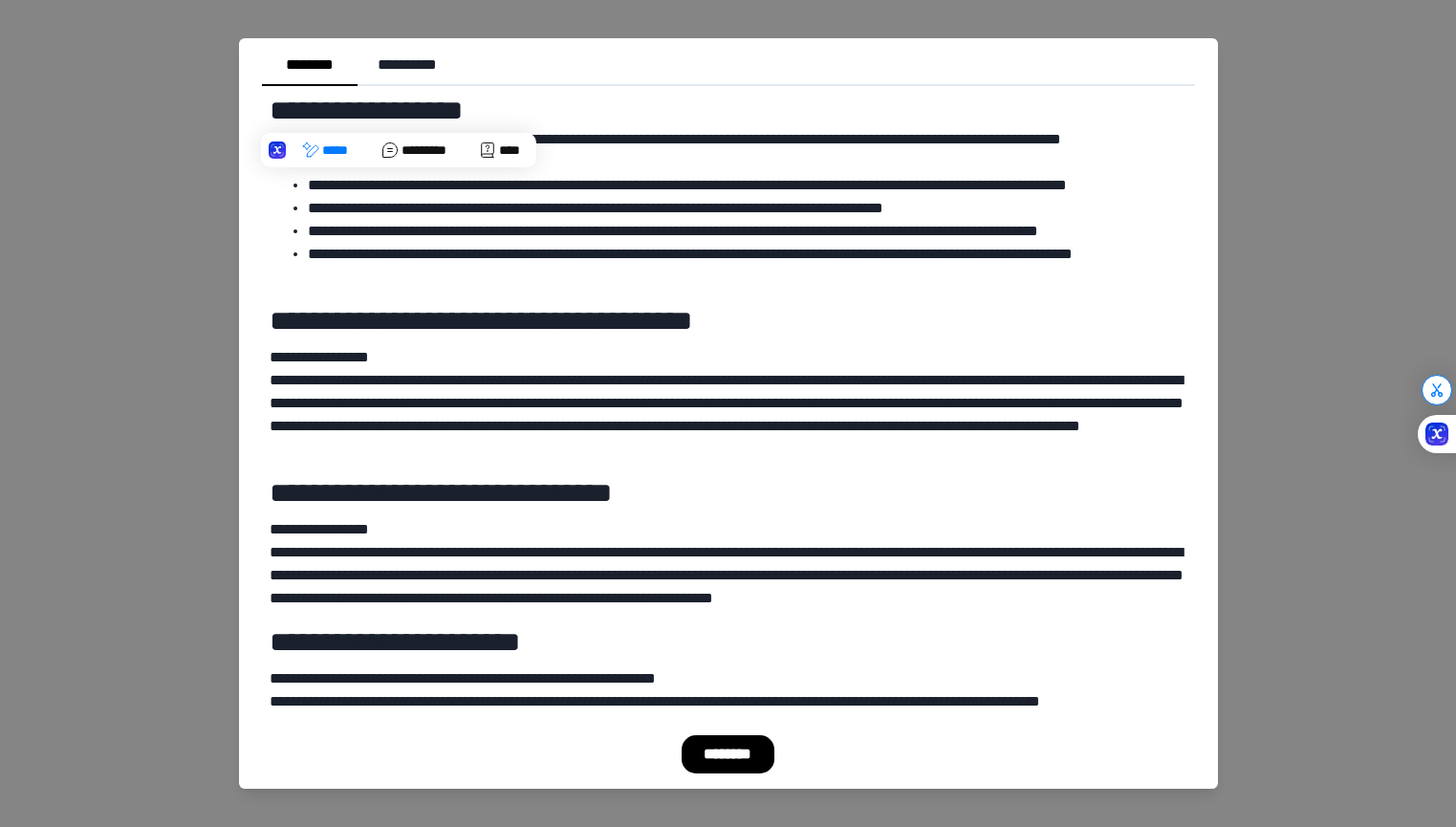 click on "**********" at bounding box center [748, 208] 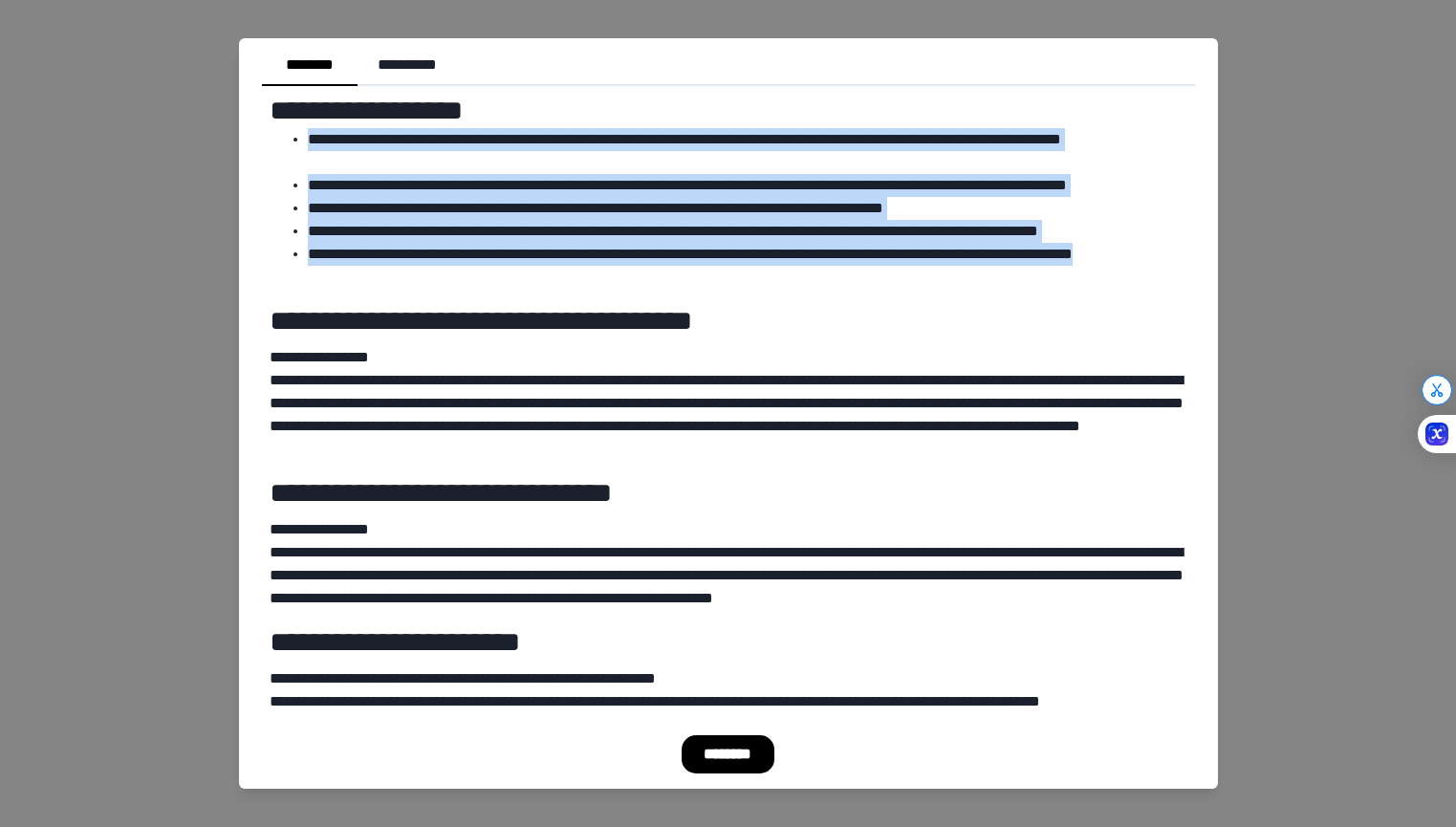drag, startPoint x: 307, startPoint y: 137, endPoint x: 457, endPoint y: 276, distance: 204.5018 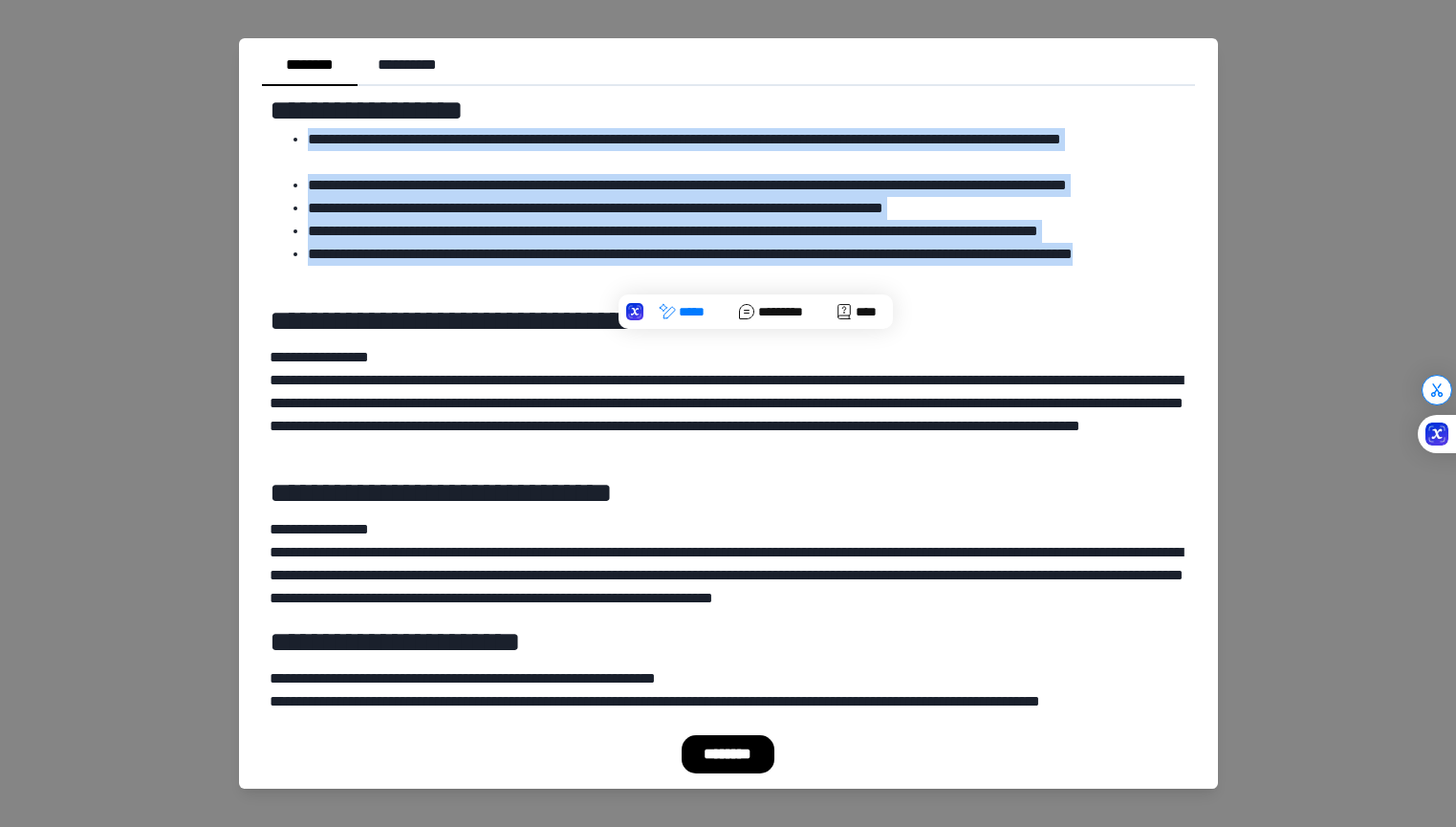 click on "**********" at bounding box center (748, 266) 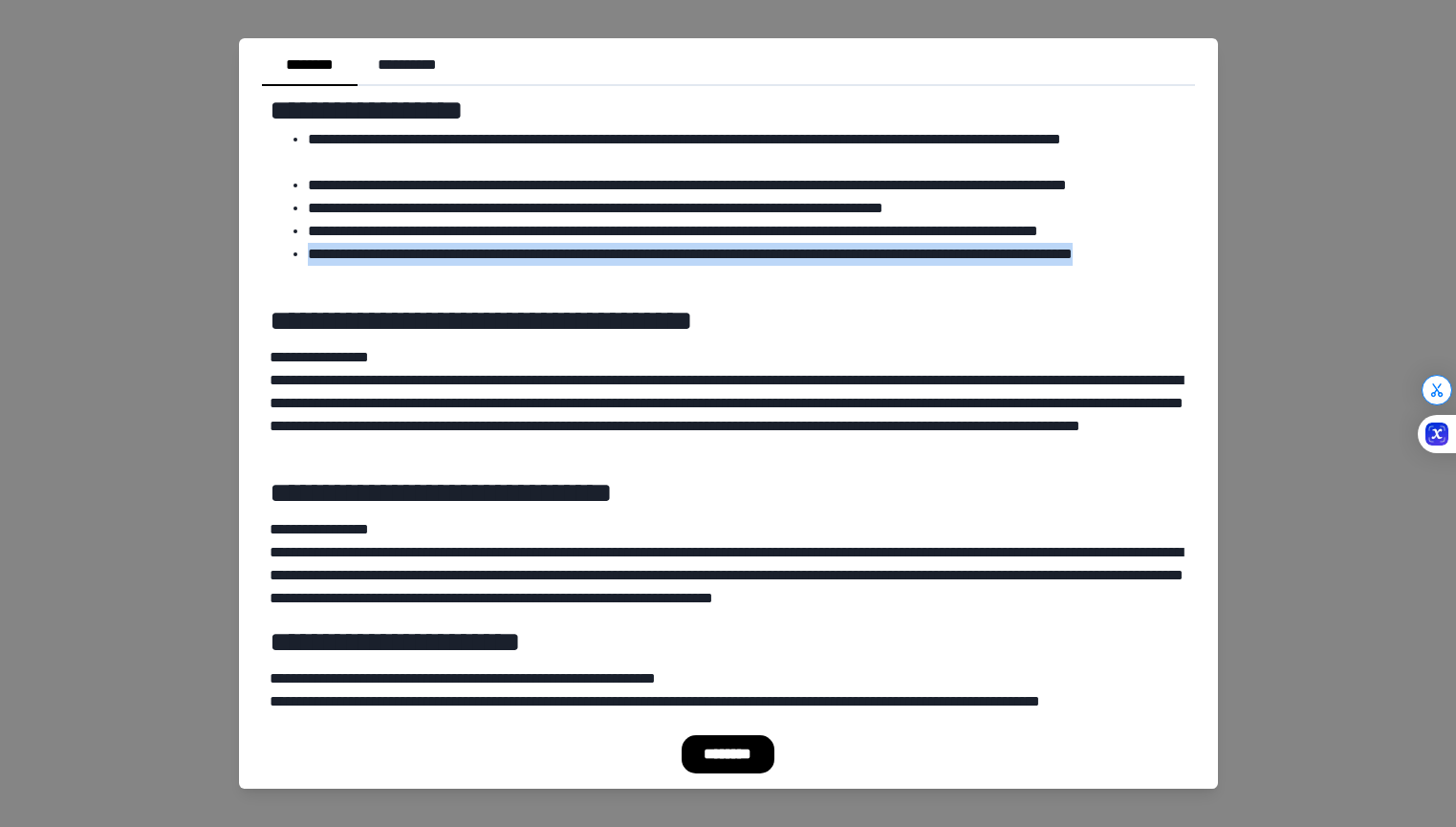 drag, startPoint x: 304, startPoint y: 250, endPoint x: 430, endPoint y: 275, distance: 128.45622 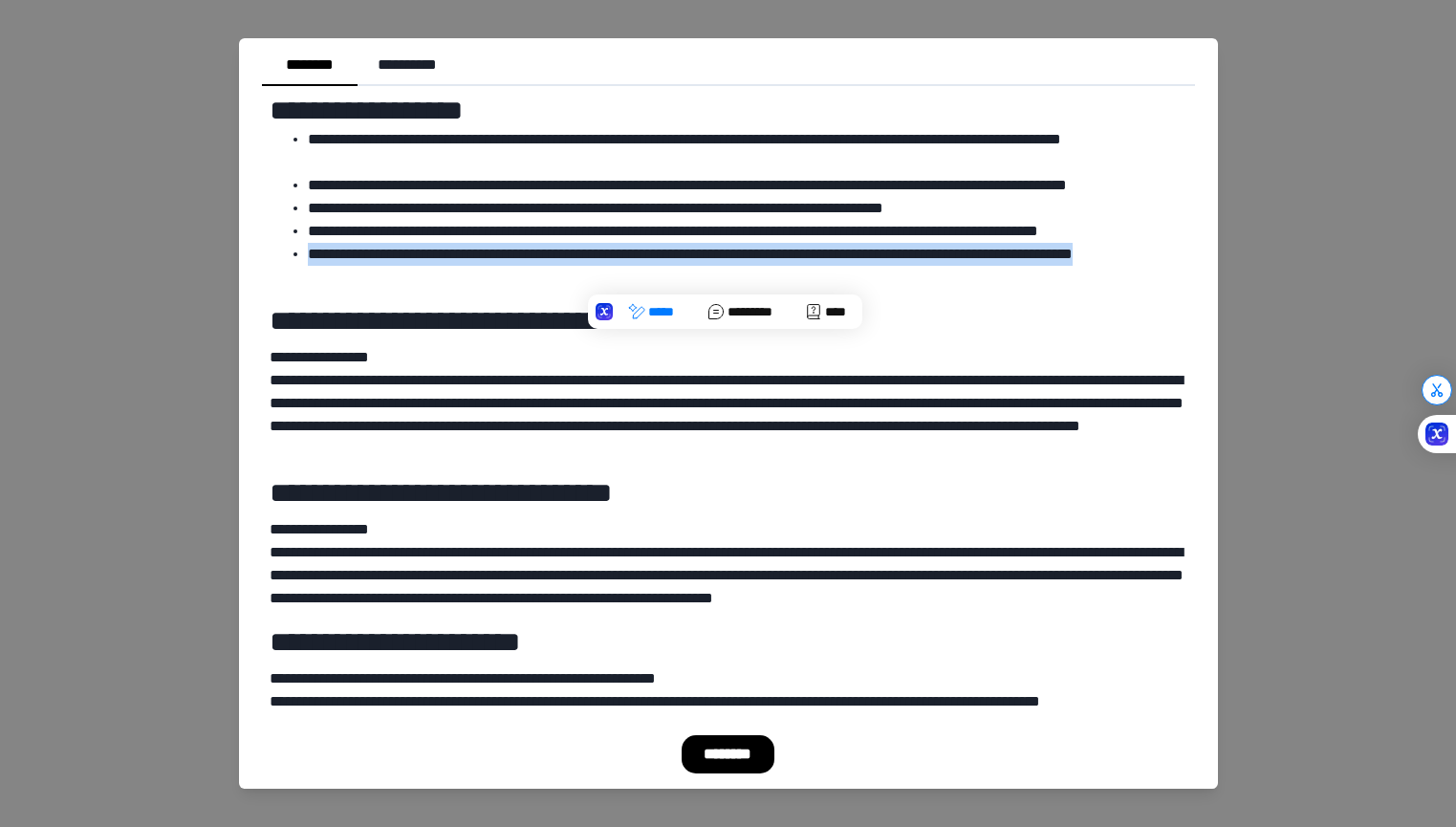 click on "**********" at bounding box center (748, 266) 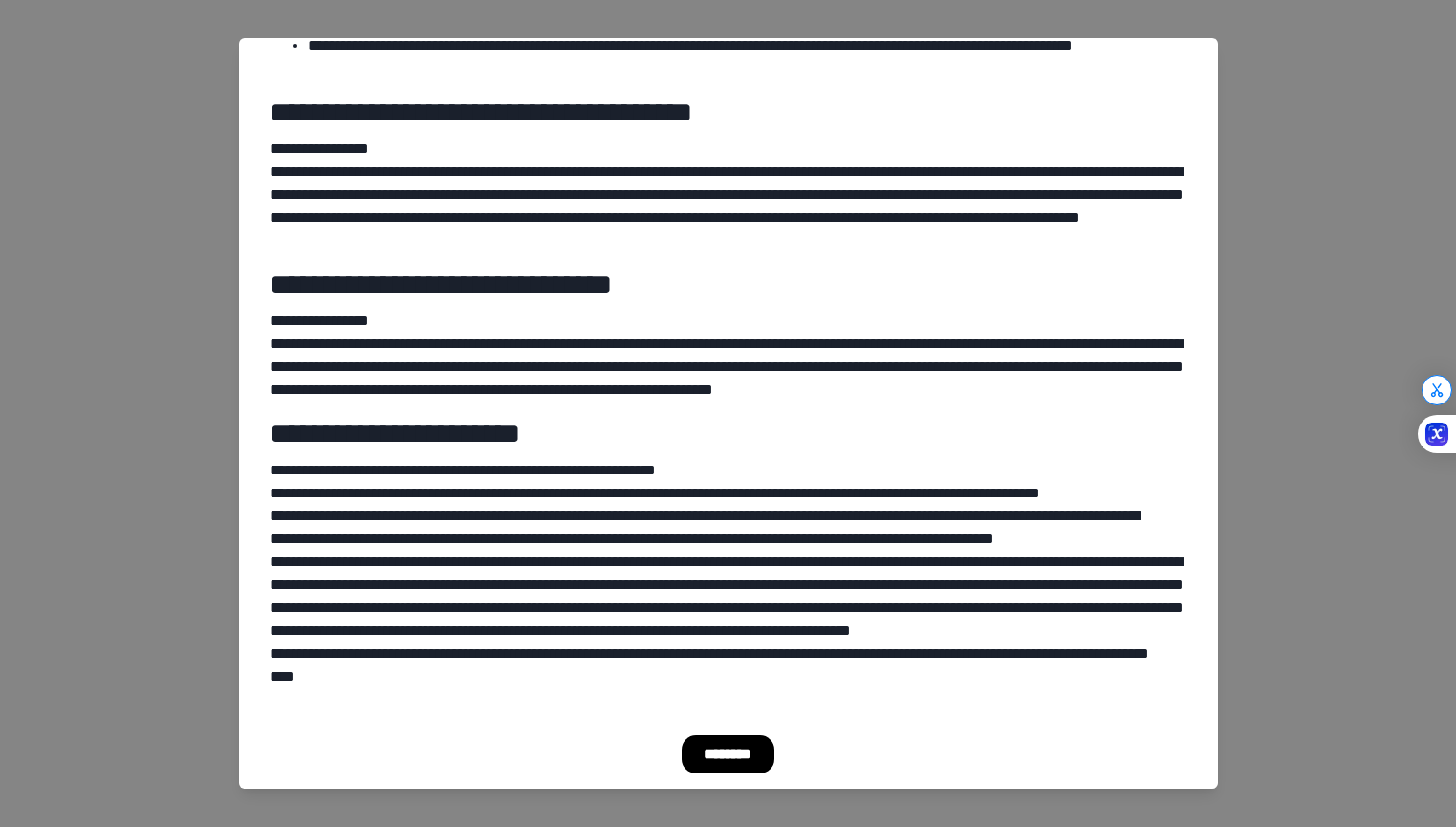 scroll, scrollTop: 0, scrollLeft: 0, axis: both 